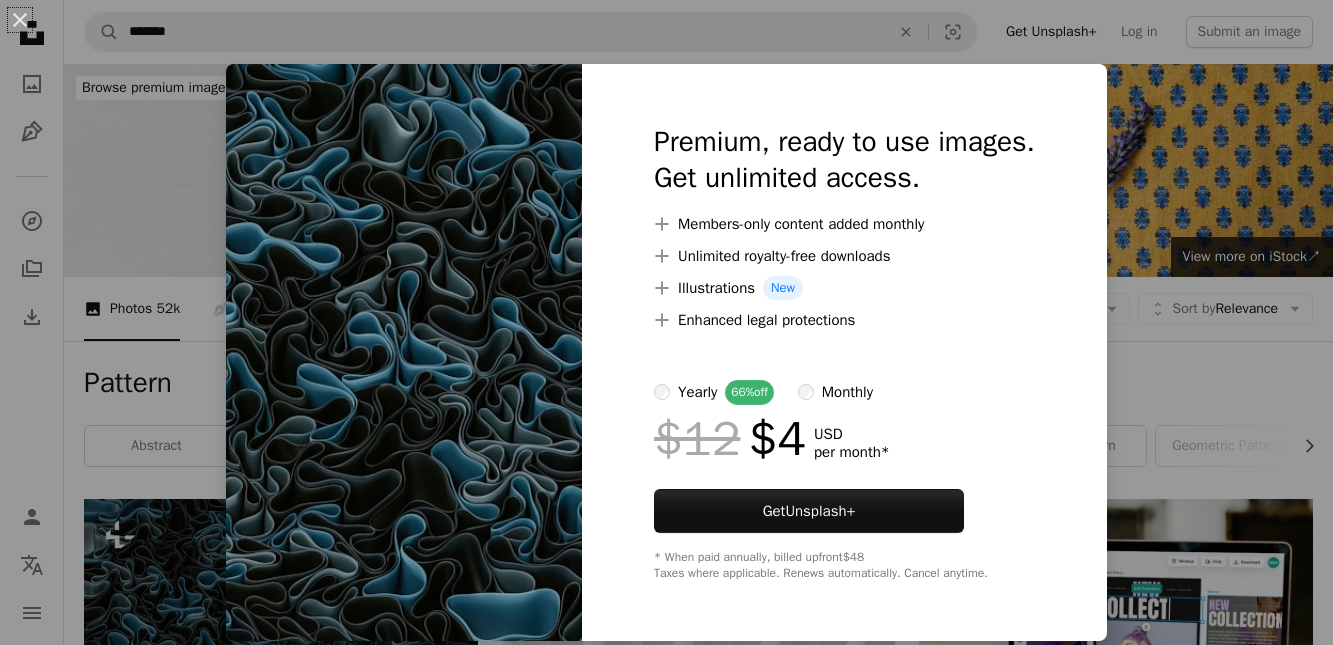 scroll, scrollTop: 408, scrollLeft: 0, axis: vertical 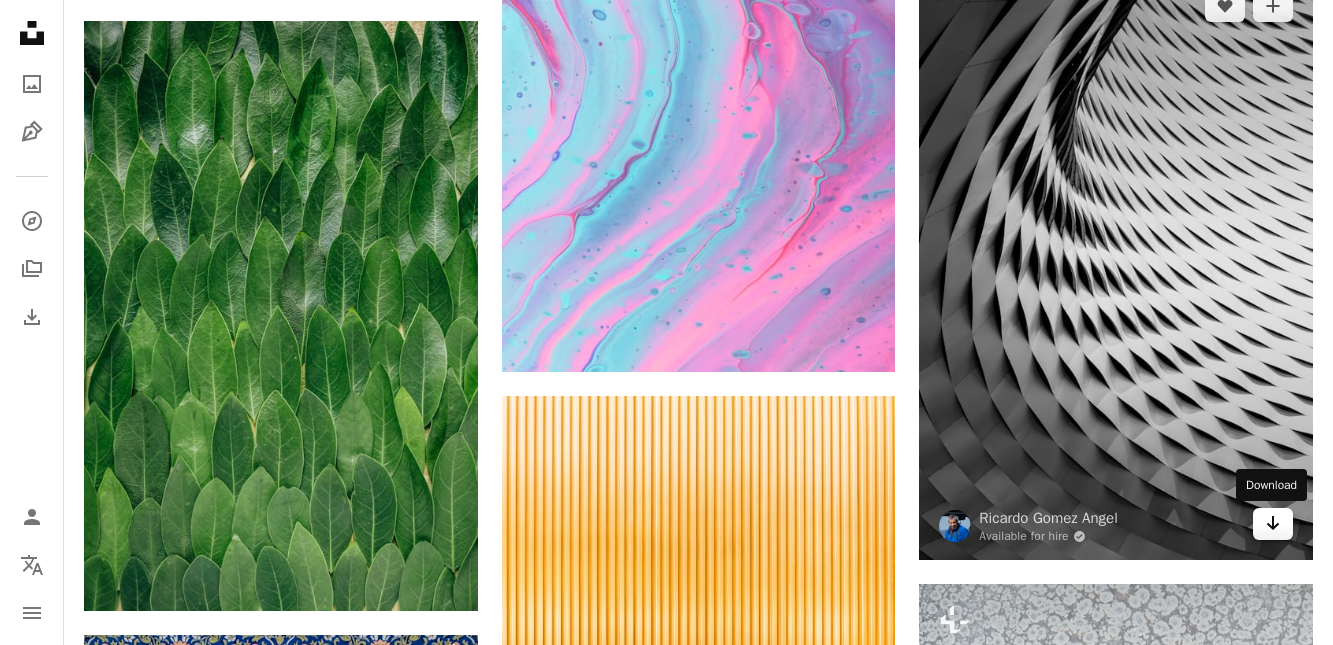 click on "Arrow pointing down" at bounding box center [1273, 524] 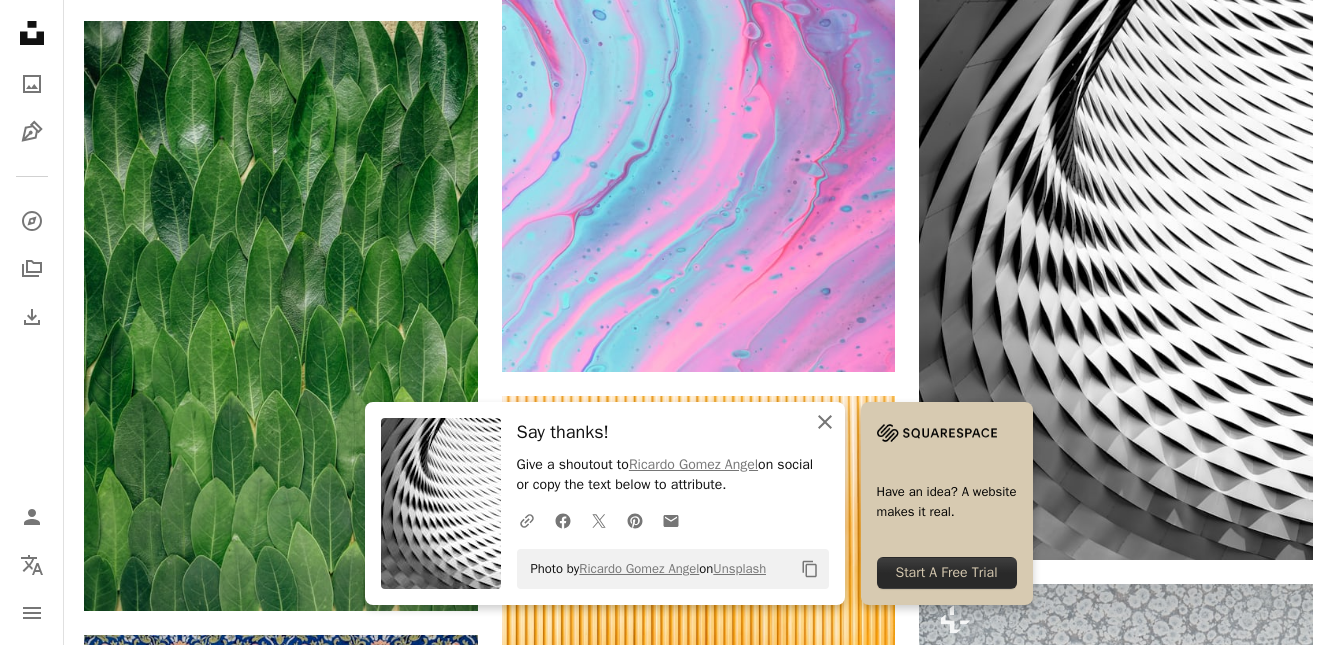 click on "An X shape" 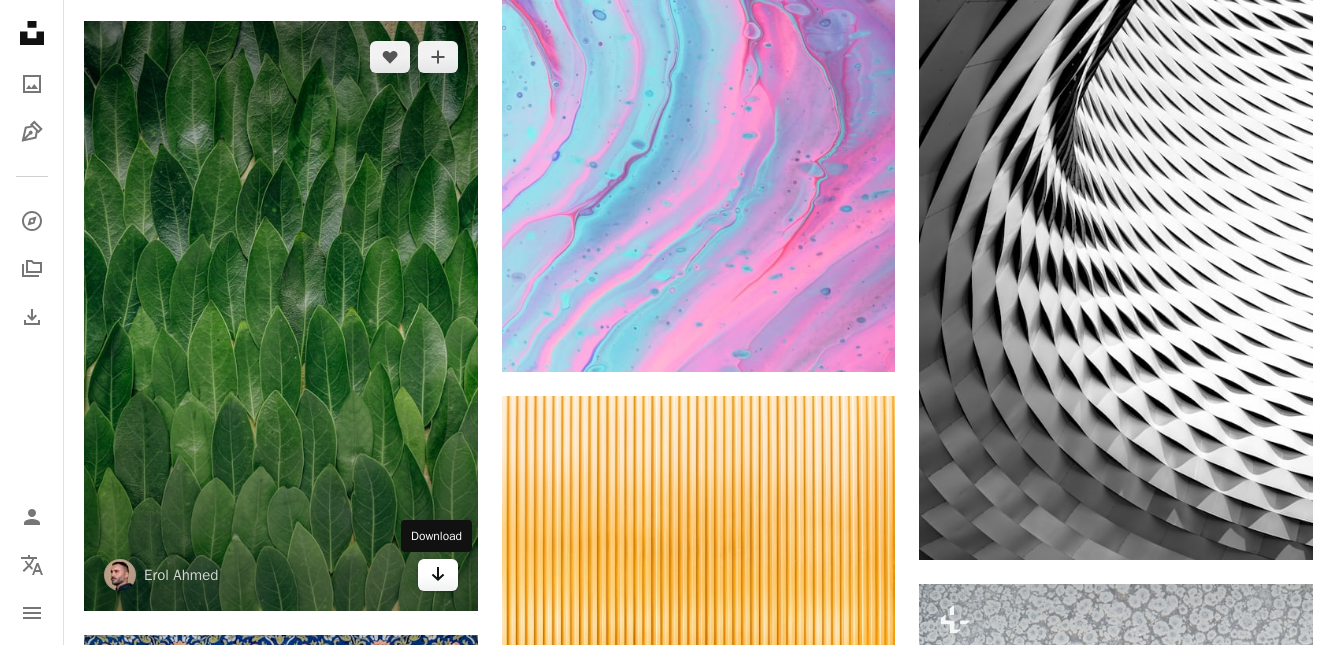 click on "Arrow pointing down" 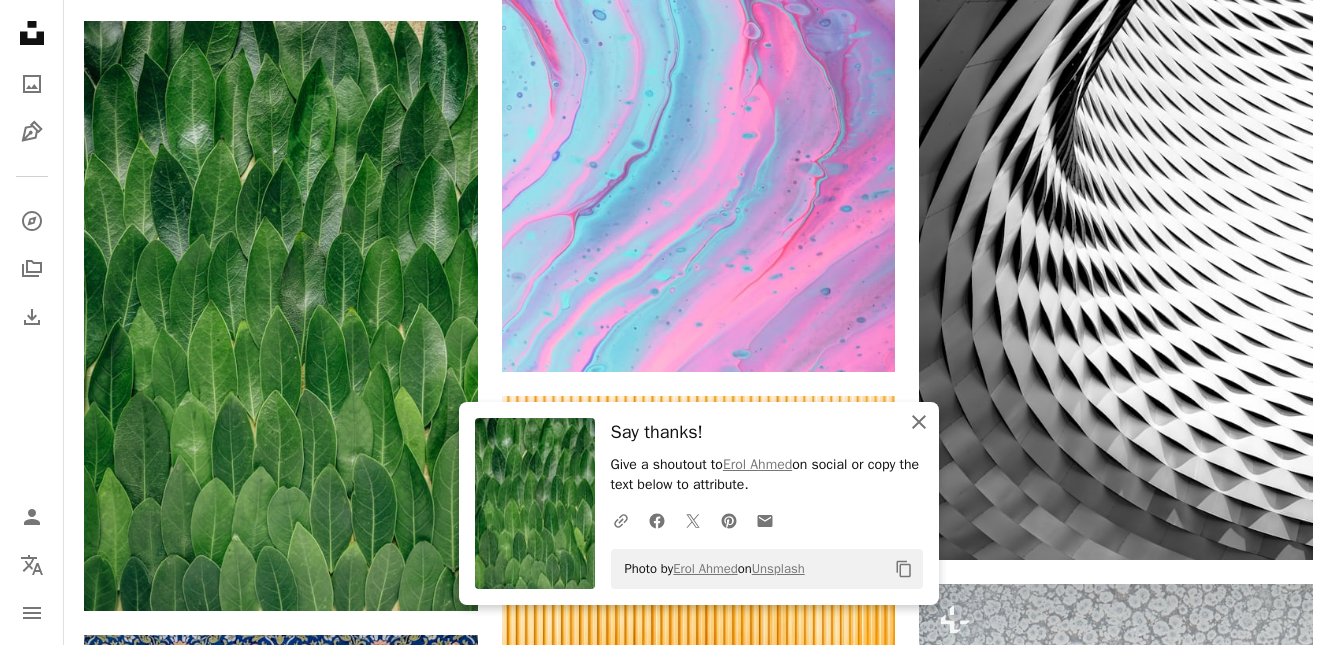 click 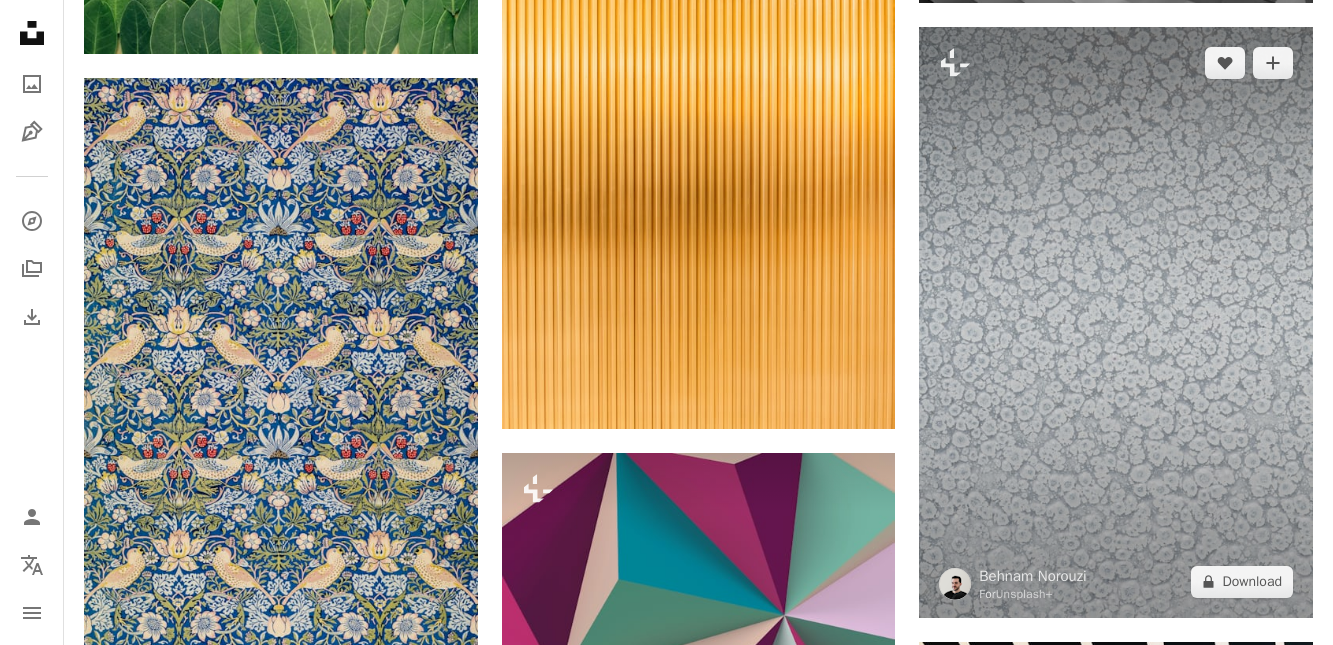 scroll, scrollTop: 2550, scrollLeft: 0, axis: vertical 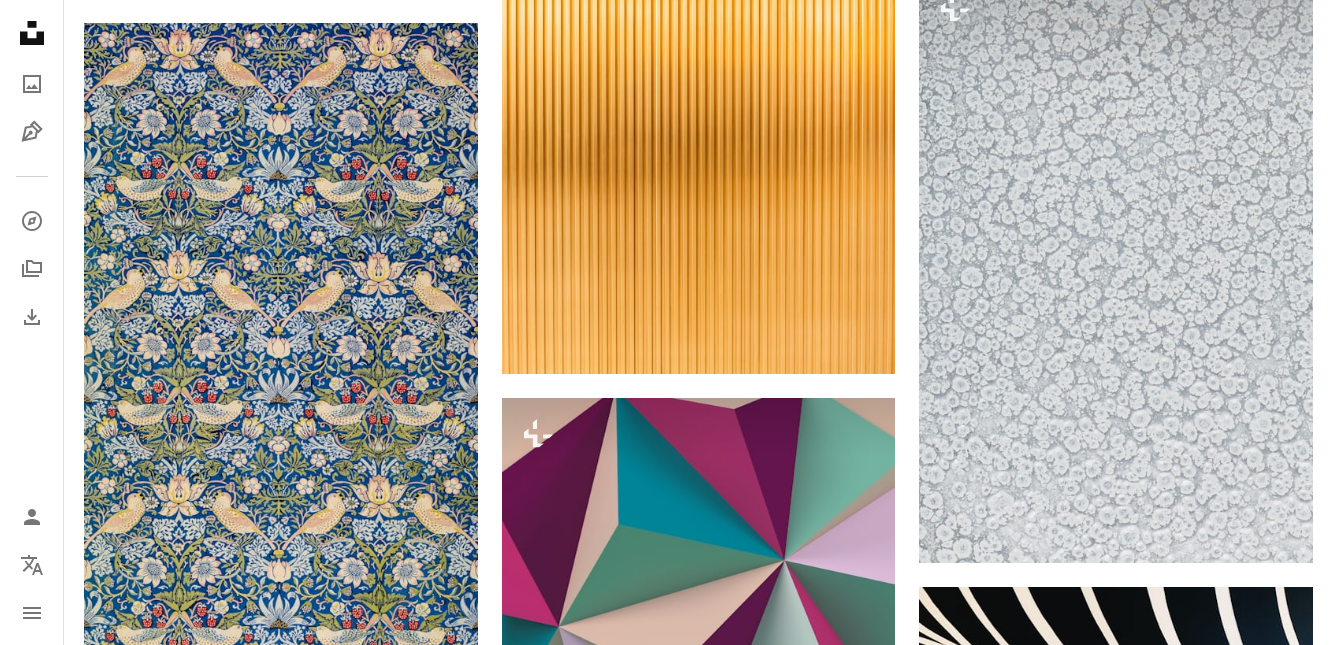click on "Unsplash logo Unsplash Home A photo Pen Tool A compass A stack of folders Download Person Localization icon navigation menu" at bounding box center (32, 322) 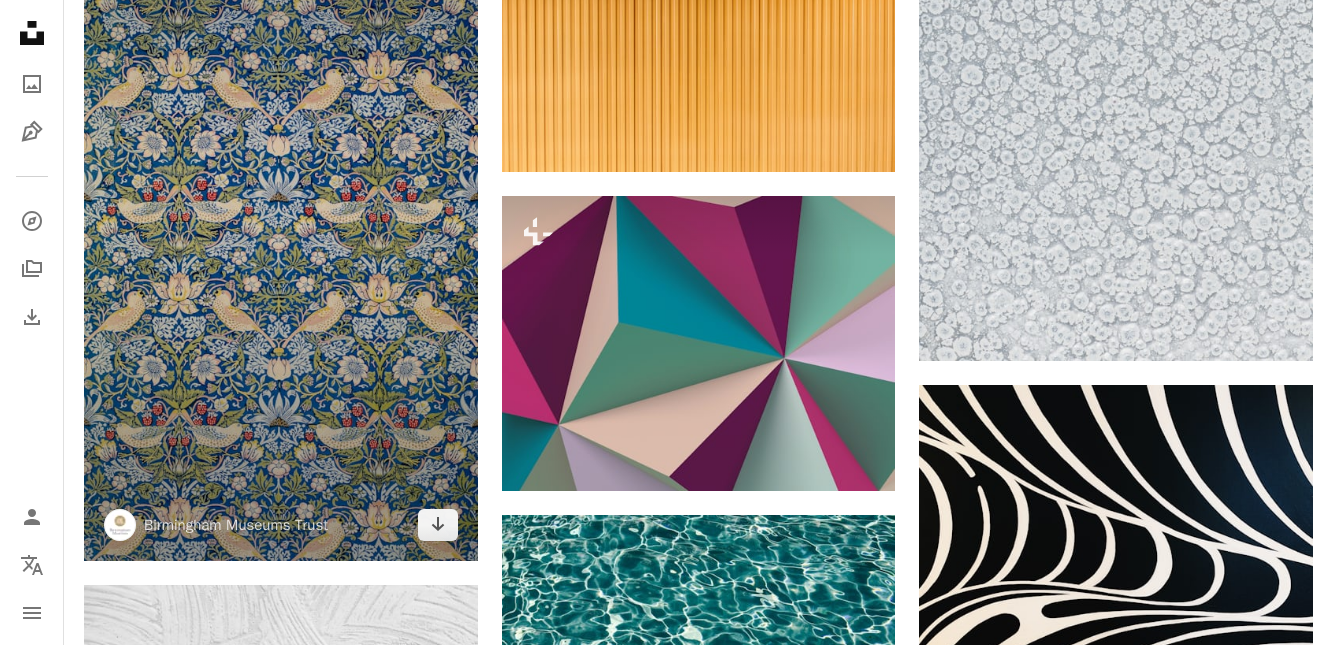 scroll, scrollTop: 2754, scrollLeft: 0, axis: vertical 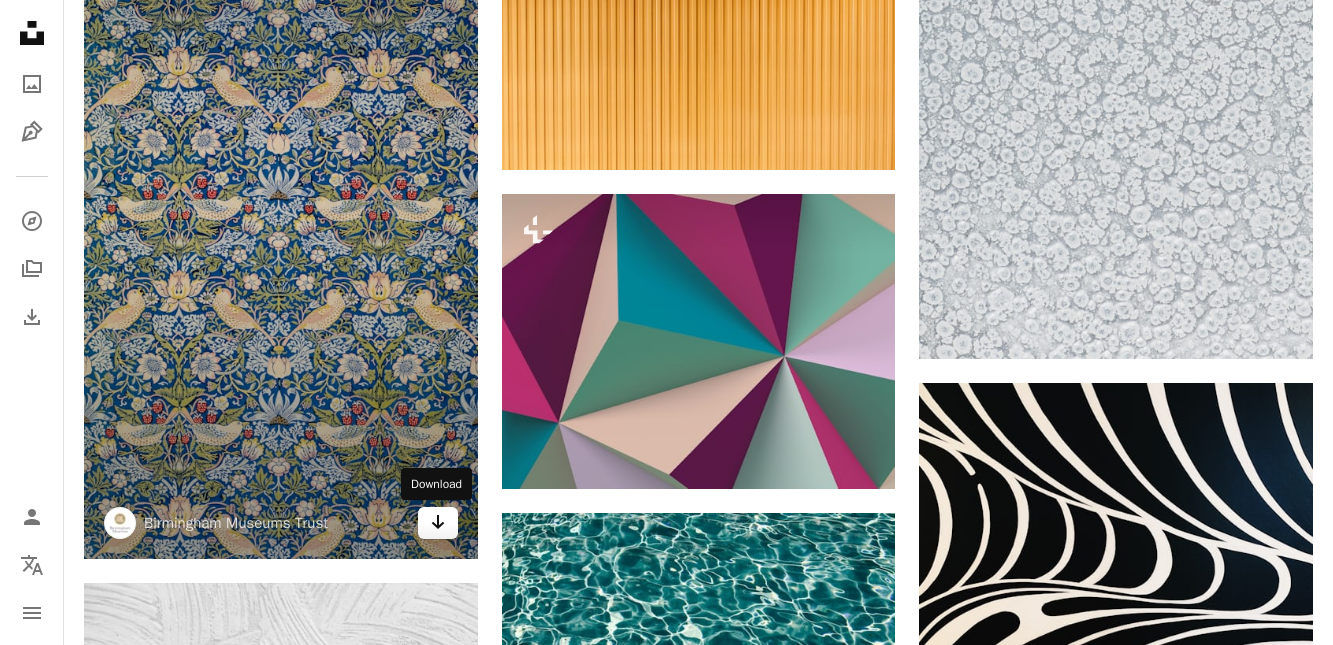 click on "Arrow pointing down" 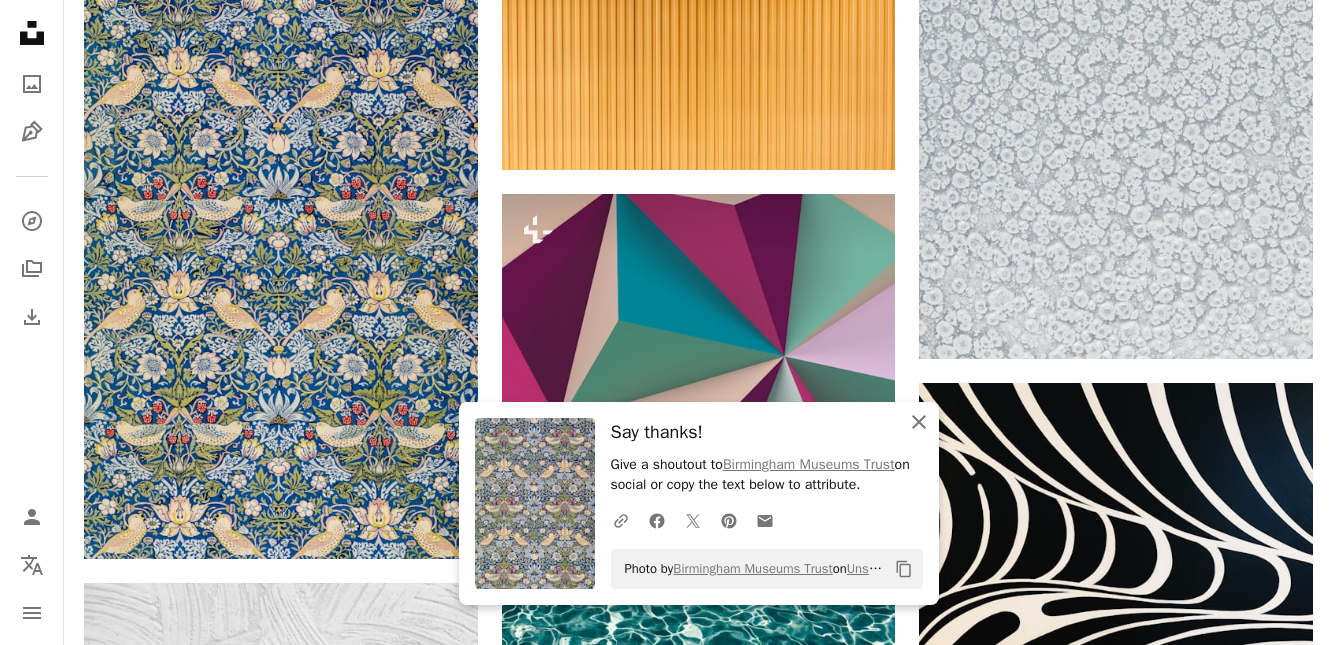 click 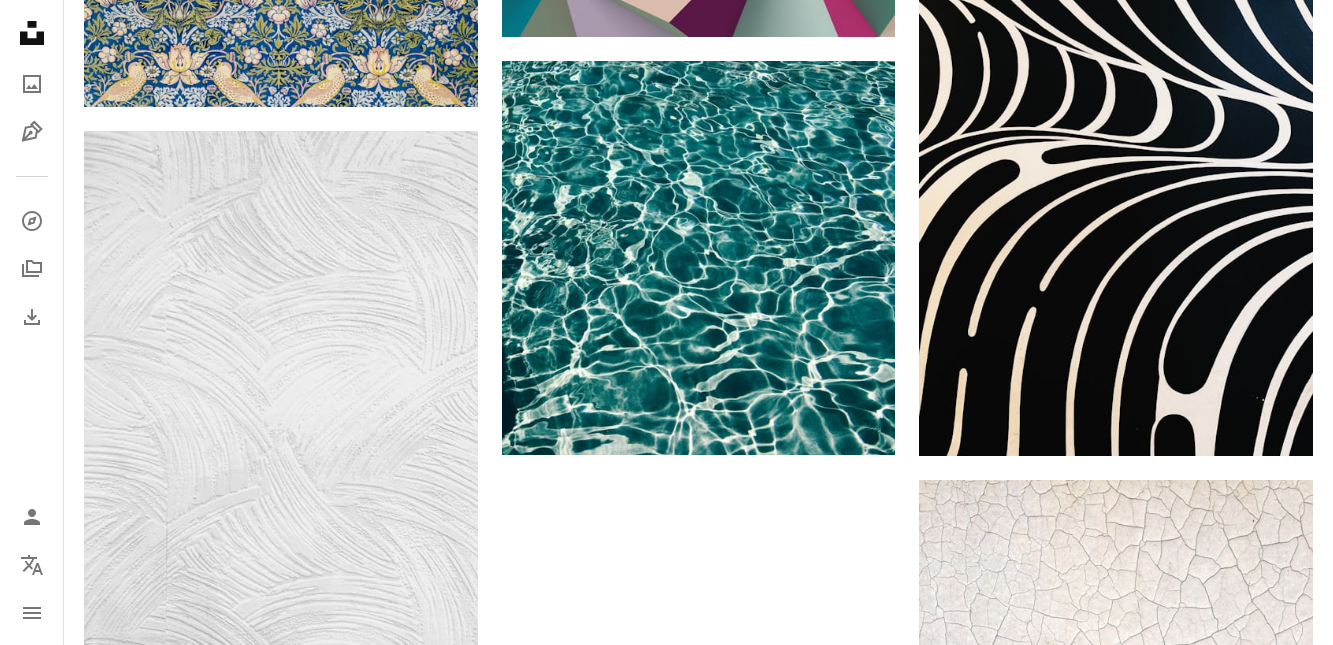 scroll, scrollTop: 3264, scrollLeft: 0, axis: vertical 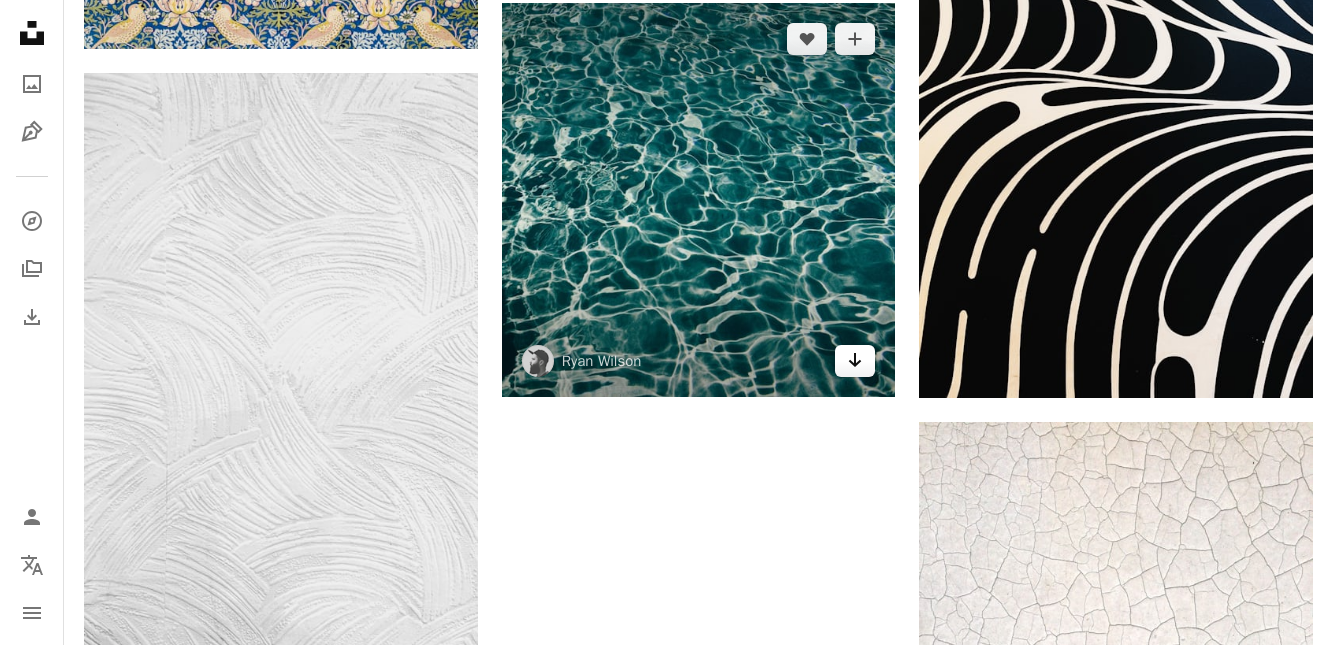 click on "Arrow pointing down" 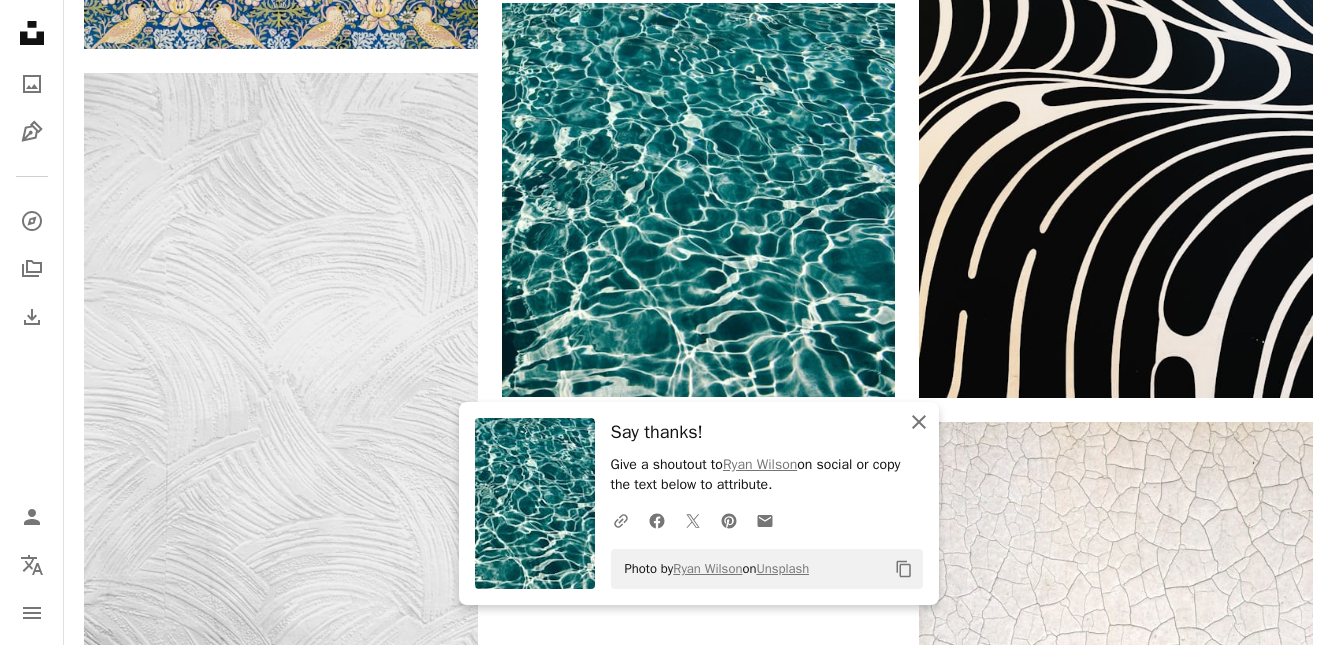 click 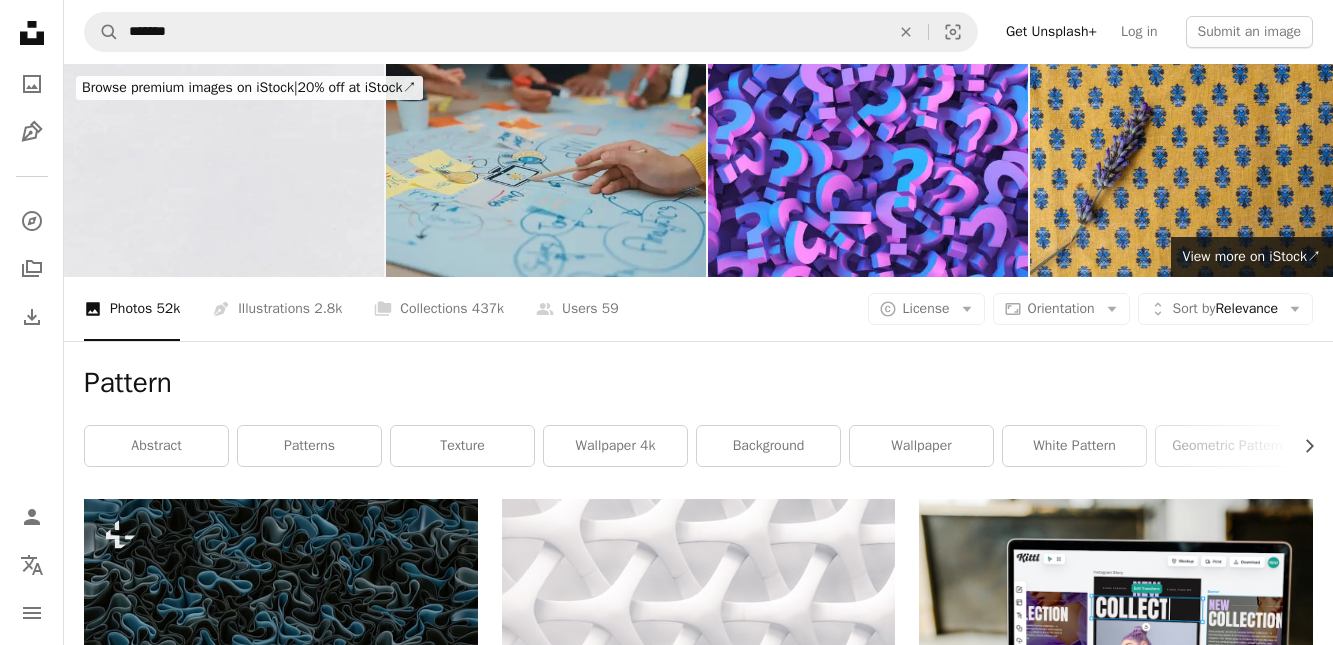 scroll, scrollTop: 102, scrollLeft: 0, axis: vertical 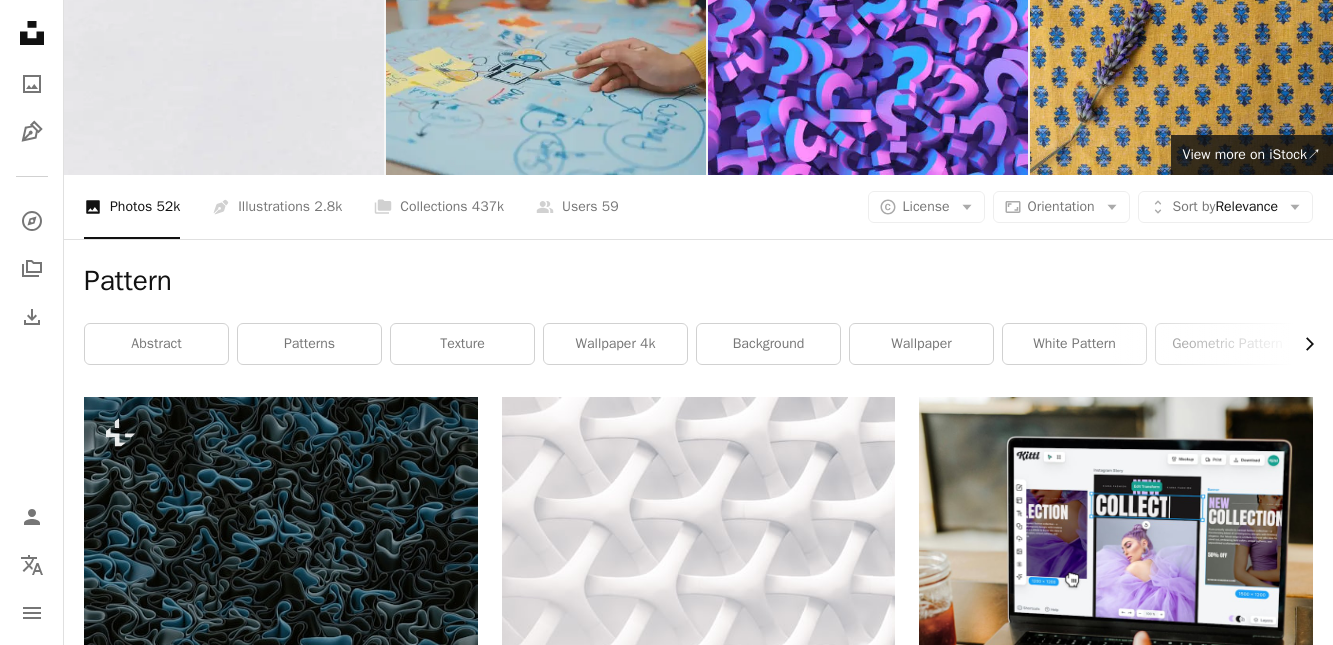 click on "Chevron right" 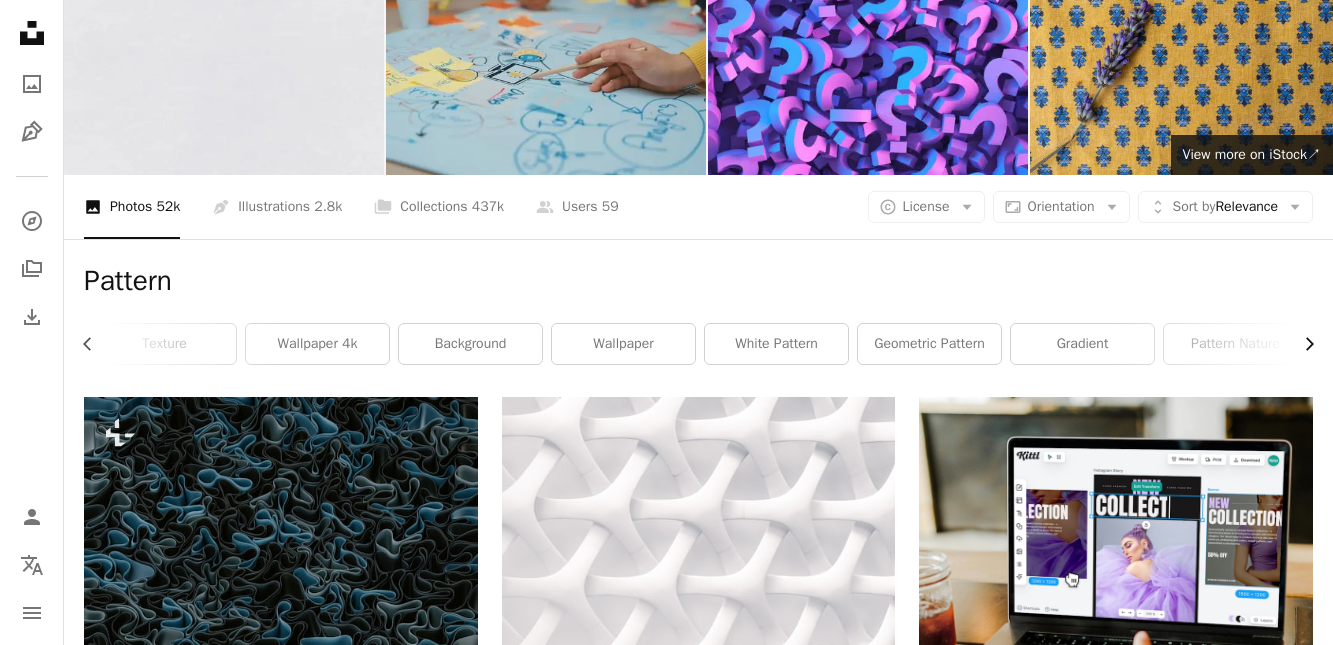 scroll, scrollTop: 0, scrollLeft: 300, axis: horizontal 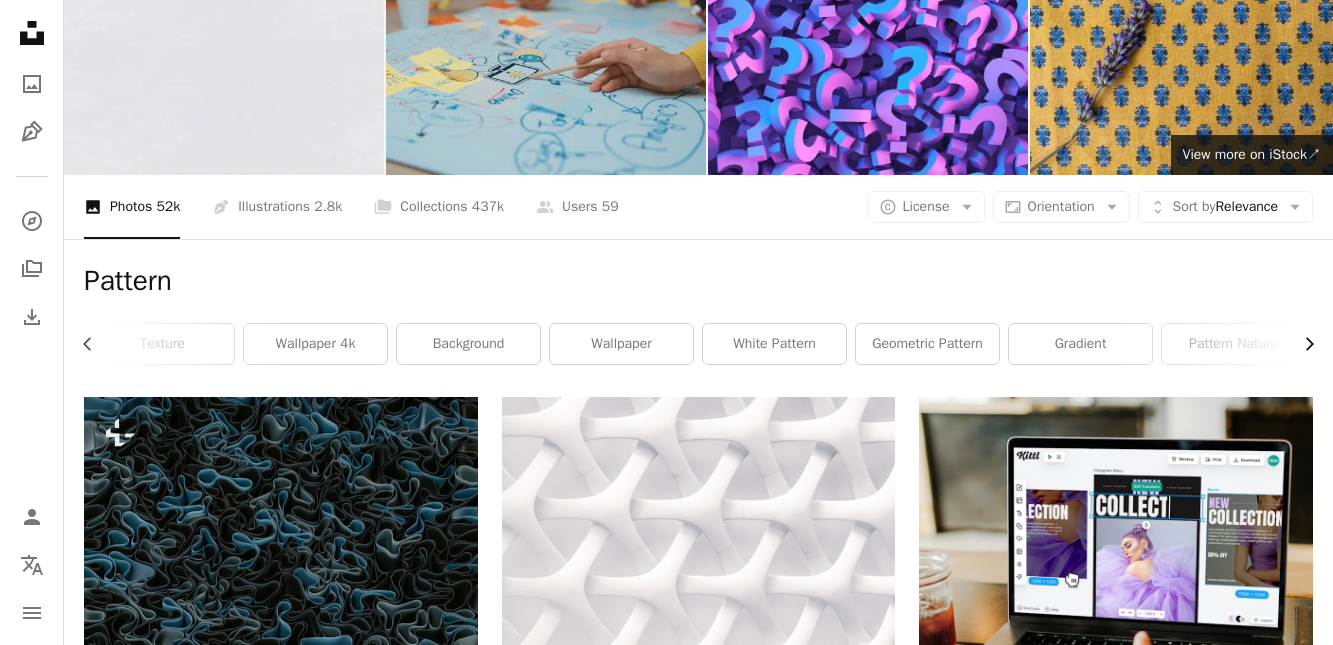 click on "Chevron right" 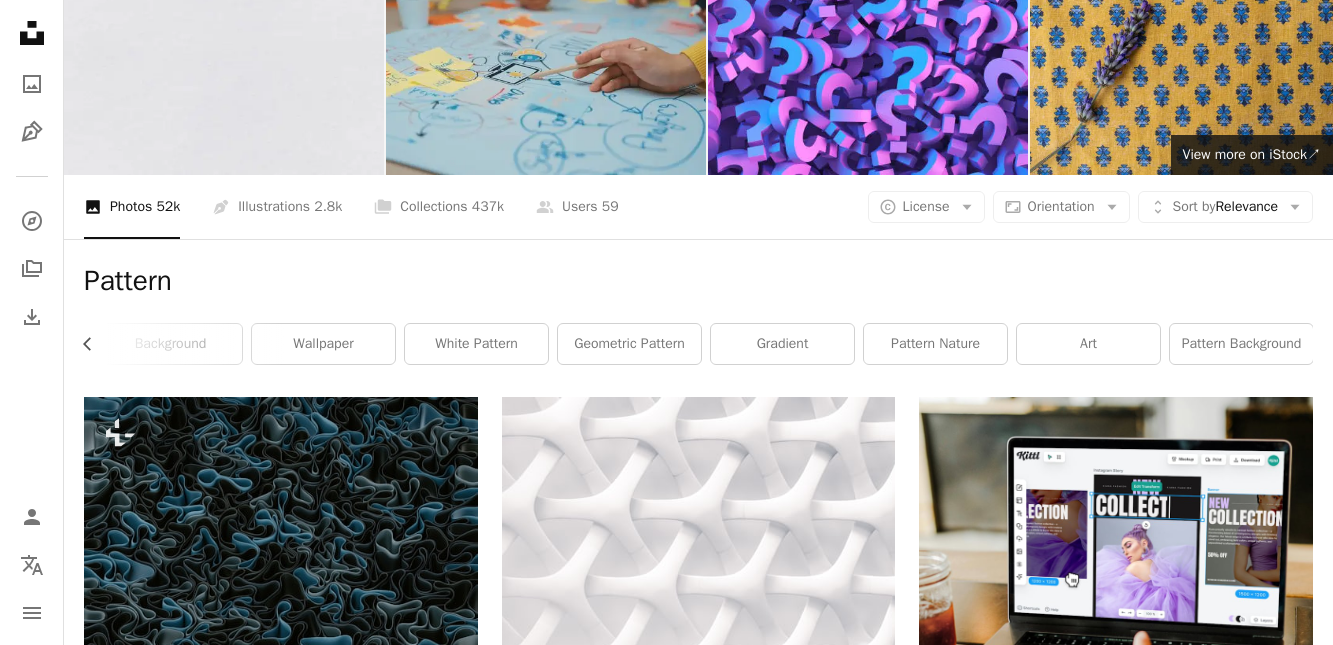 scroll, scrollTop: 0, scrollLeft: 599, axis: horizontal 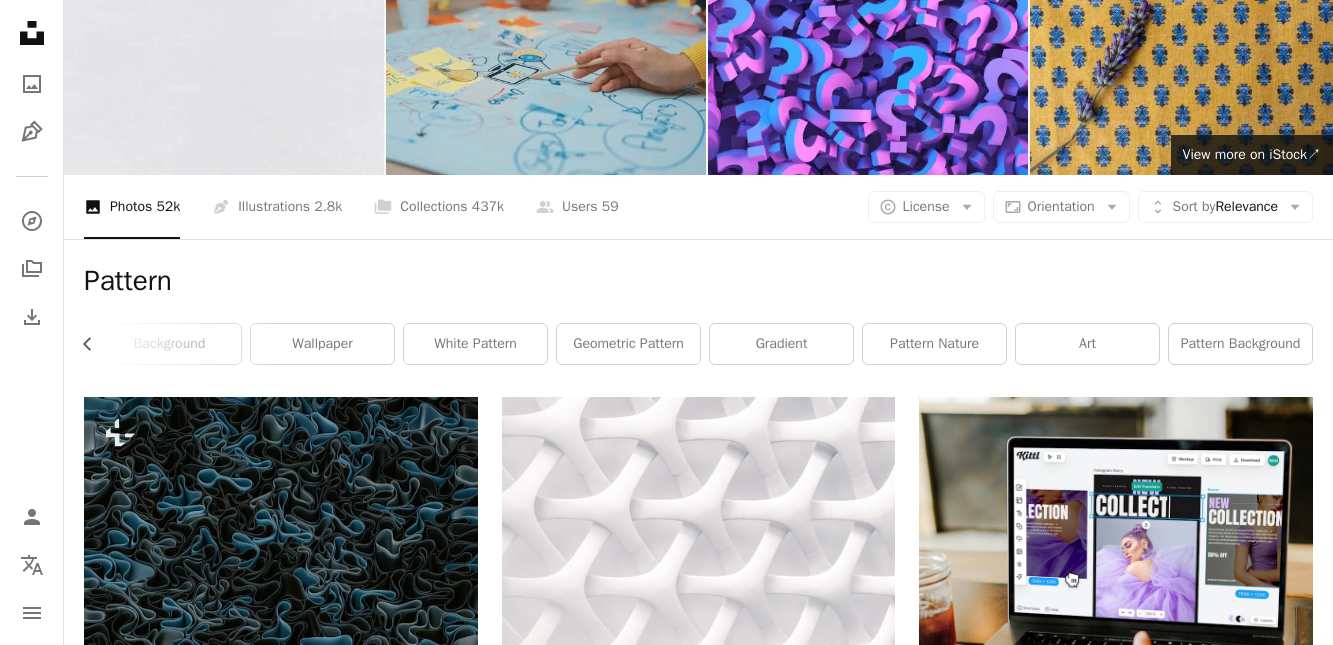 click on "pattern background" at bounding box center [1240, 344] 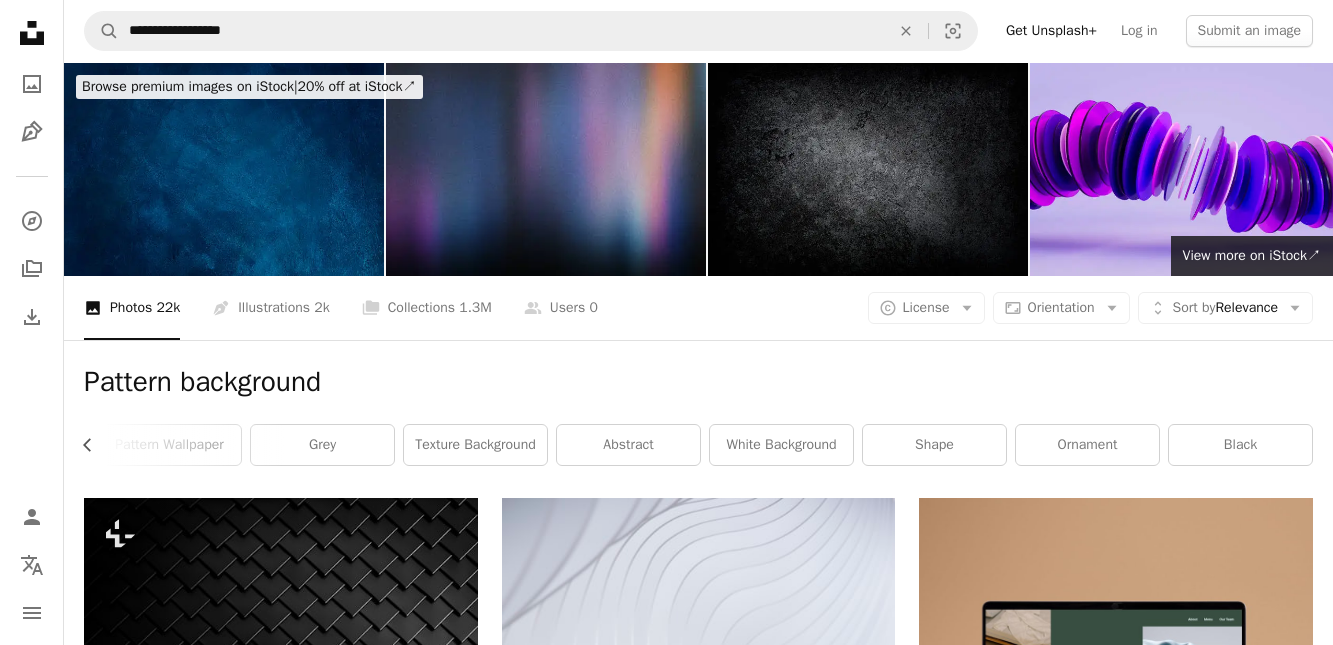 scroll, scrollTop: 0, scrollLeft: 0, axis: both 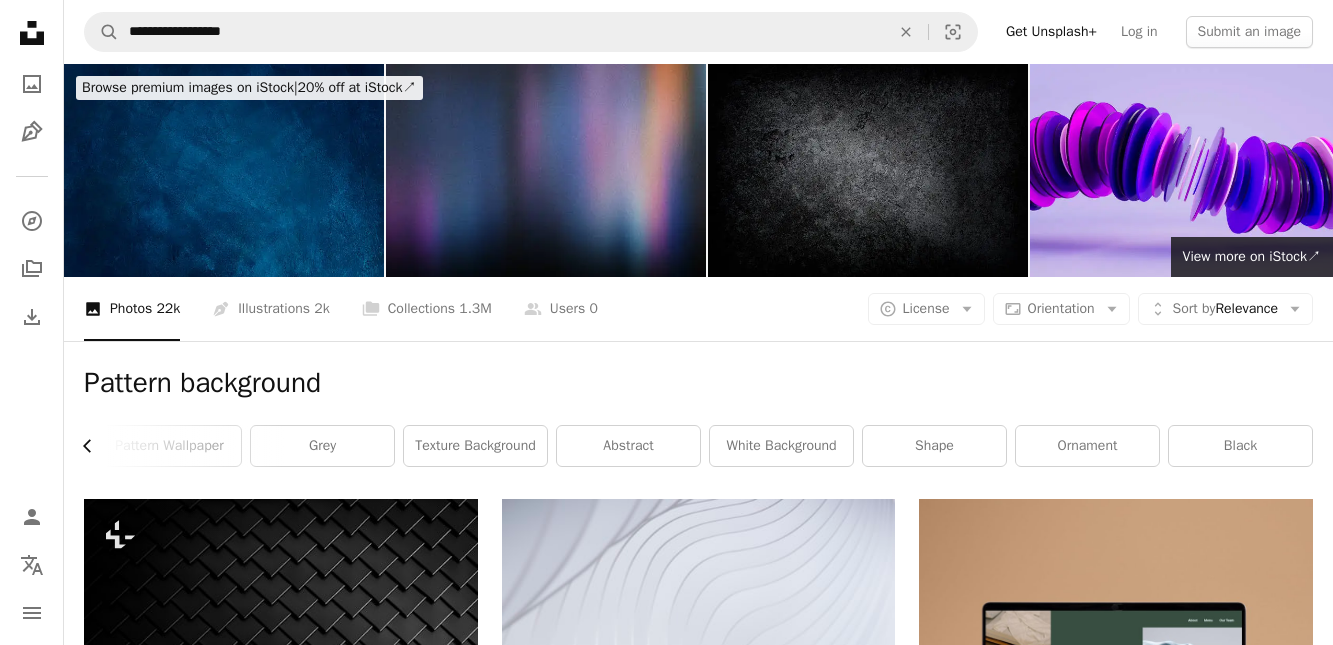 click on "Chevron left" 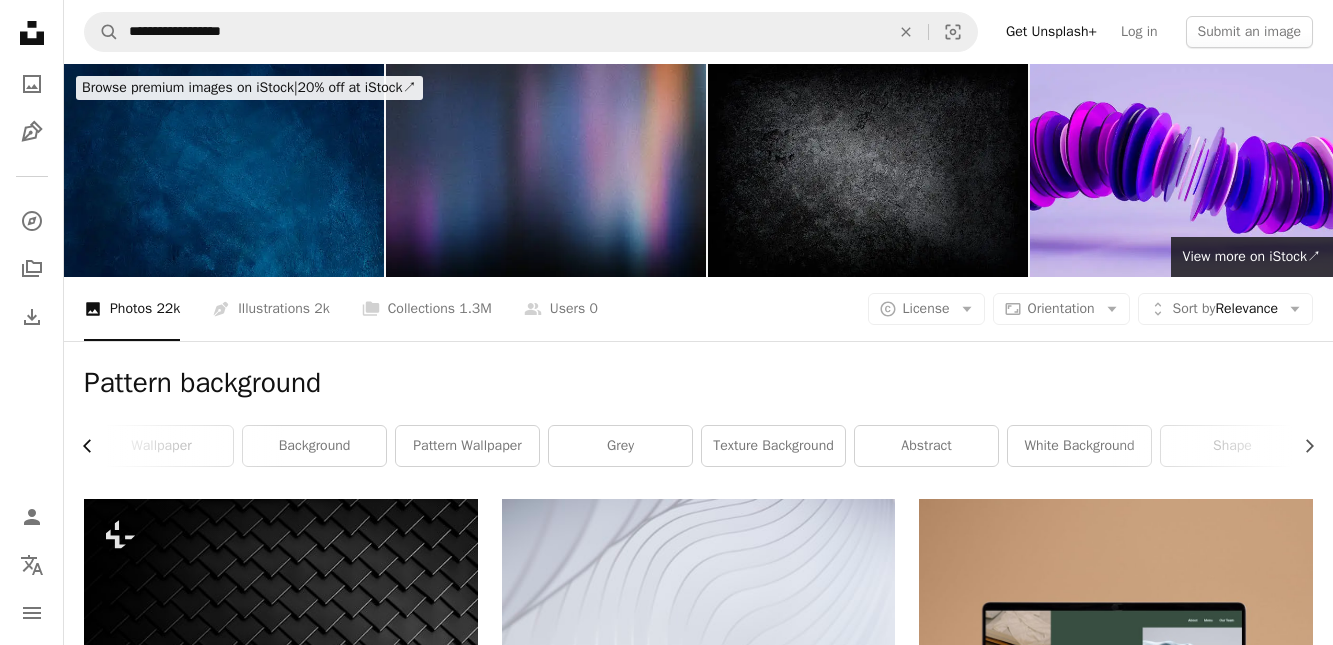 scroll, scrollTop: 0, scrollLeft: 299, axis: horizontal 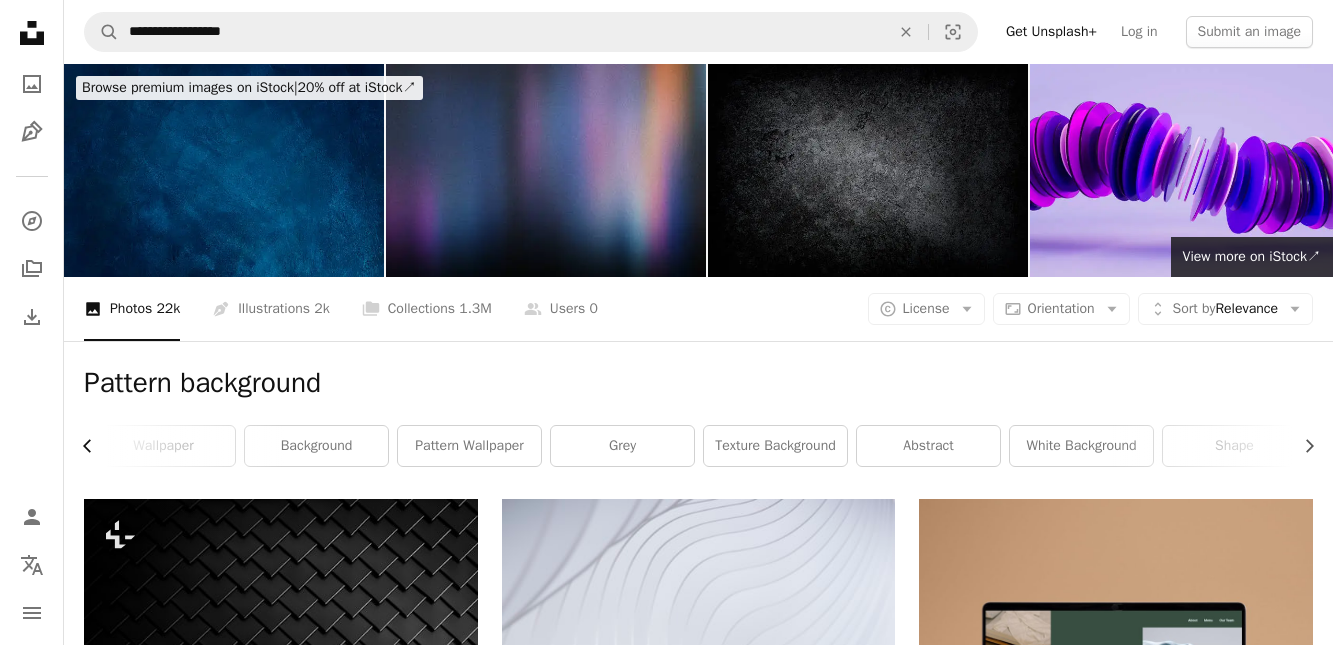 click on "Chevron left" 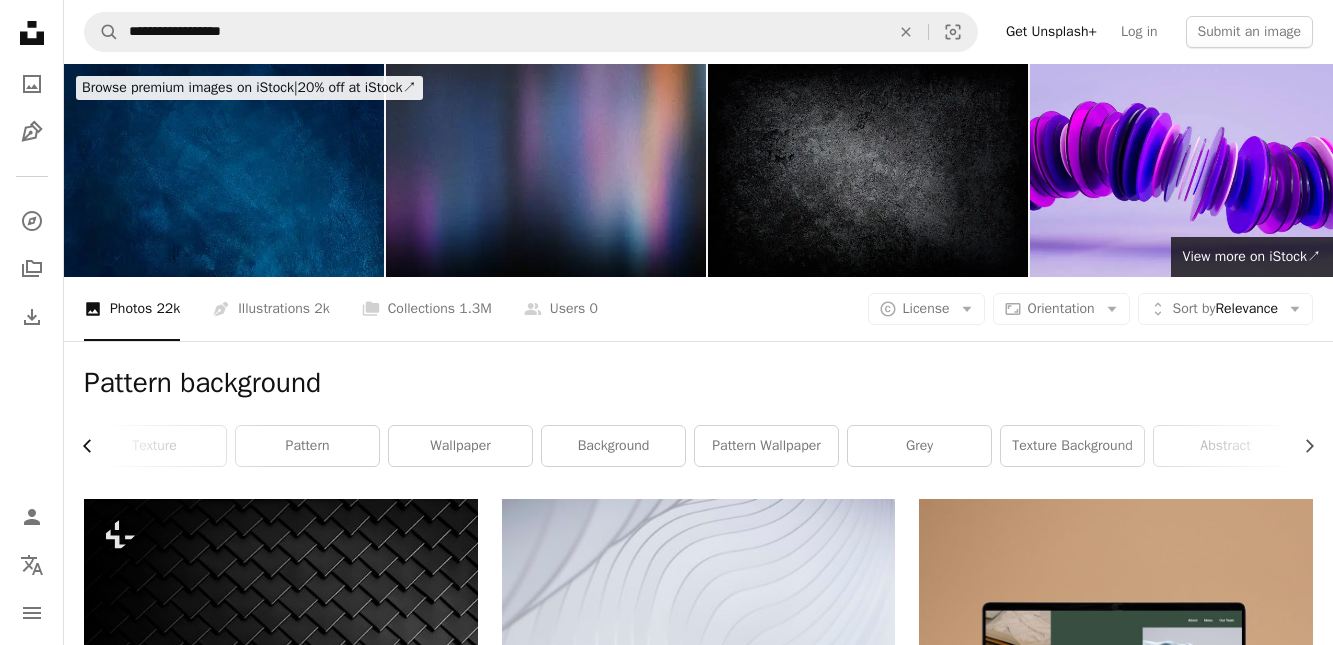 scroll, scrollTop: 0, scrollLeft: 0, axis: both 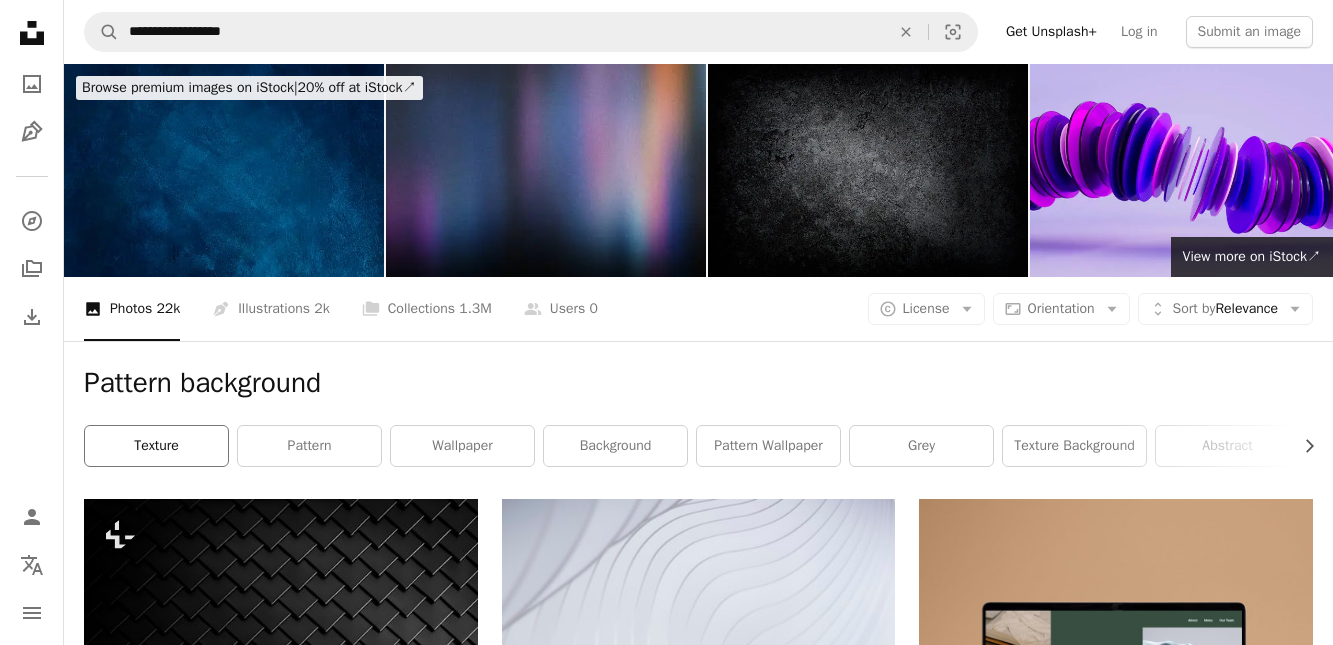 click on "texture" at bounding box center [156, 446] 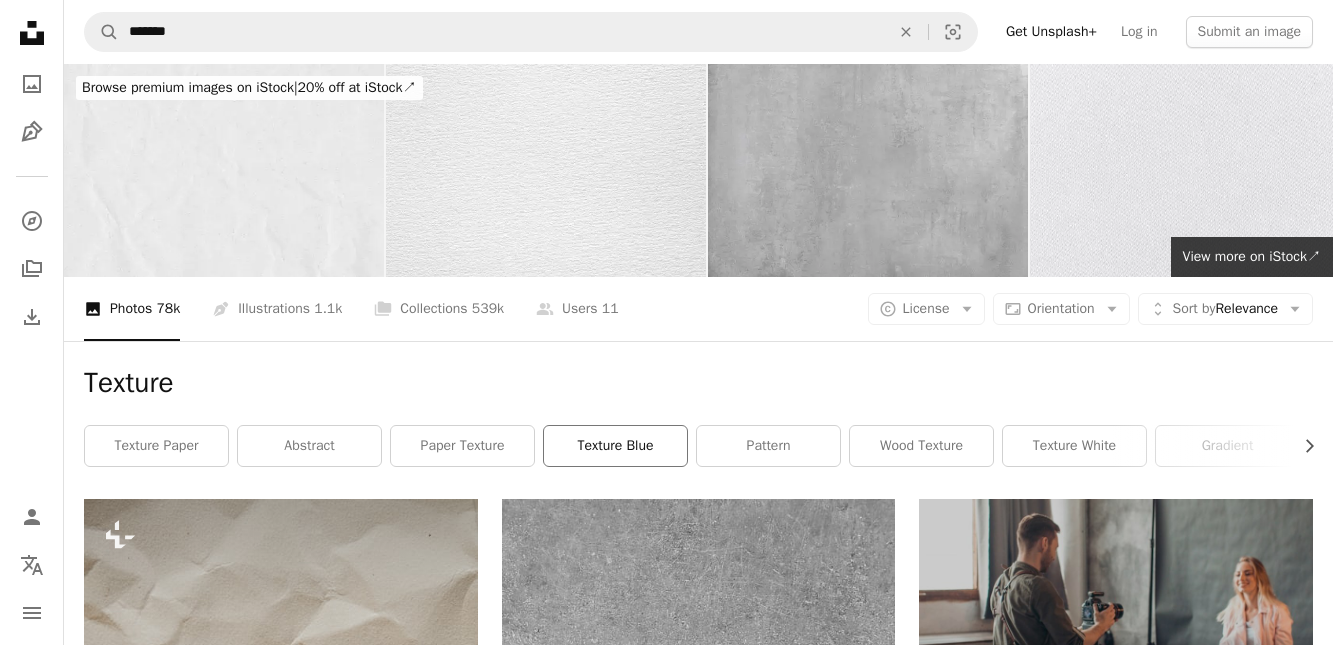 click on "texture blue" at bounding box center (615, 446) 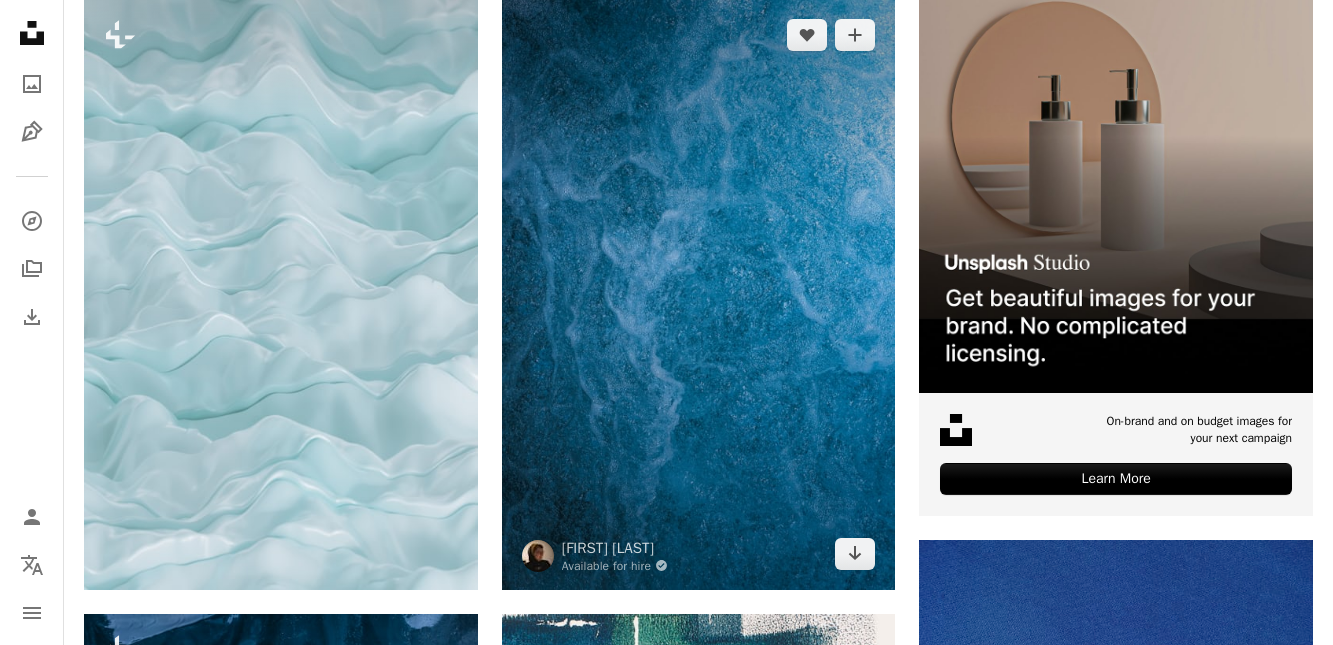 scroll, scrollTop: 510, scrollLeft: 0, axis: vertical 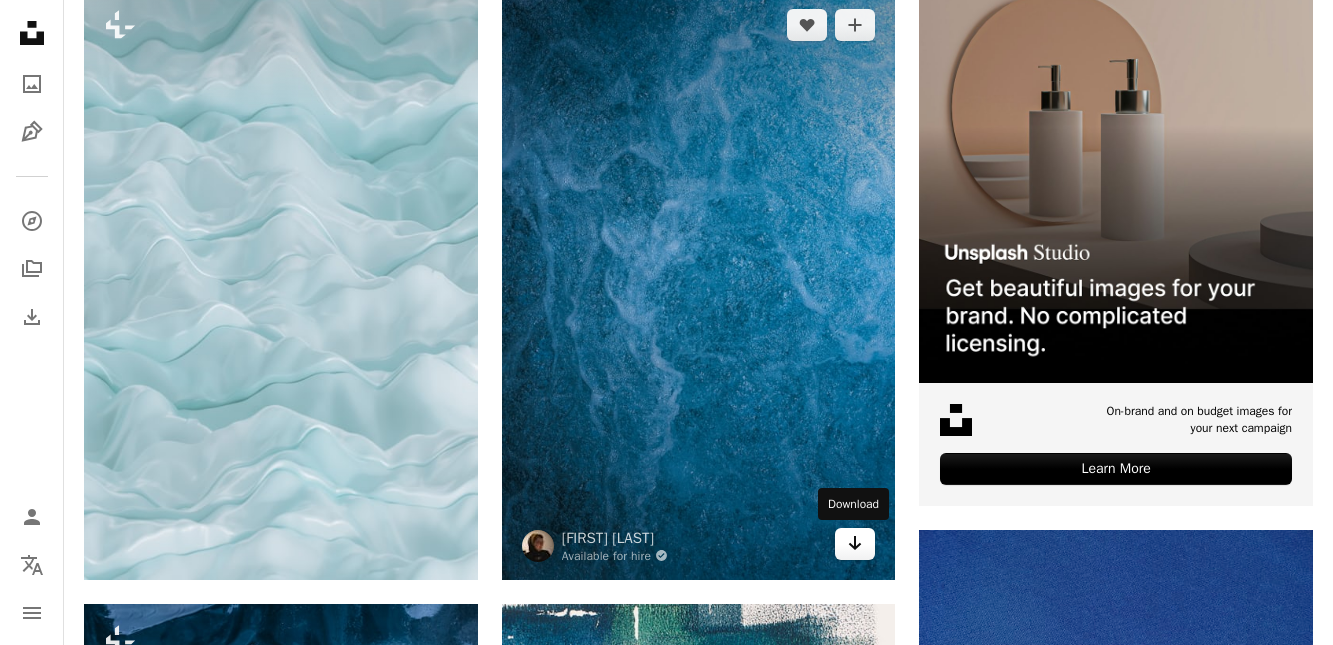 click 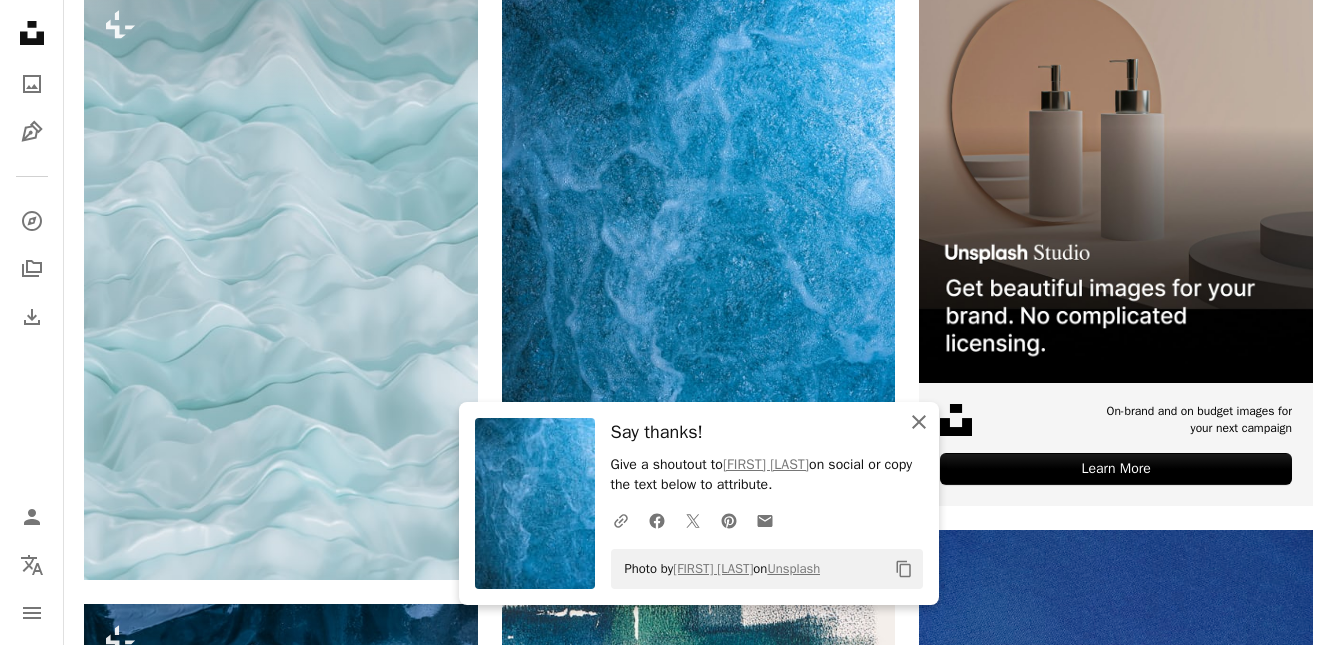 click on "An X shape" 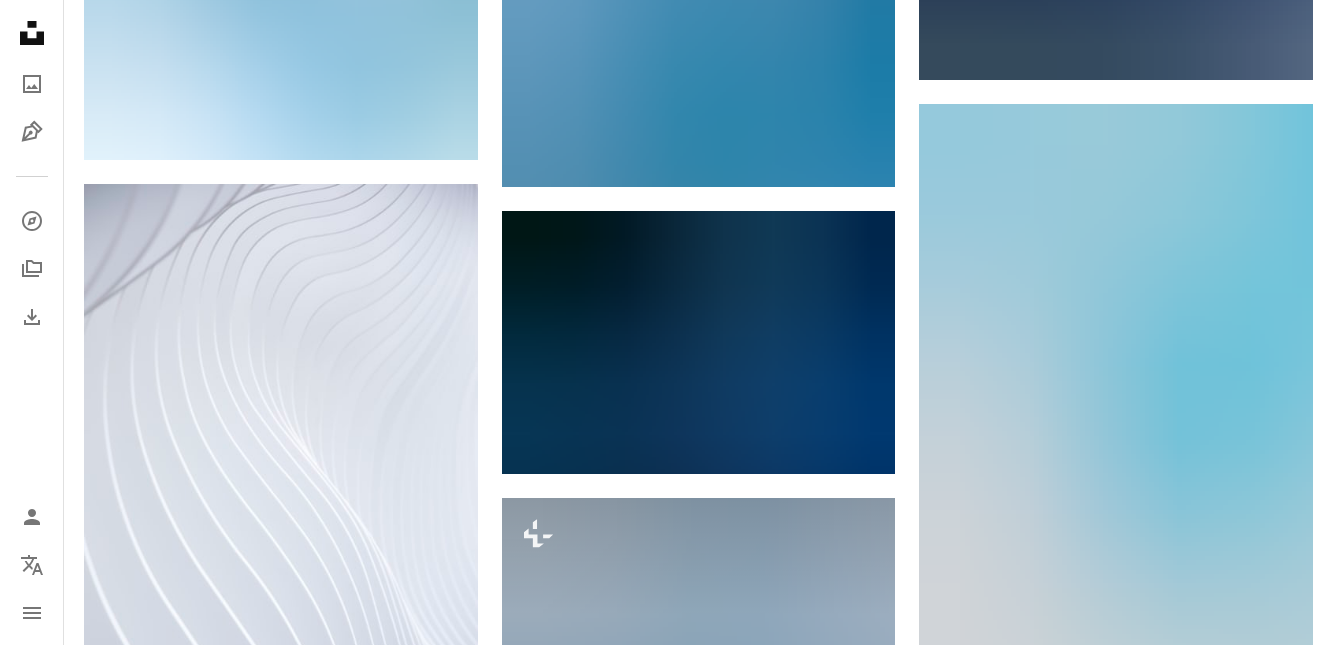 scroll, scrollTop: 2142, scrollLeft: 0, axis: vertical 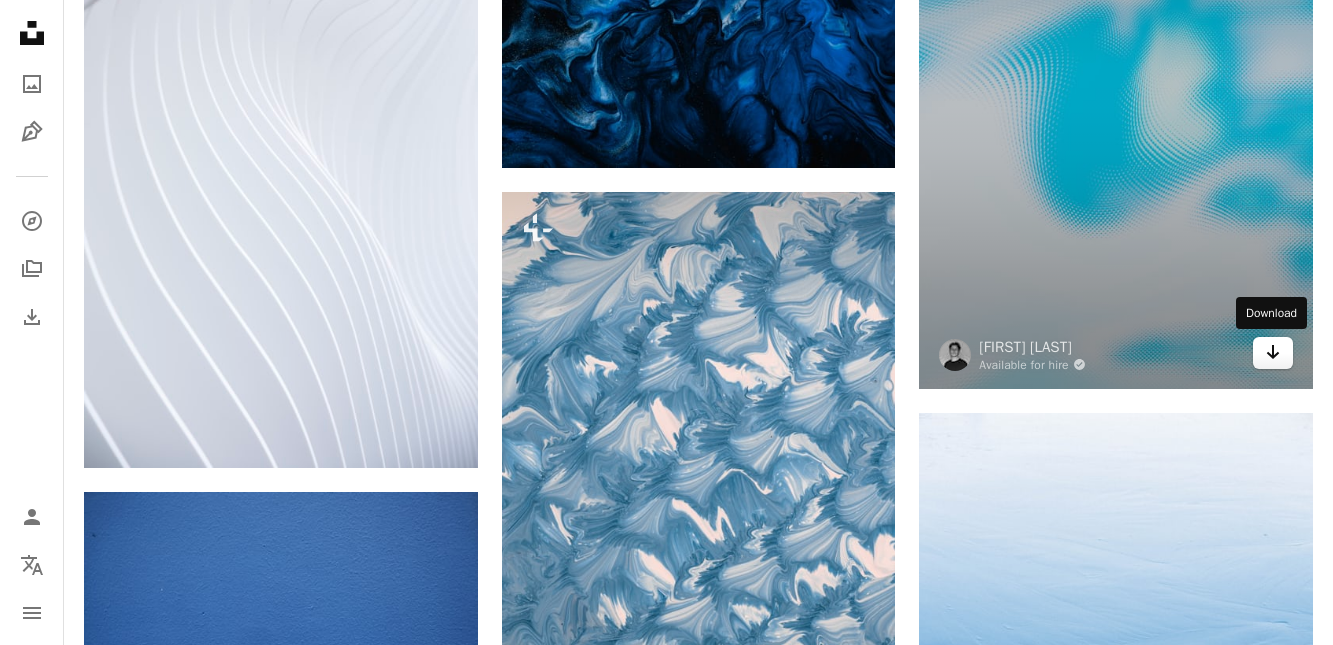 click on "Arrow pointing down" 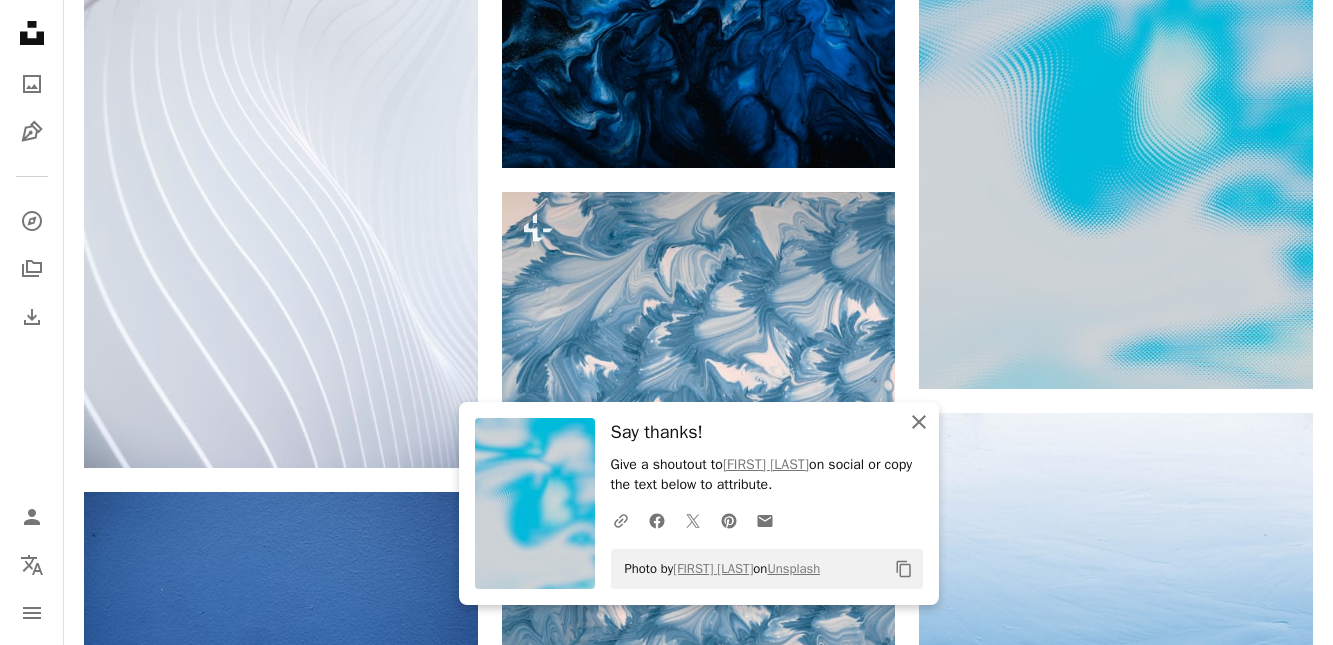 click 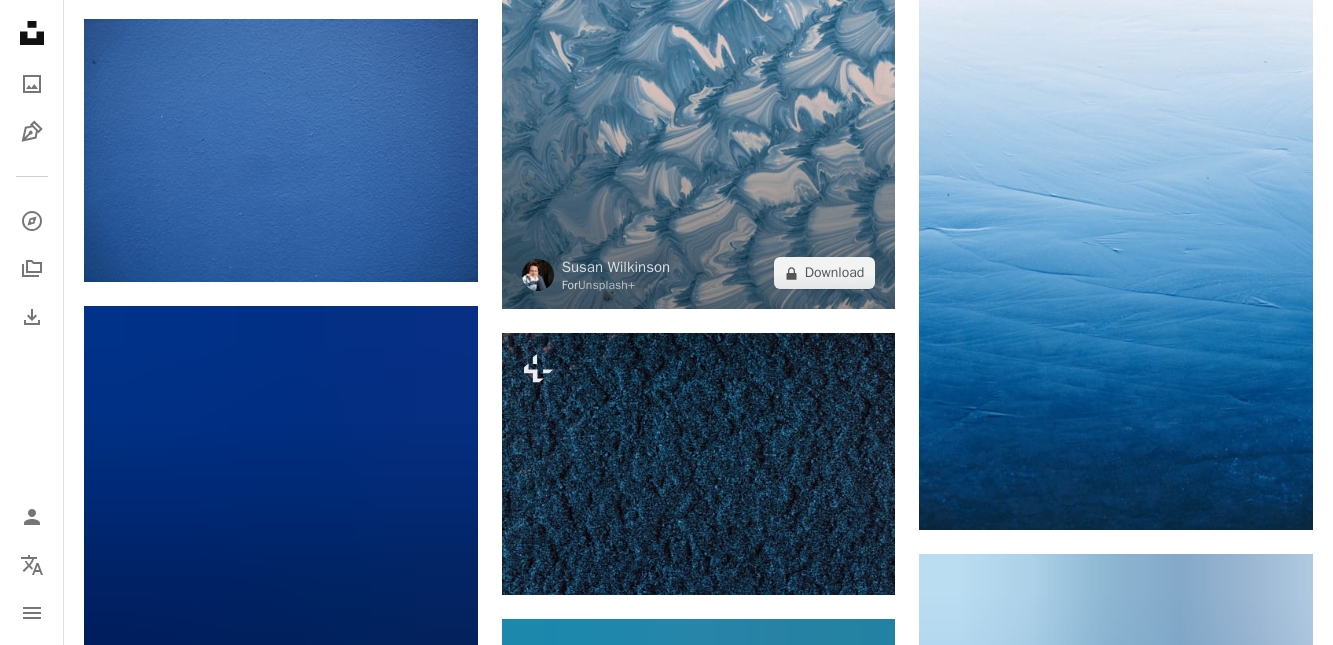 scroll, scrollTop: 2652, scrollLeft: 0, axis: vertical 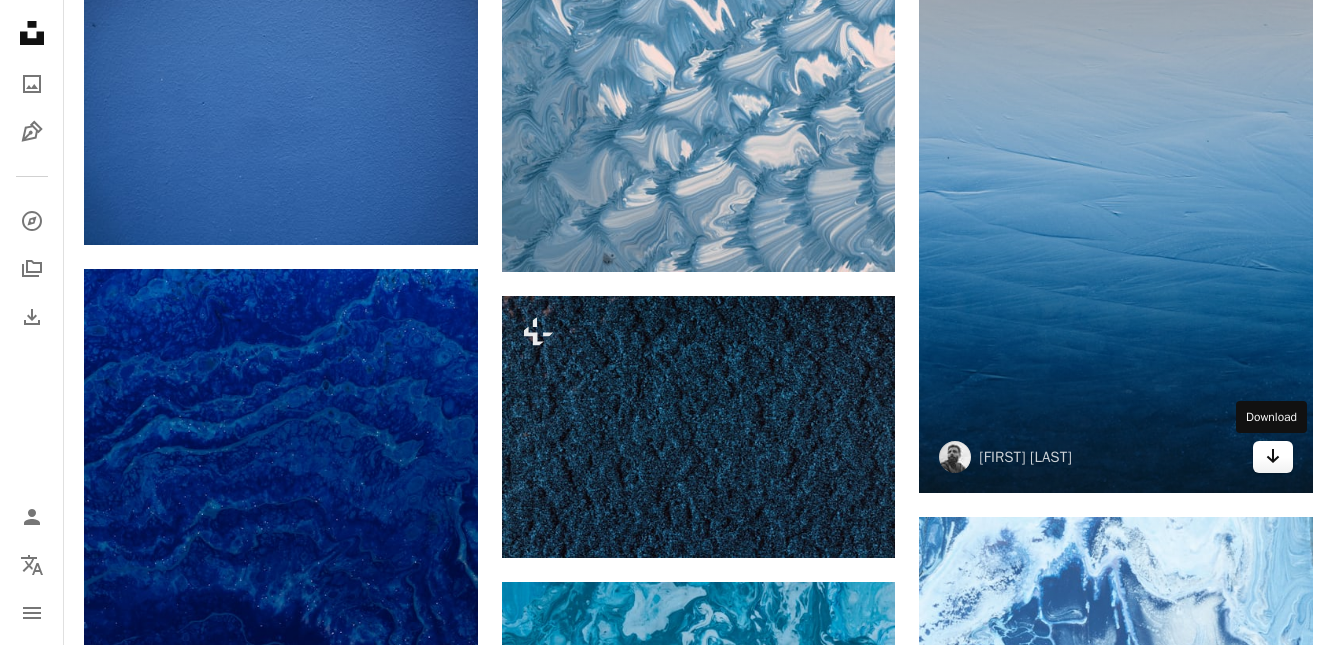 click on "Arrow pointing down" 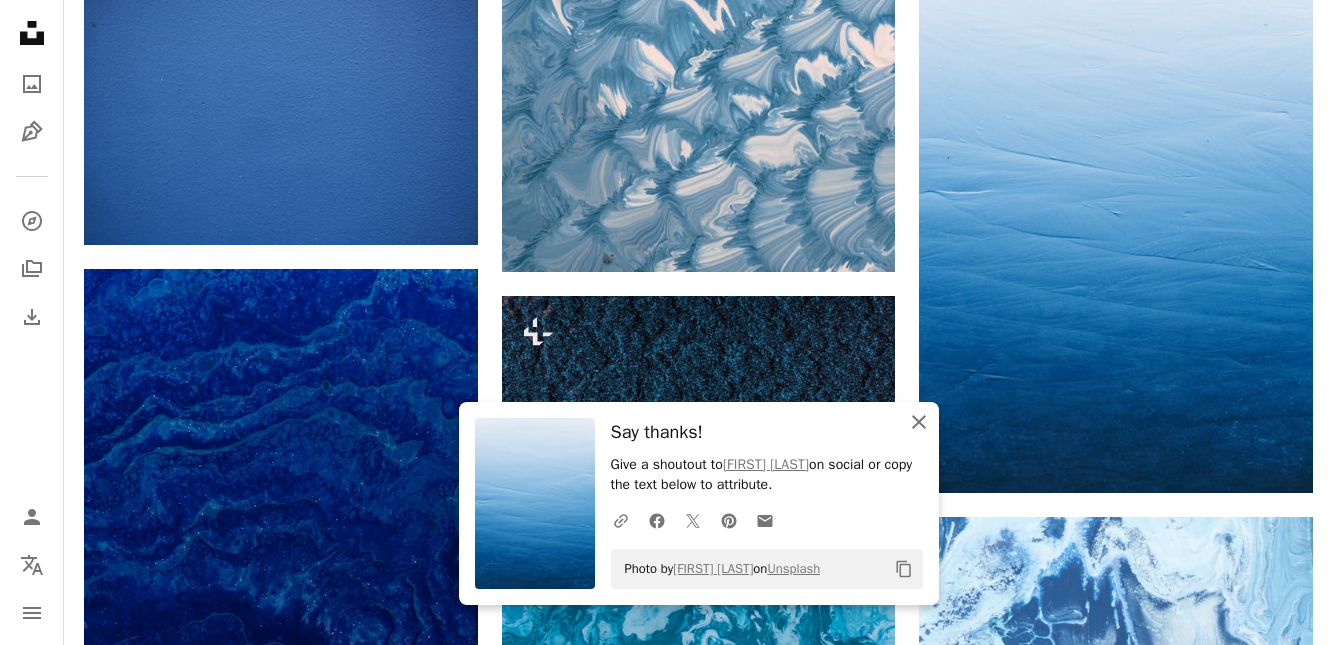 click 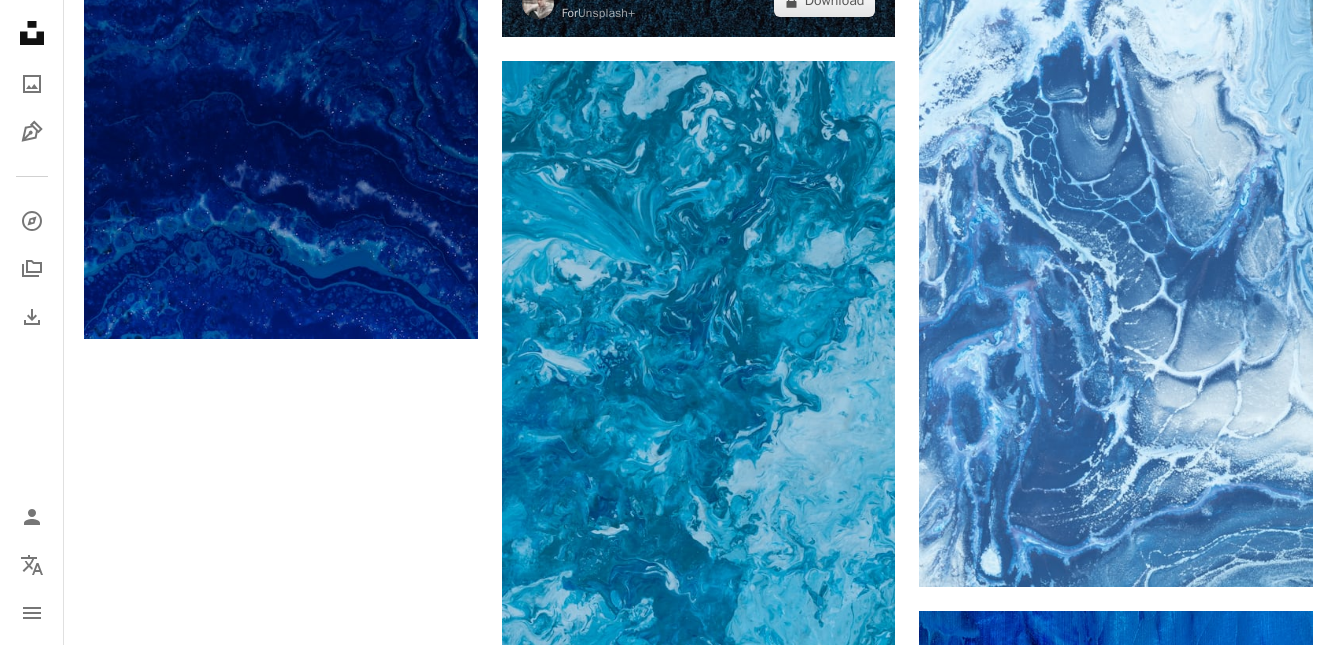 scroll, scrollTop: 3264, scrollLeft: 0, axis: vertical 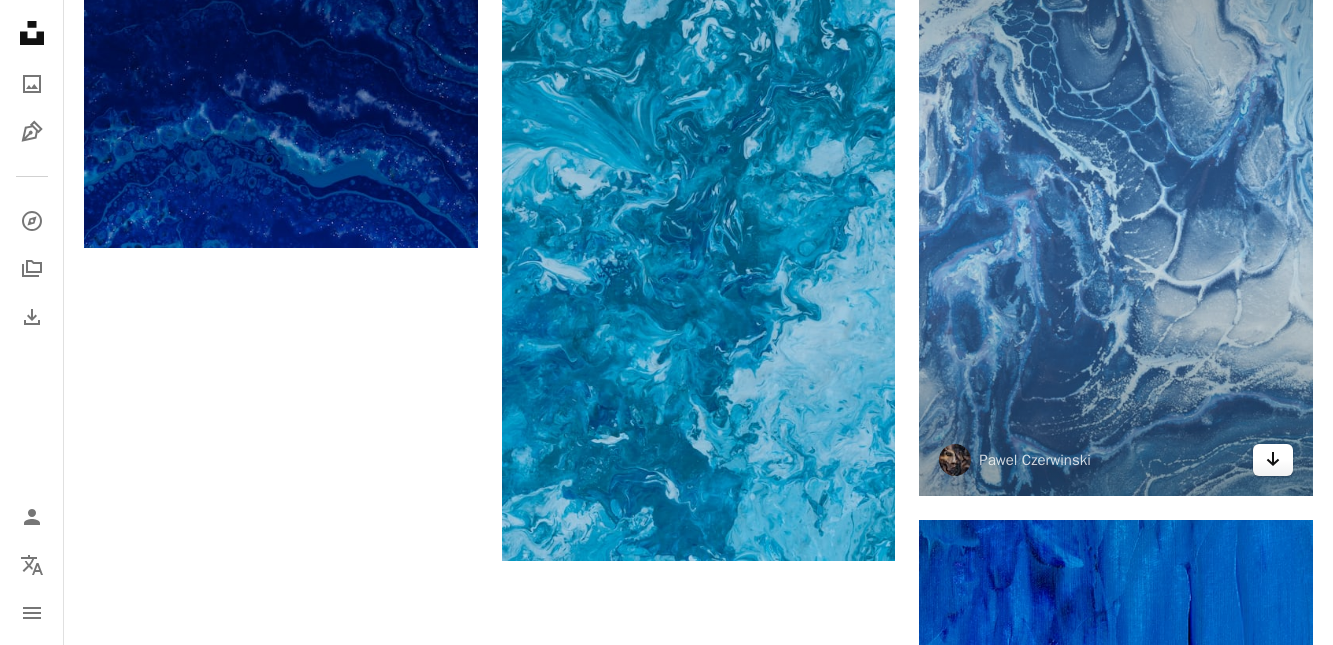 click 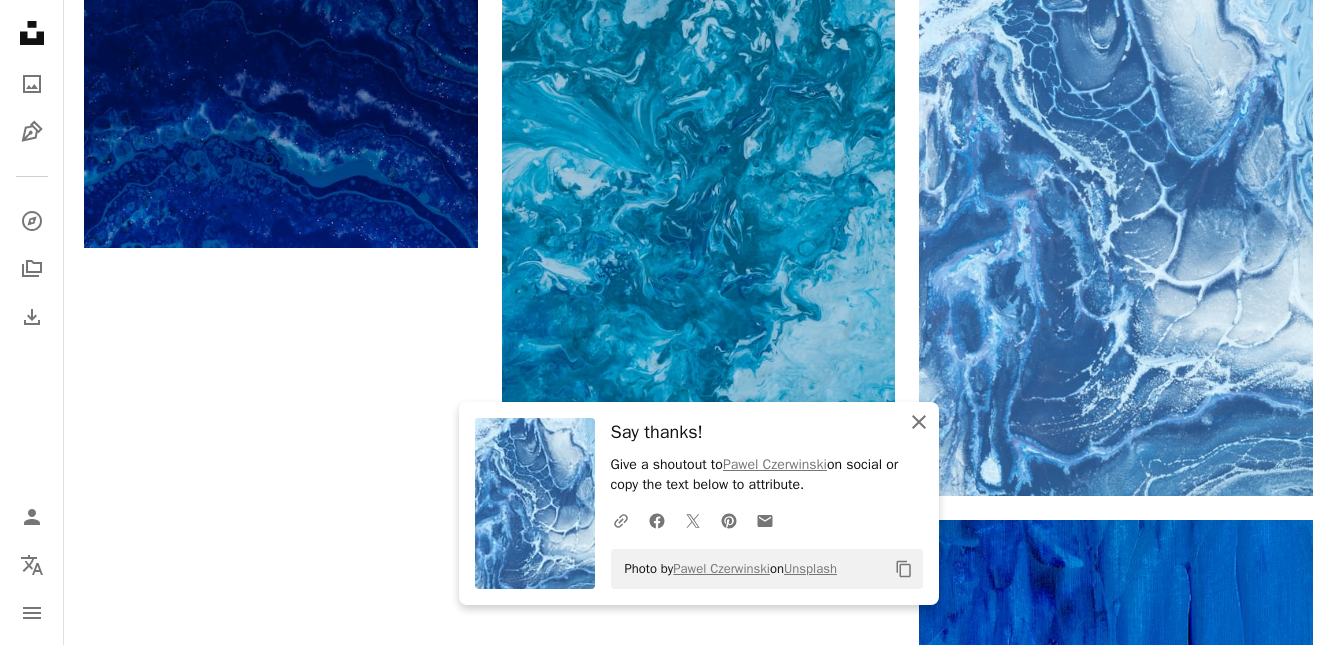 click 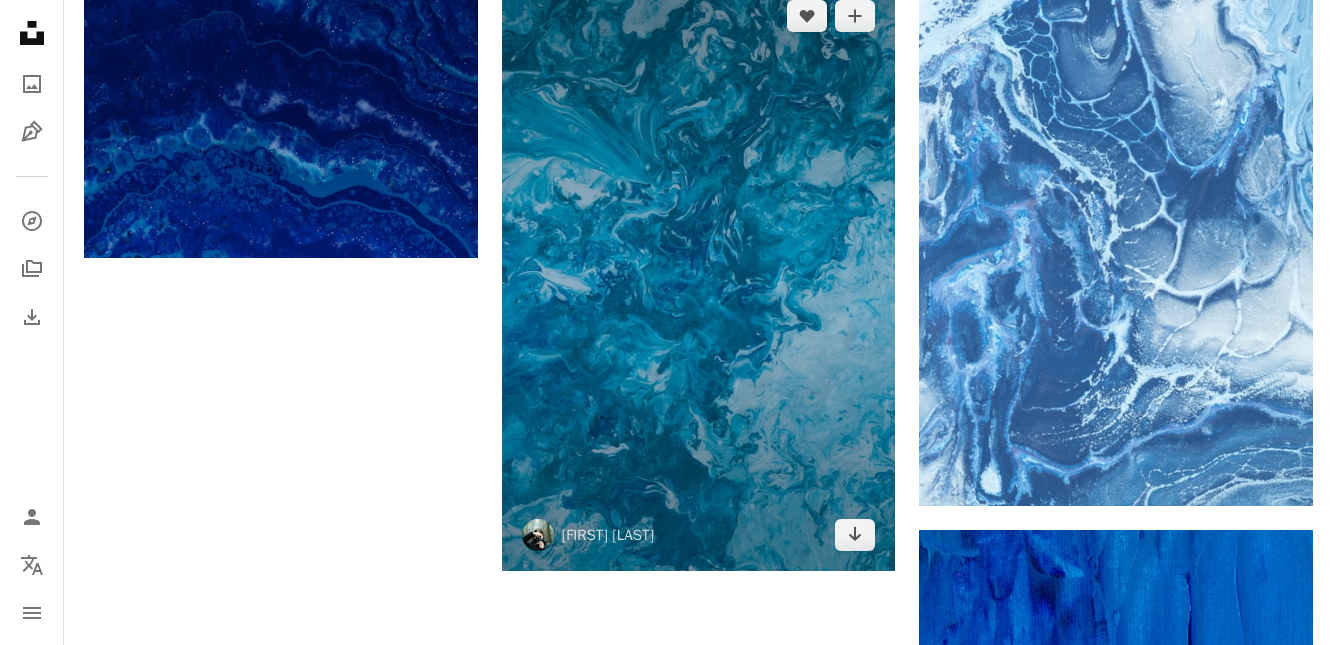 scroll, scrollTop: 3264, scrollLeft: 0, axis: vertical 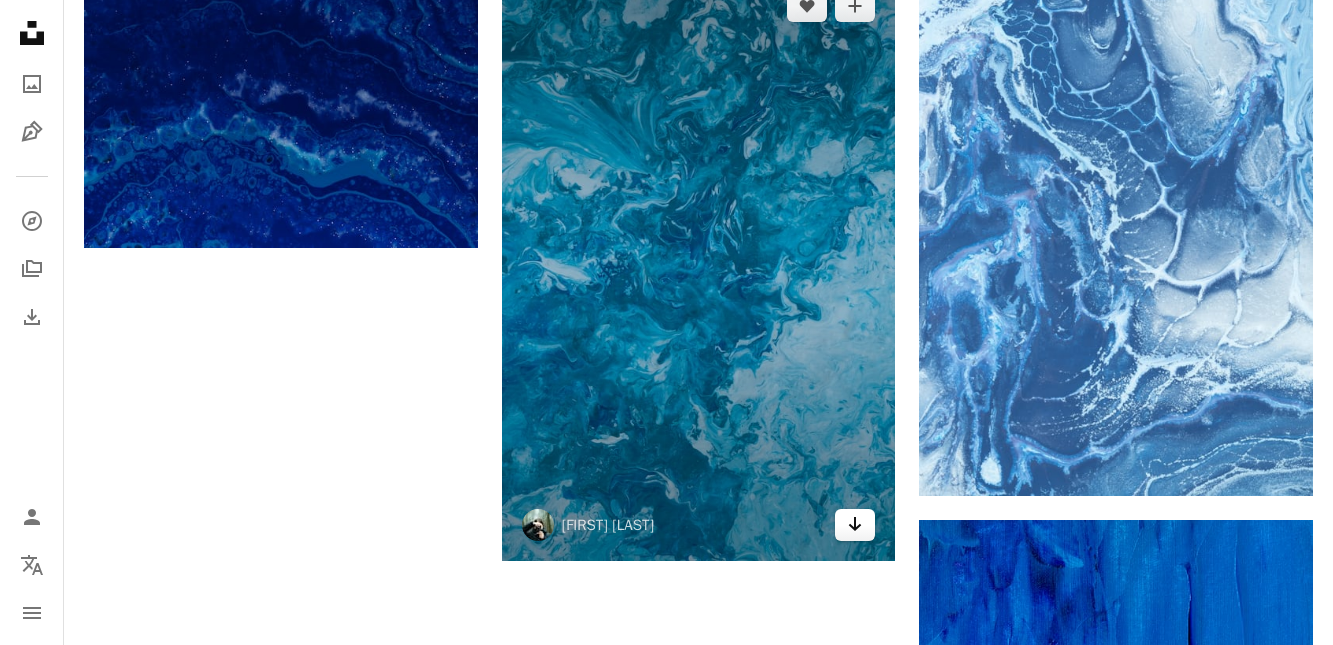 click on "Arrow pointing down" 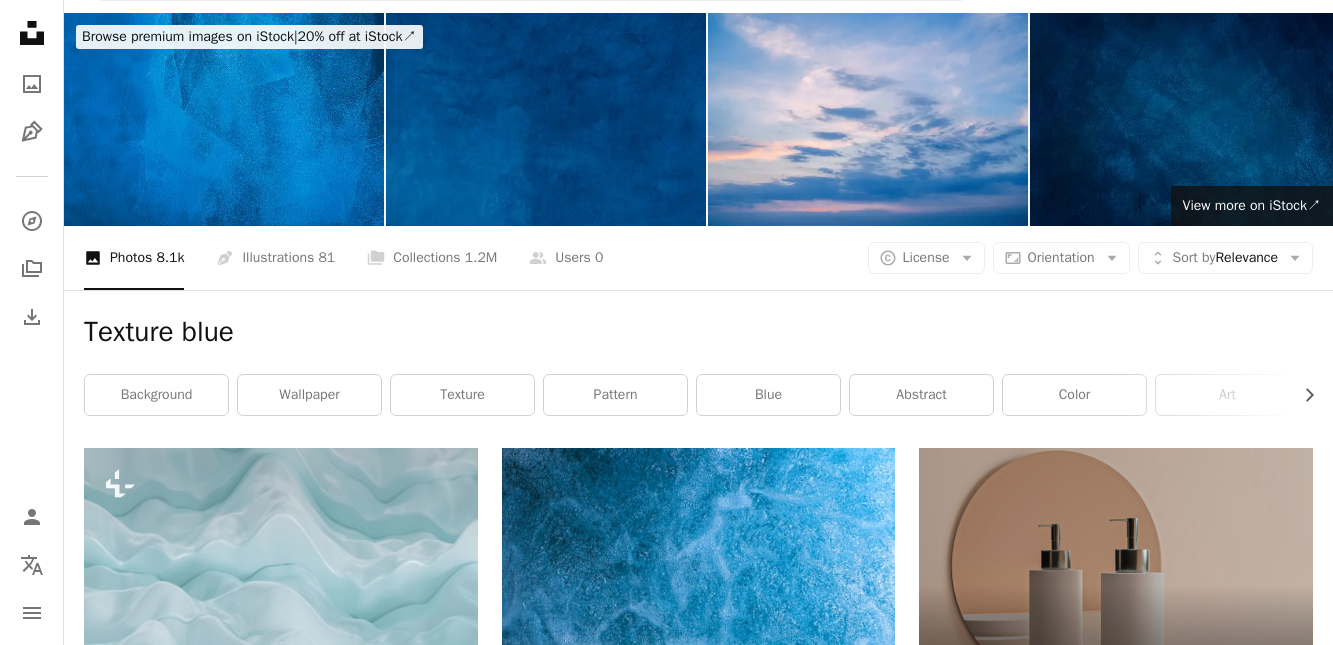 scroll, scrollTop: 102, scrollLeft: 0, axis: vertical 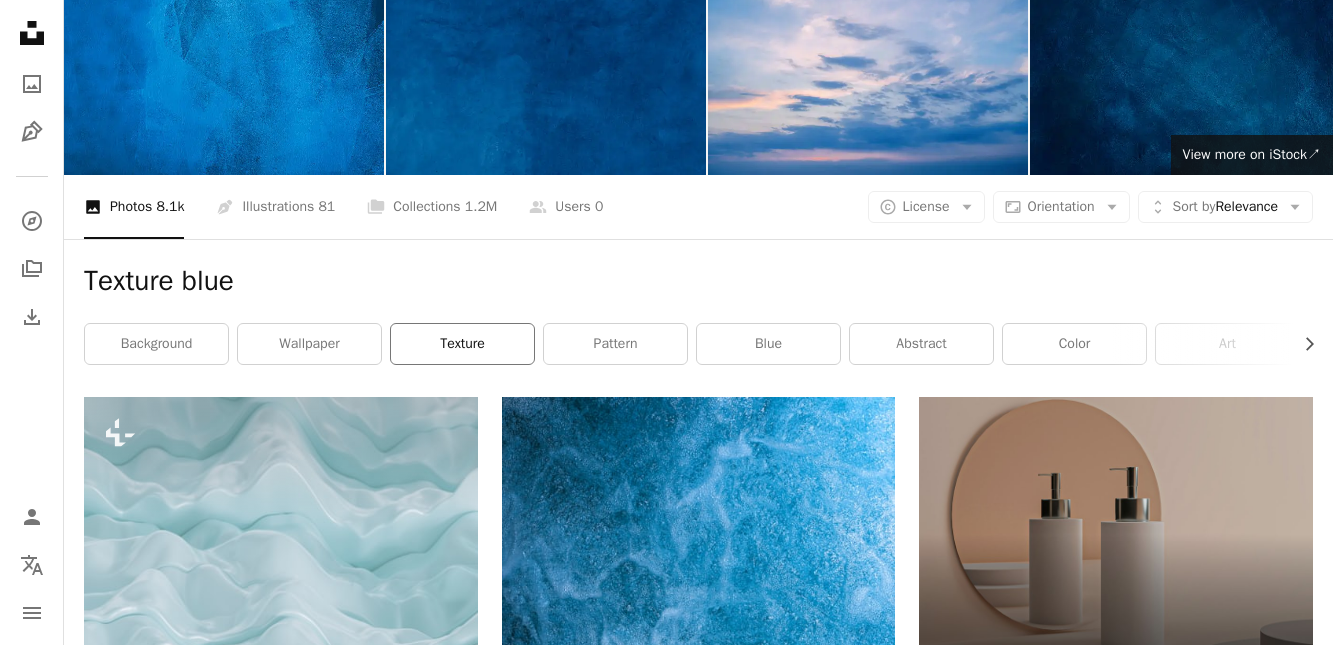 click on "texture" at bounding box center [462, 344] 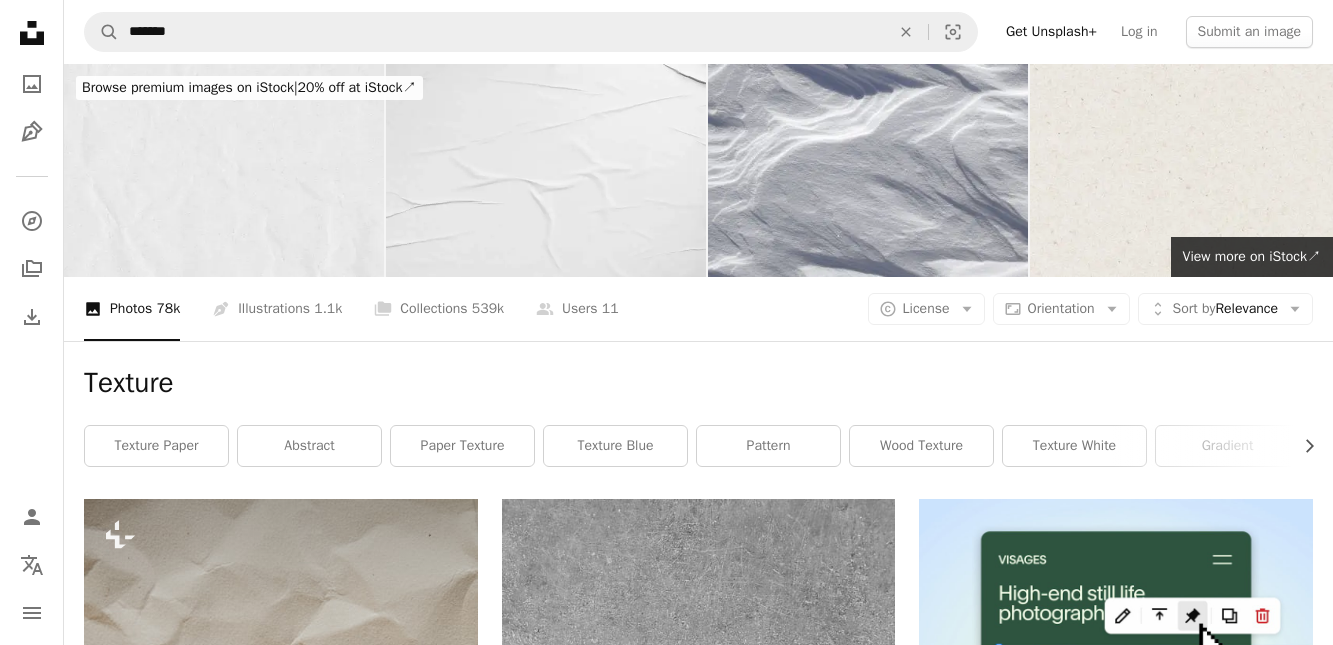 scroll, scrollTop: 102, scrollLeft: 0, axis: vertical 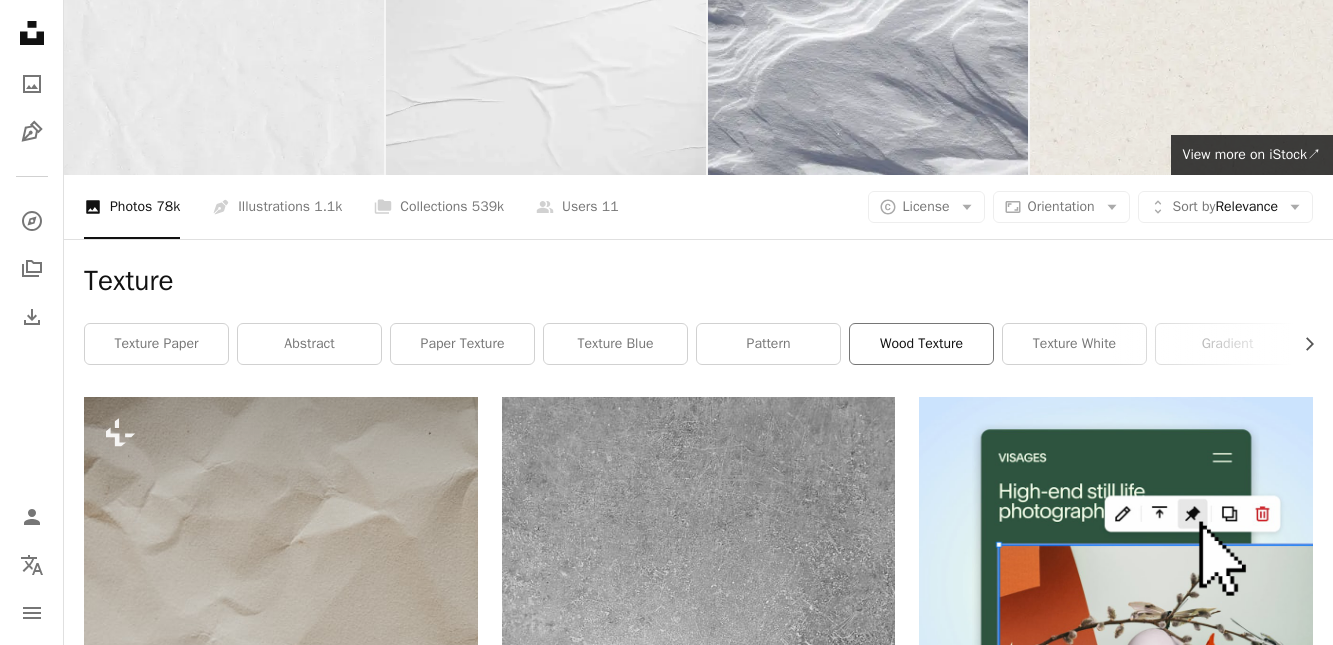 click on "wood texture" at bounding box center (921, 344) 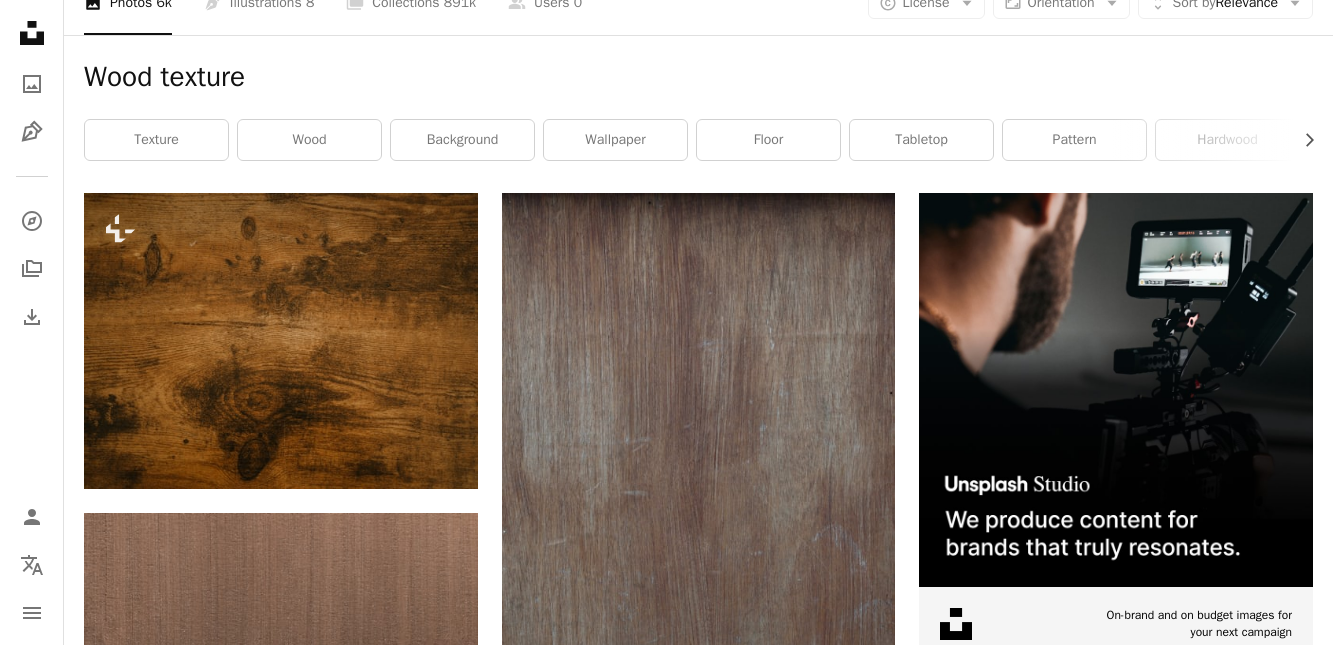 scroll, scrollTop: 0, scrollLeft: 0, axis: both 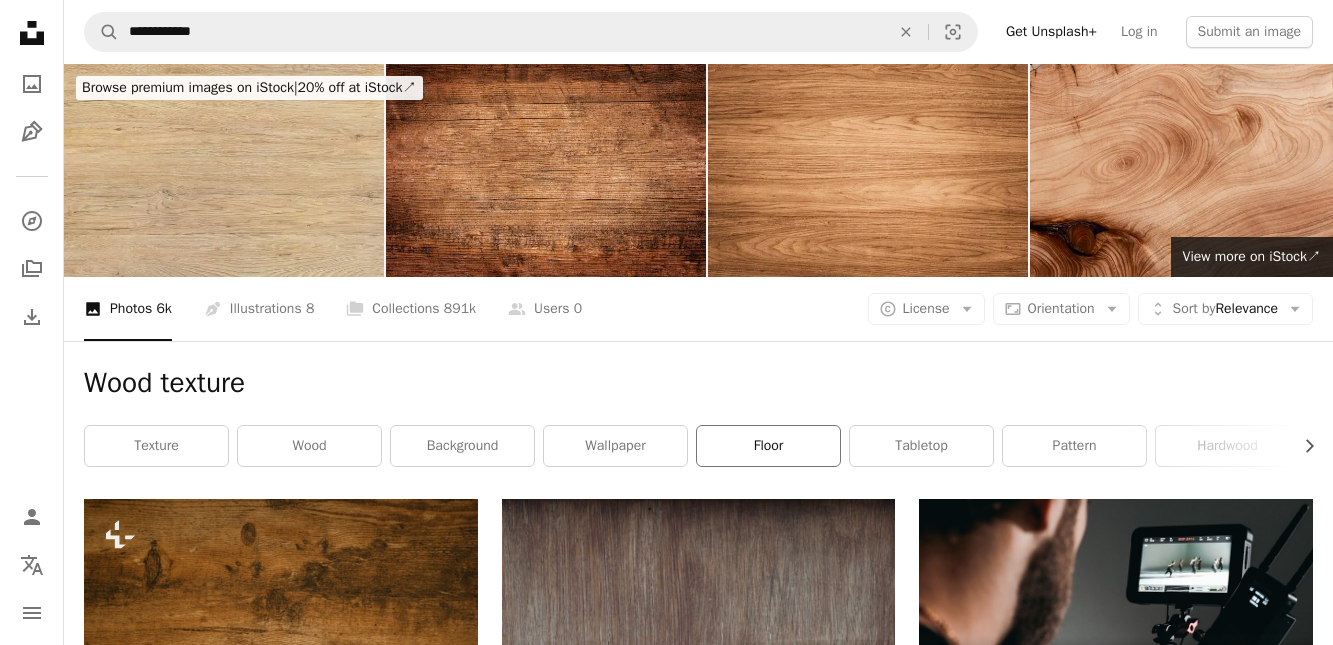 click on "floor" at bounding box center (768, 446) 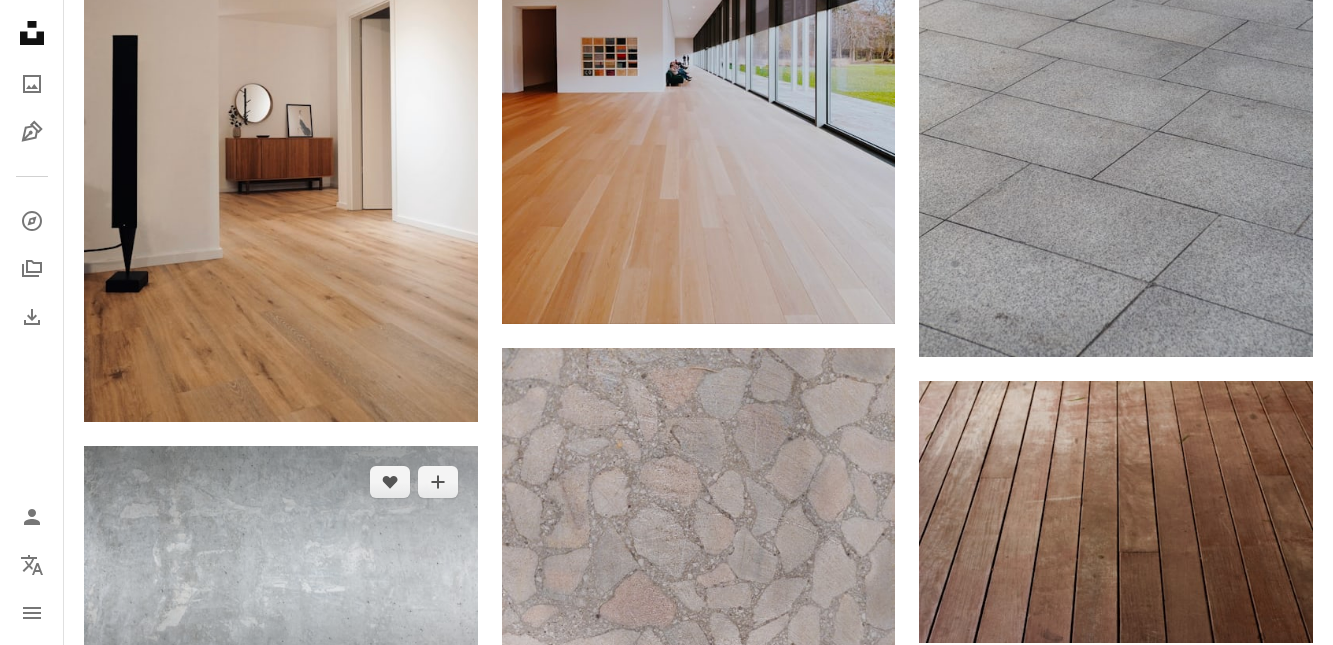 scroll, scrollTop: 1223, scrollLeft: 0, axis: vertical 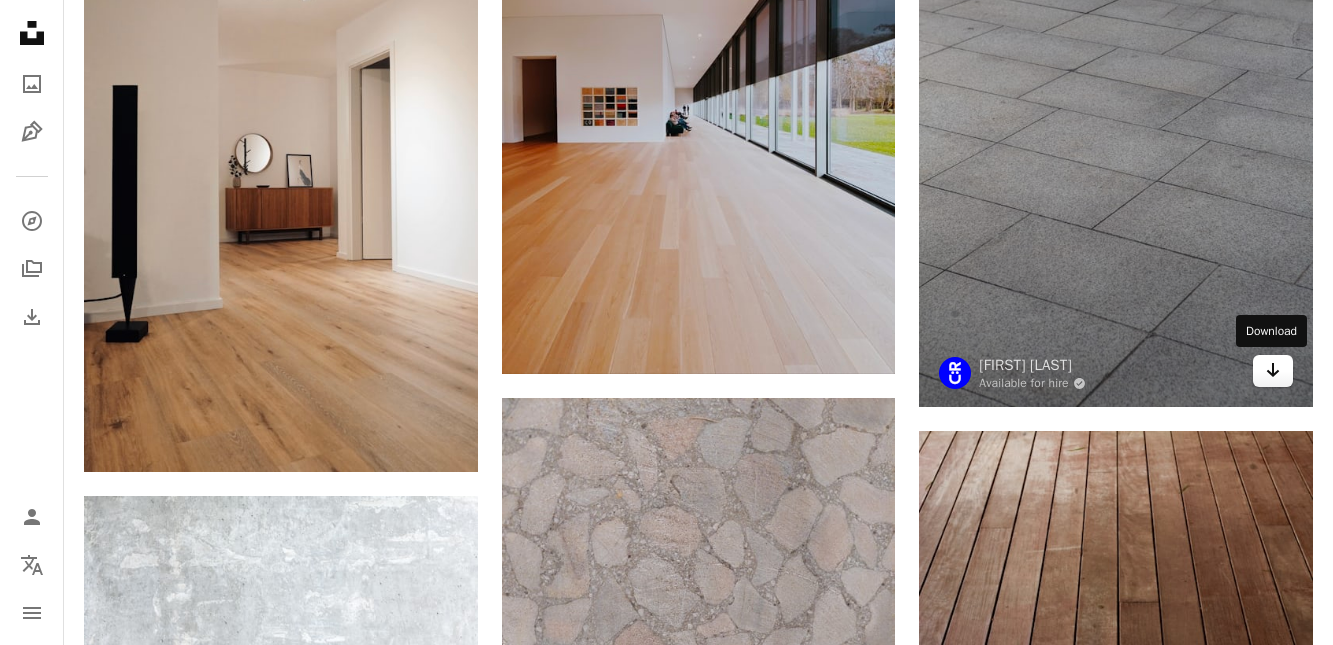 click on "Arrow pointing down" 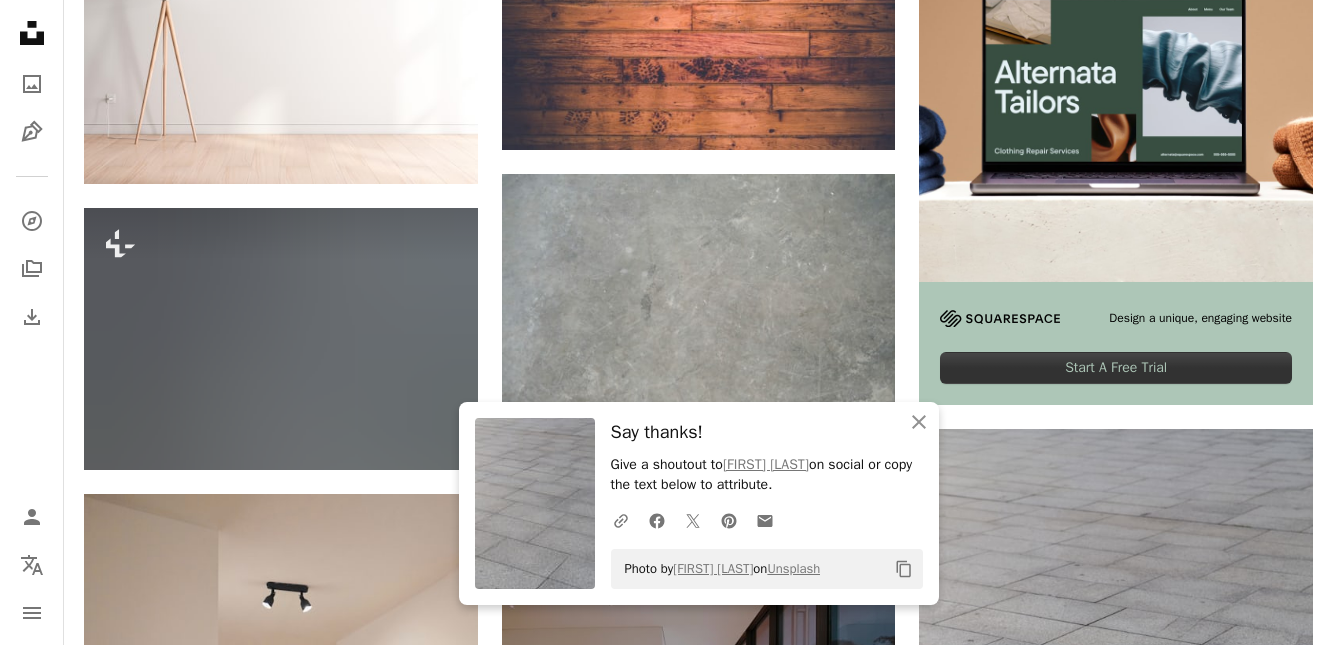 scroll, scrollTop: 305, scrollLeft: 0, axis: vertical 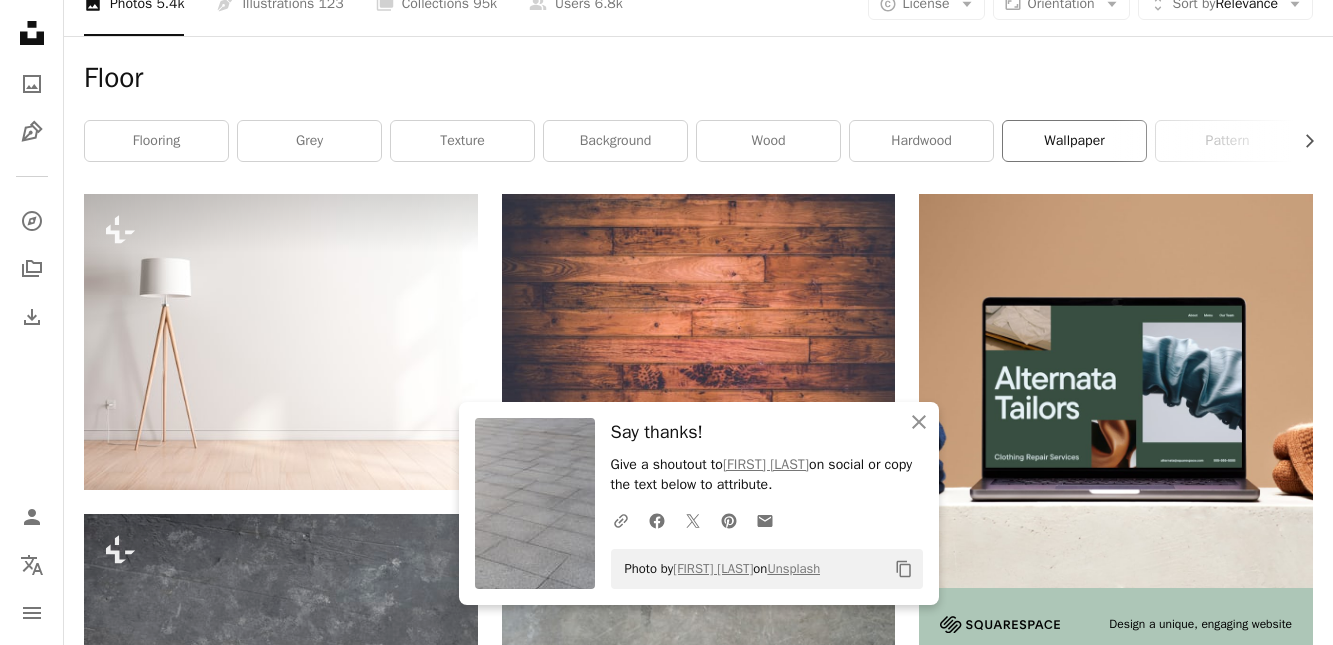 click on "wallpaper" at bounding box center (1074, 141) 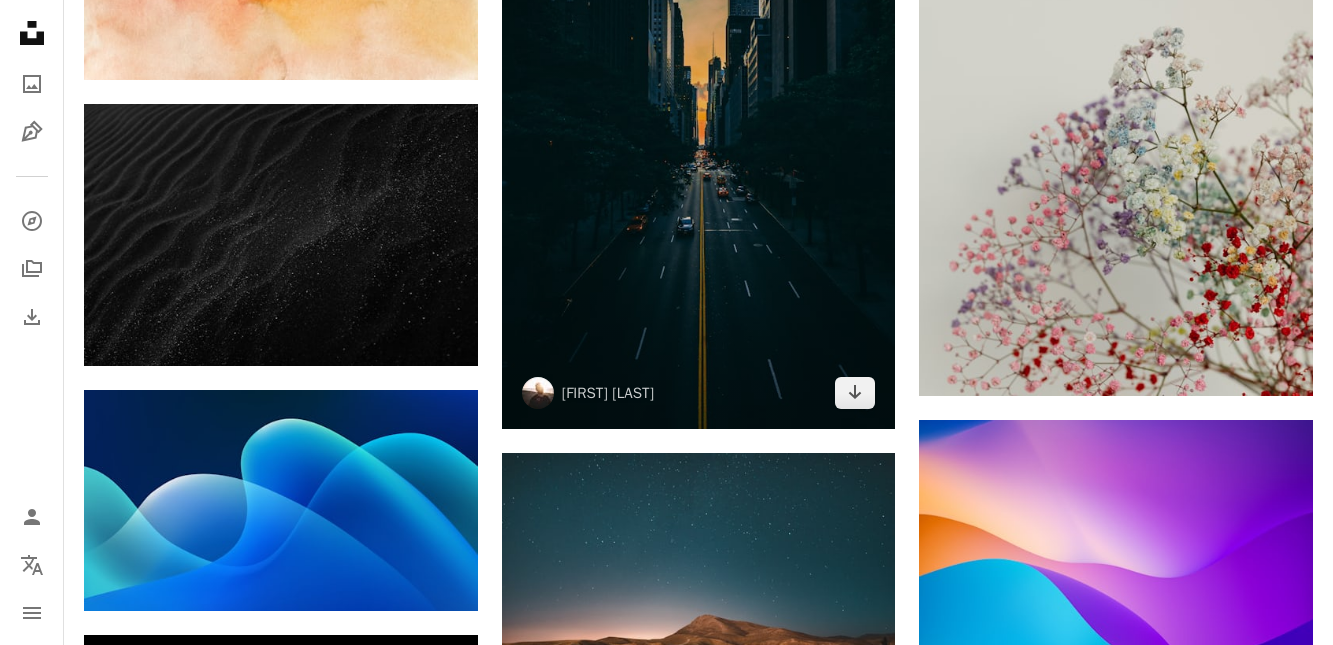 scroll, scrollTop: 1530, scrollLeft: 0, axis: vertical 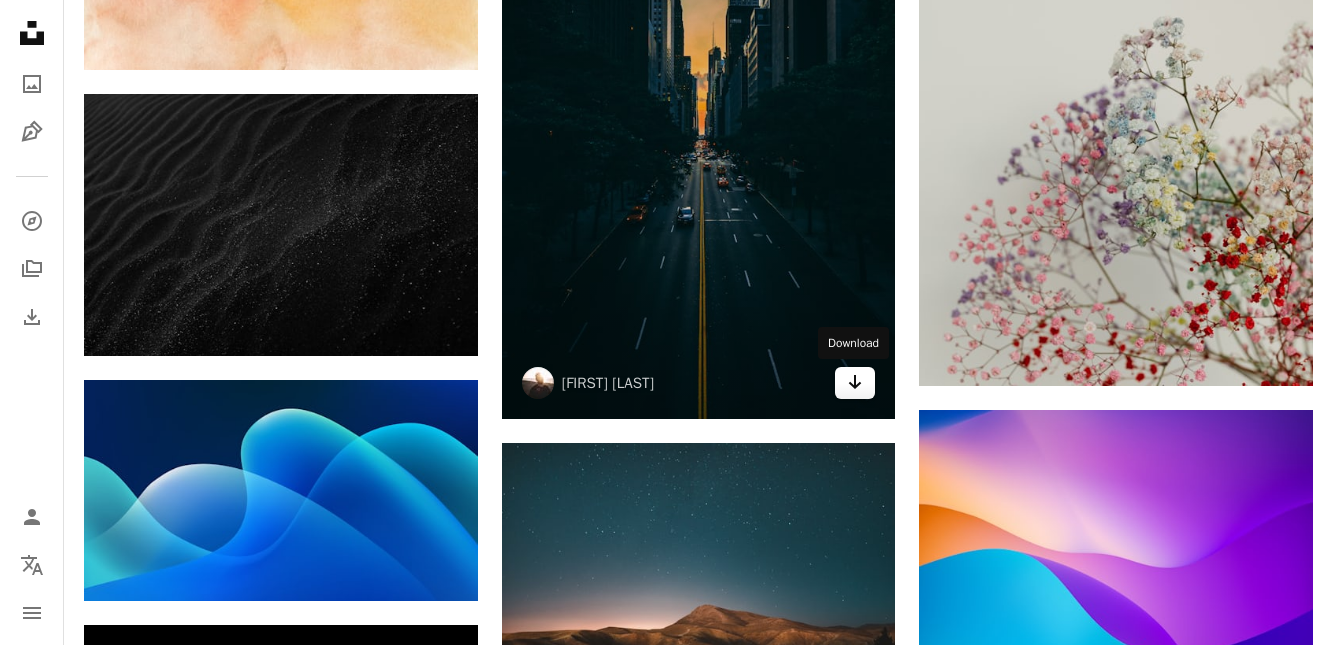 click 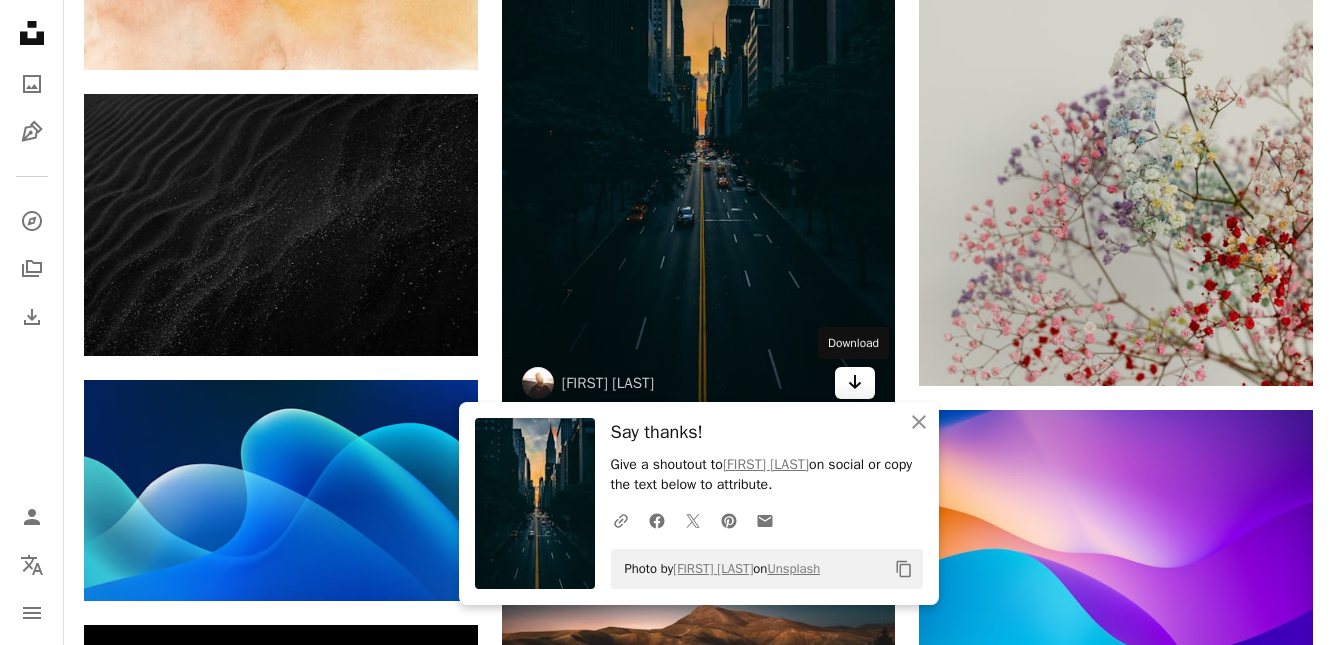 click 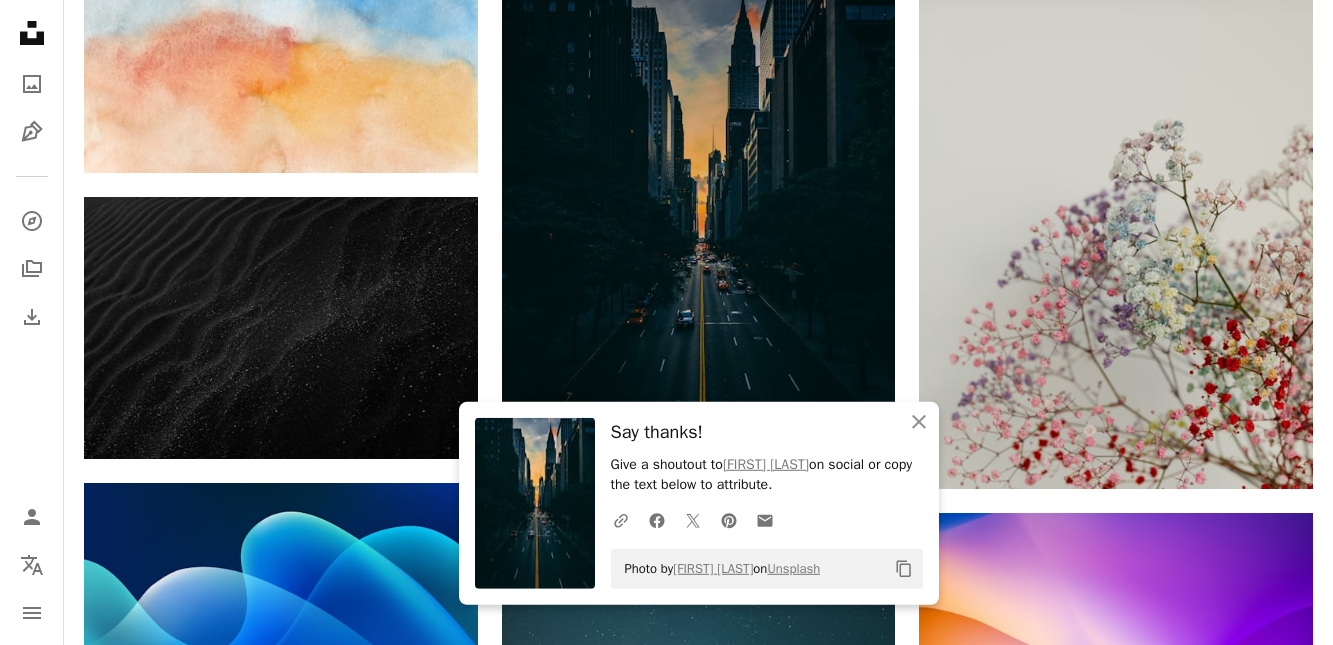 scroll, scrollTop: 1326, scrollLeft: 0, axis: vertical 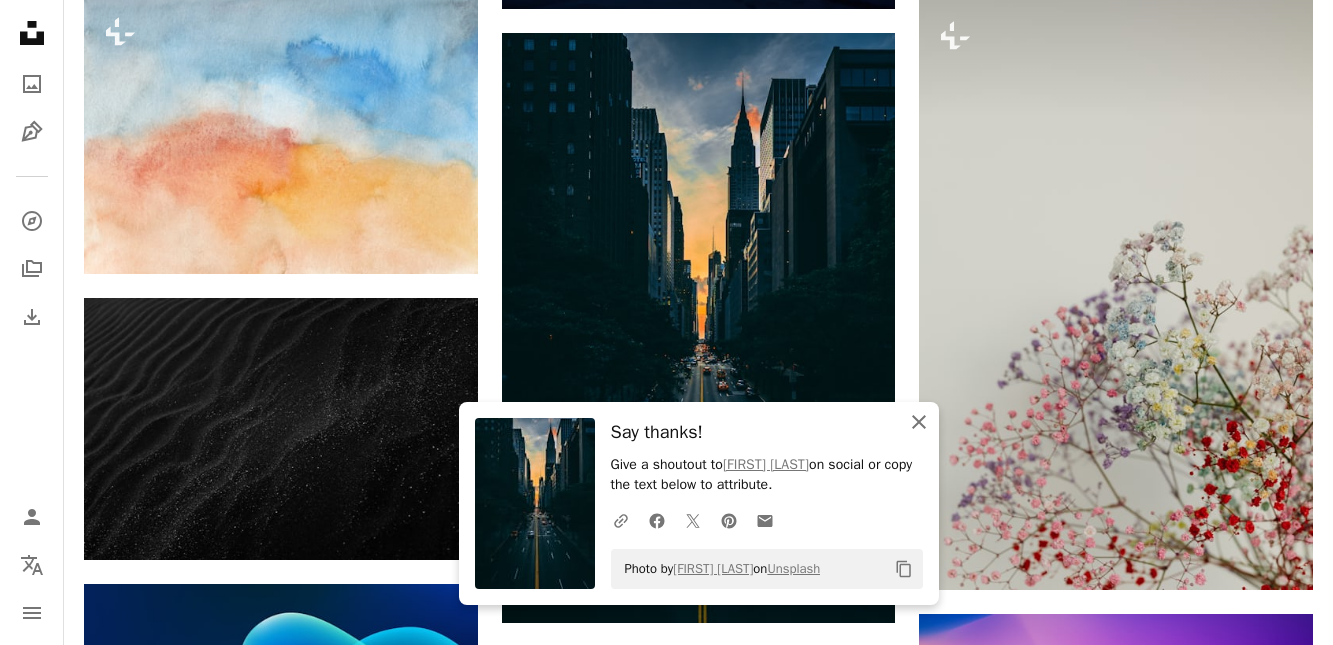 click 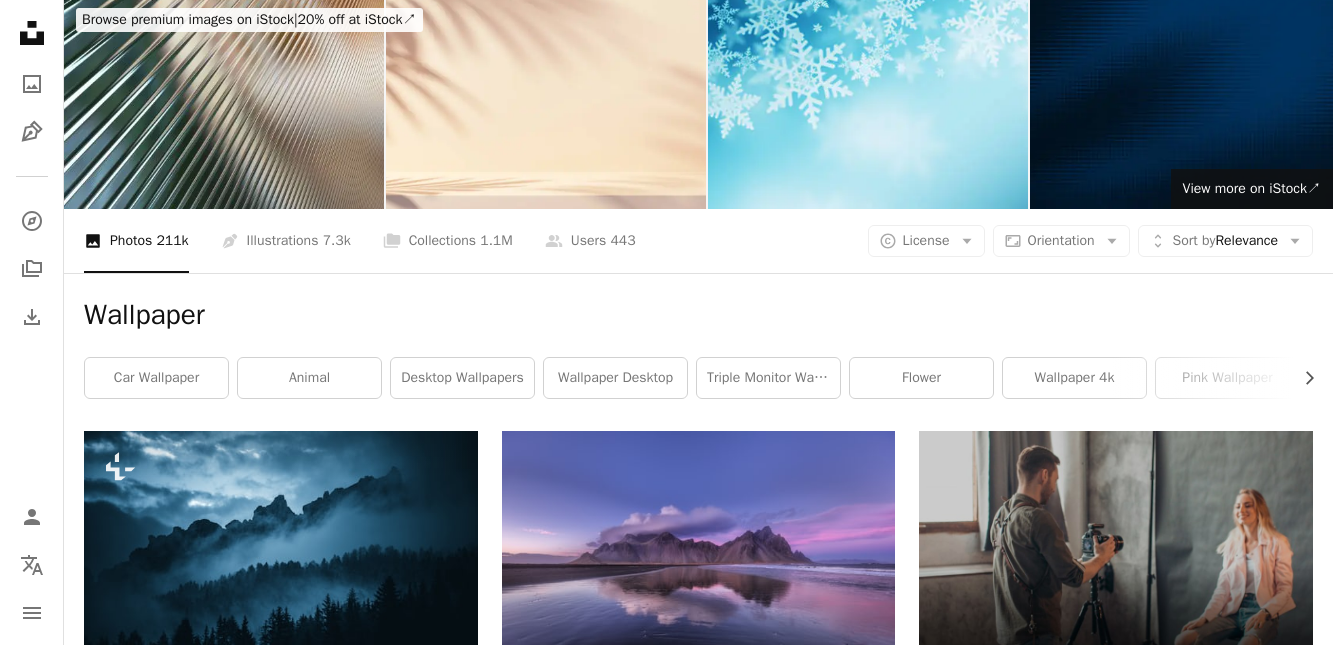 scroll, scrollTop: 102, scrollLeft: 0, axis: vertical 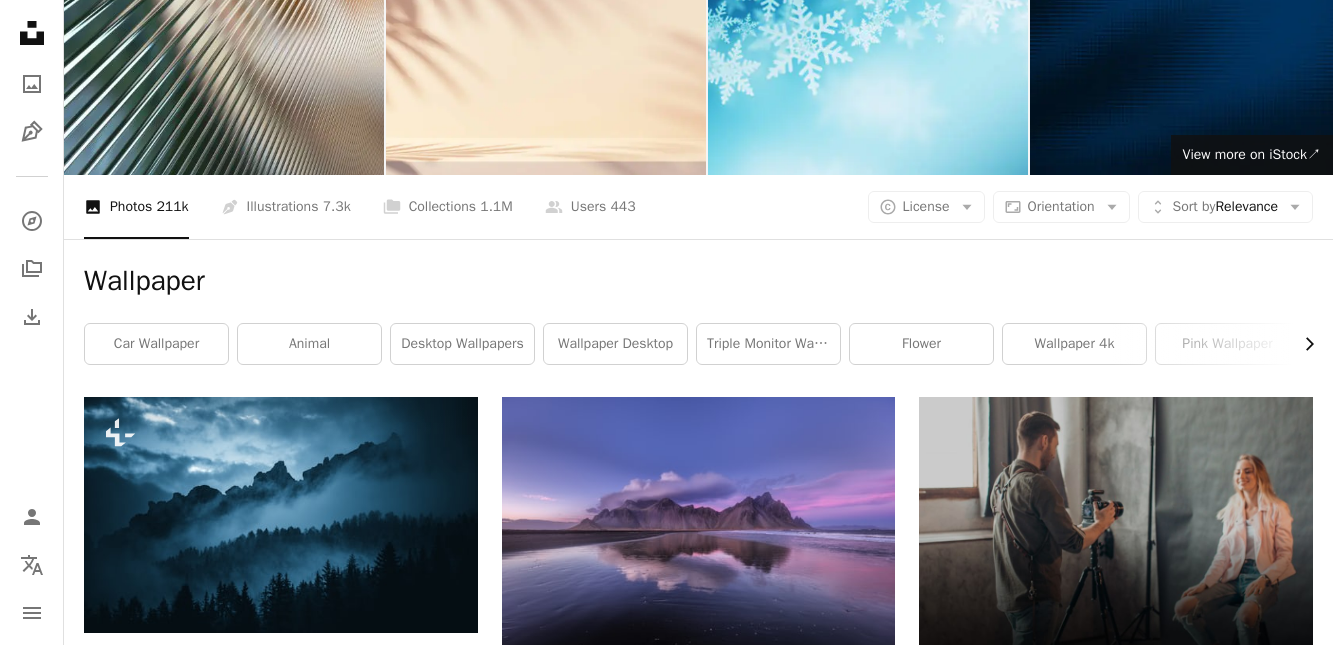 click on "Chevron right" 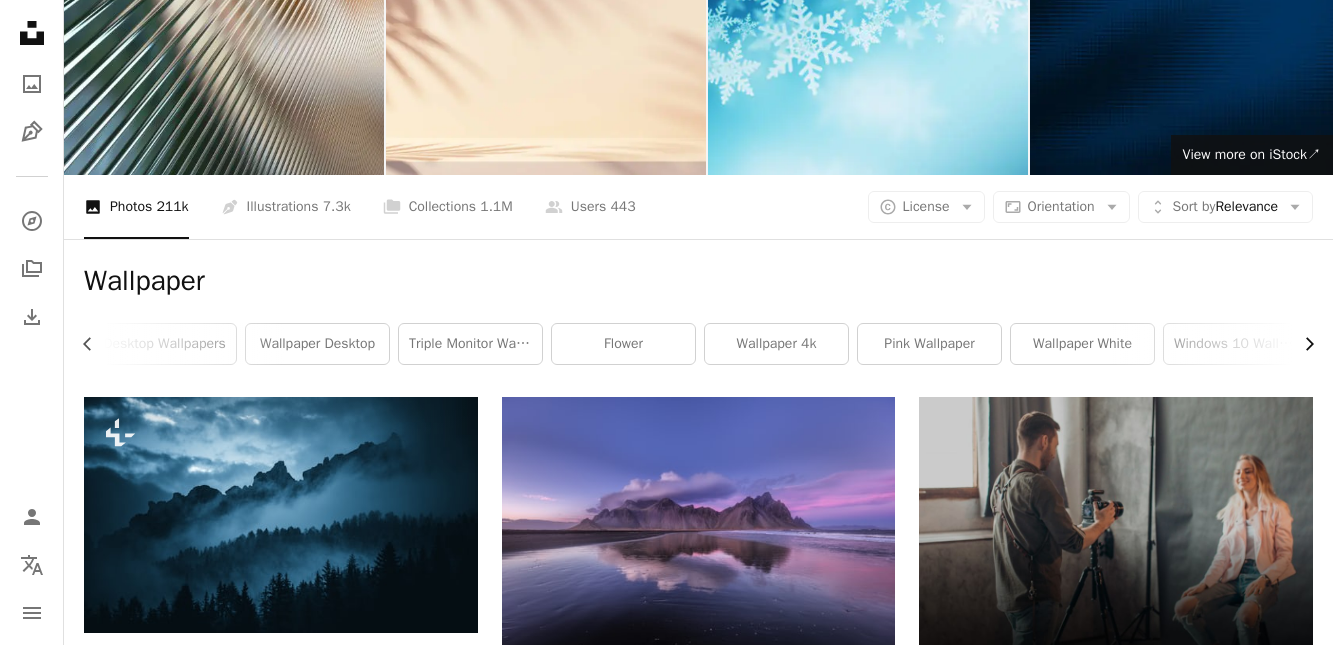 scroll, scrollTop: 0, scrollLeft: 300, axis: horizontal 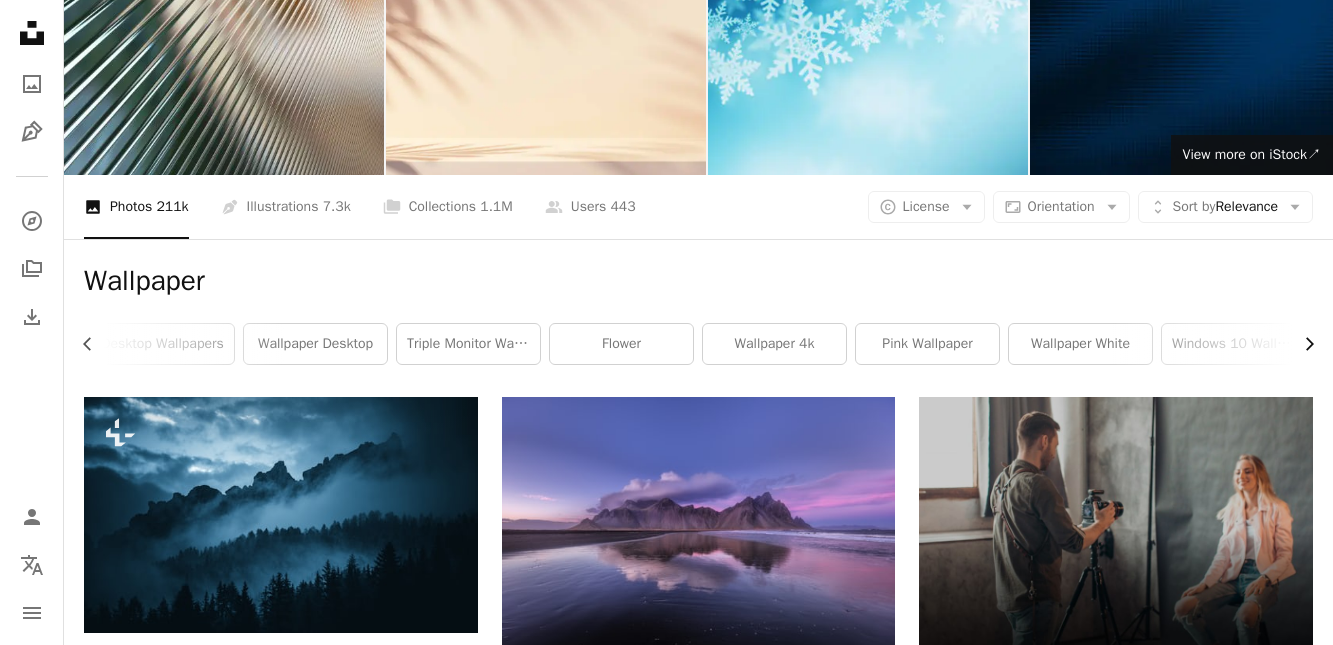 click on "Chevron right" 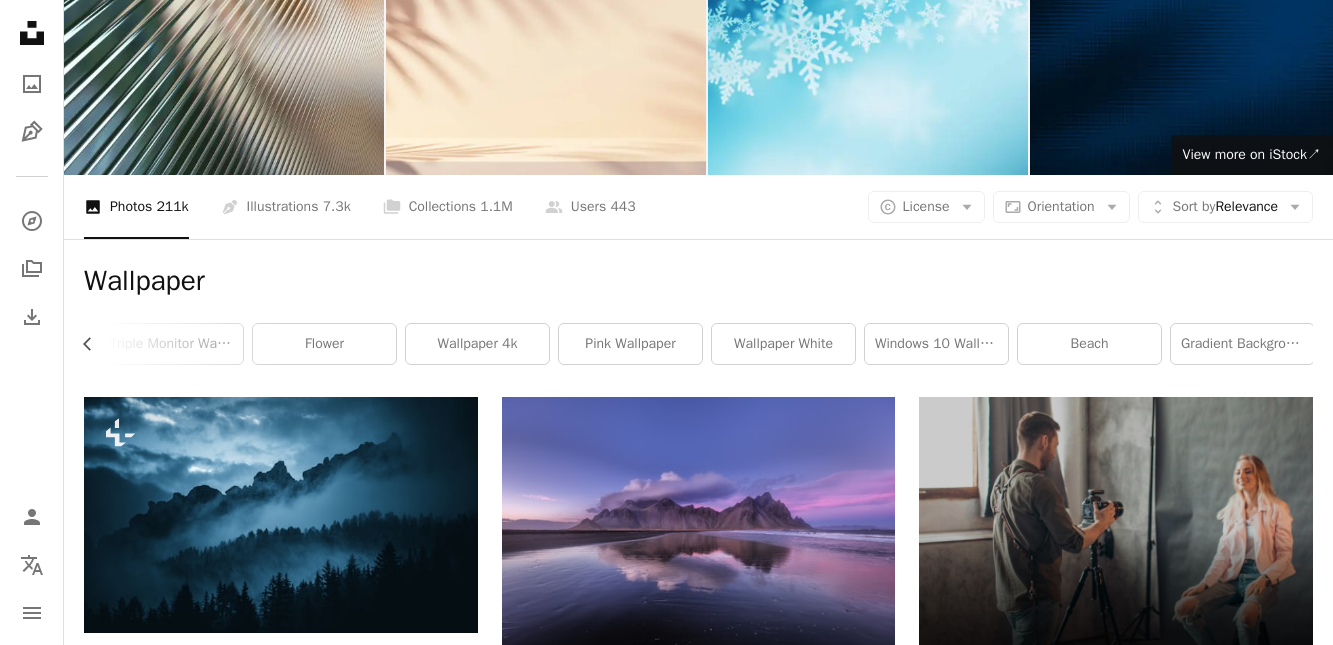 scroll, scrollTop: 0, scrollLeft: 599, axis: horizontal 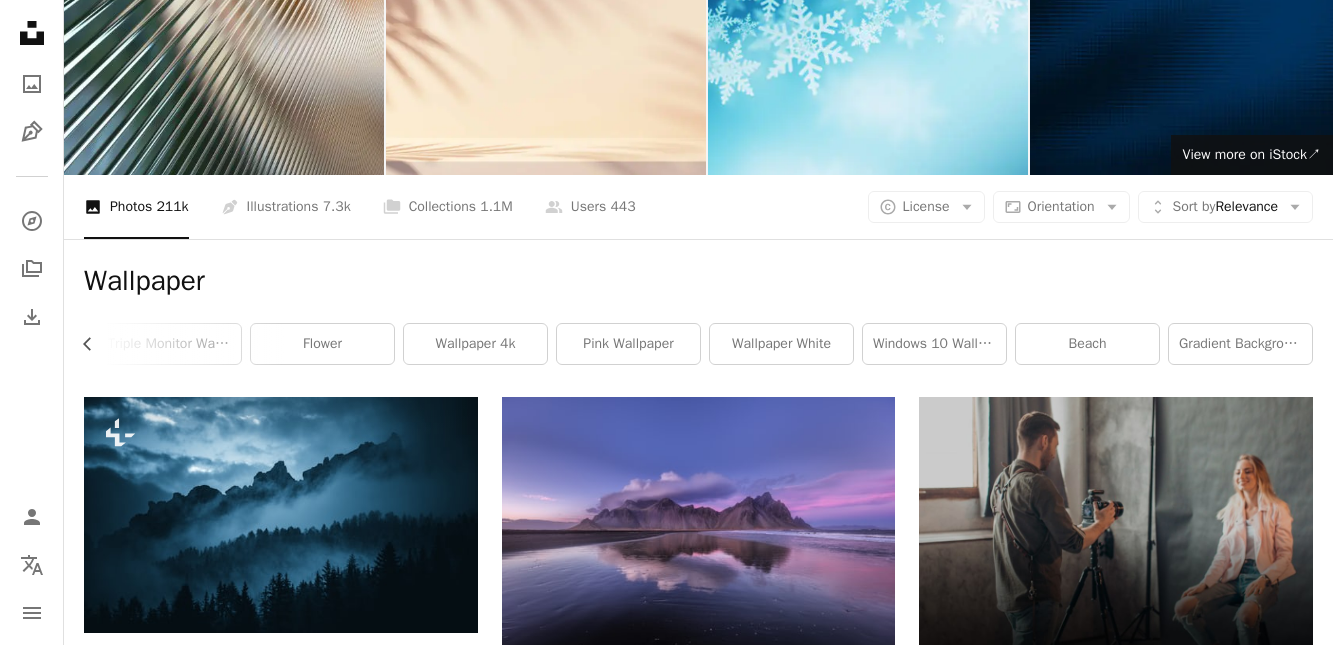 click on "gradient background" at bounding box center (1240, 344) 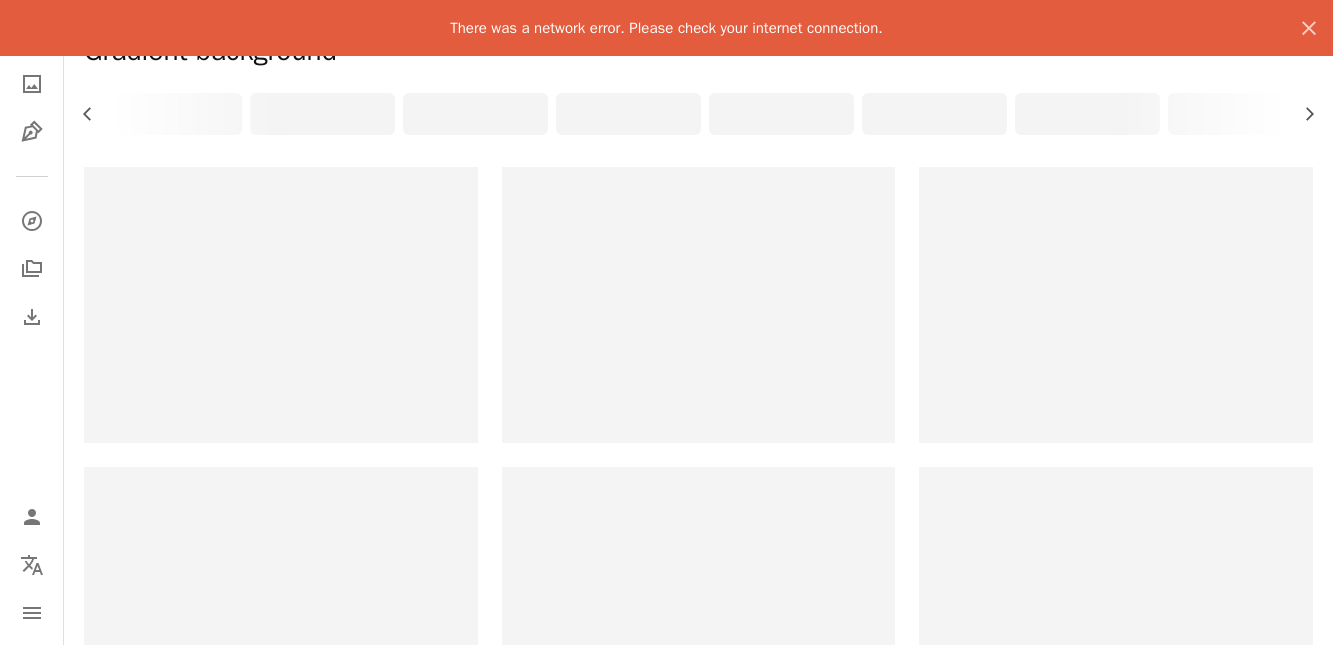 scroll, scrollTop: 408, scrollLeft: 0, axis: vertical 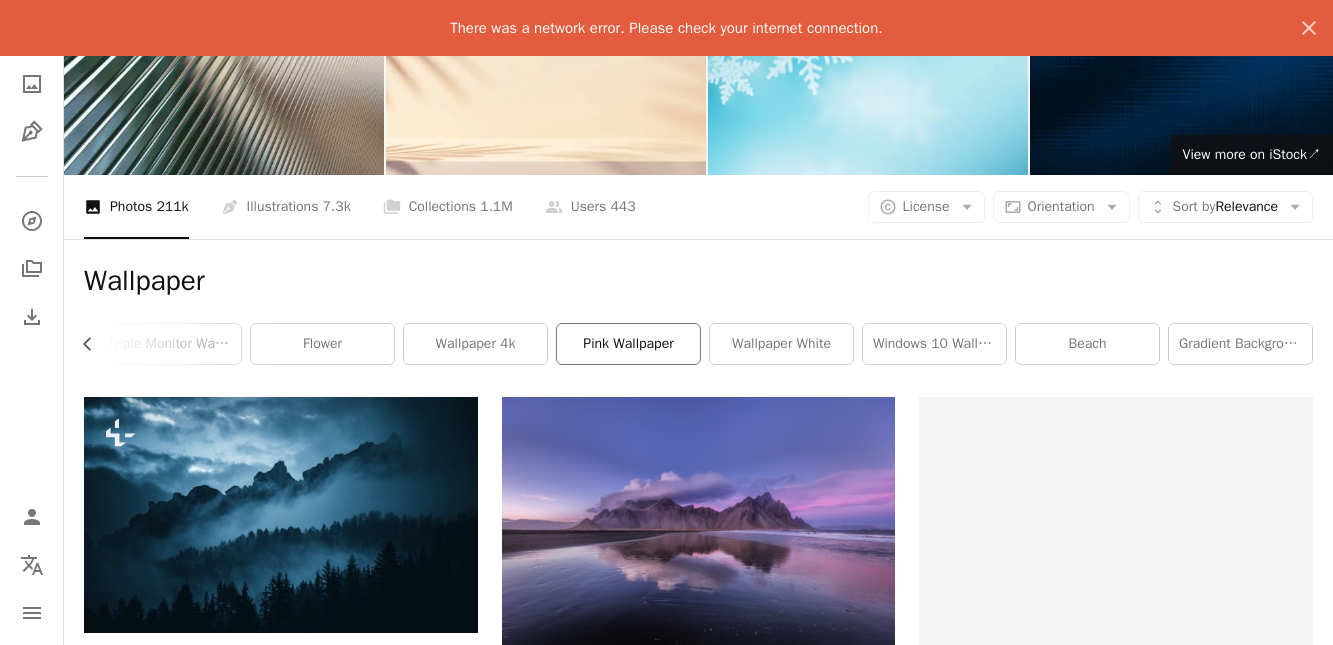 click on "pink wallpaper" at bounding box center (628, 344) 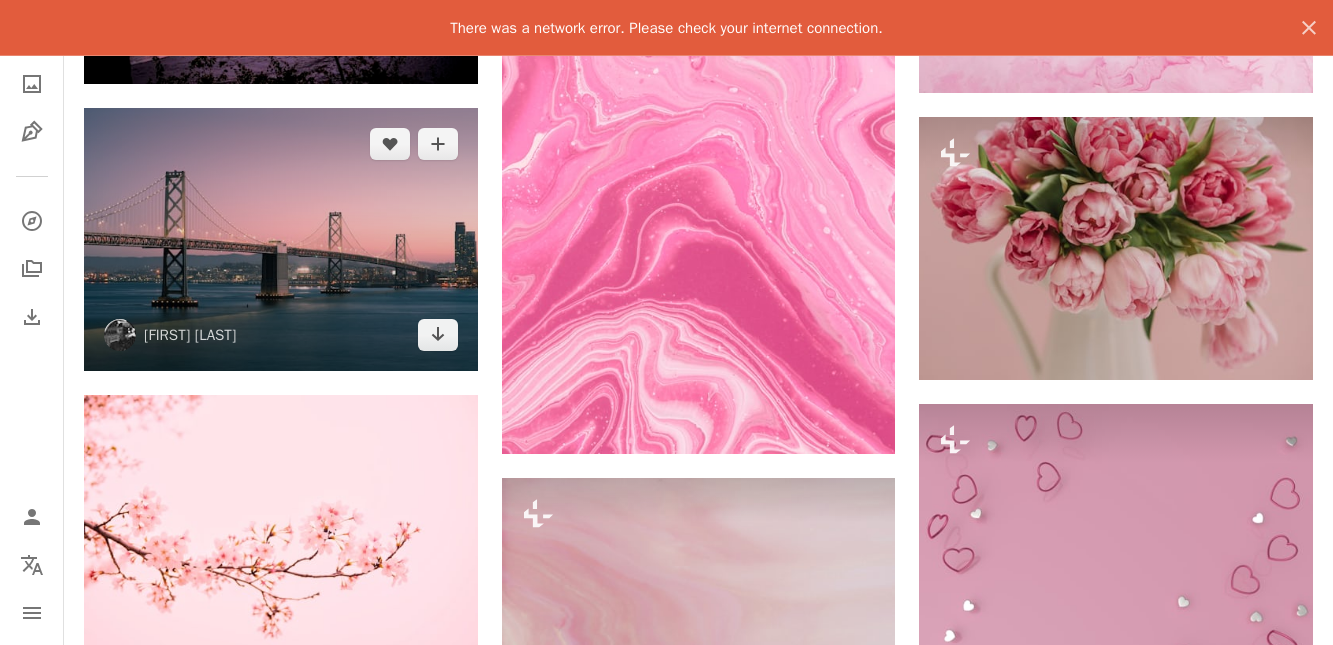scroll, scrollTop: 1223, scrollLeft: 0, axis: vertical 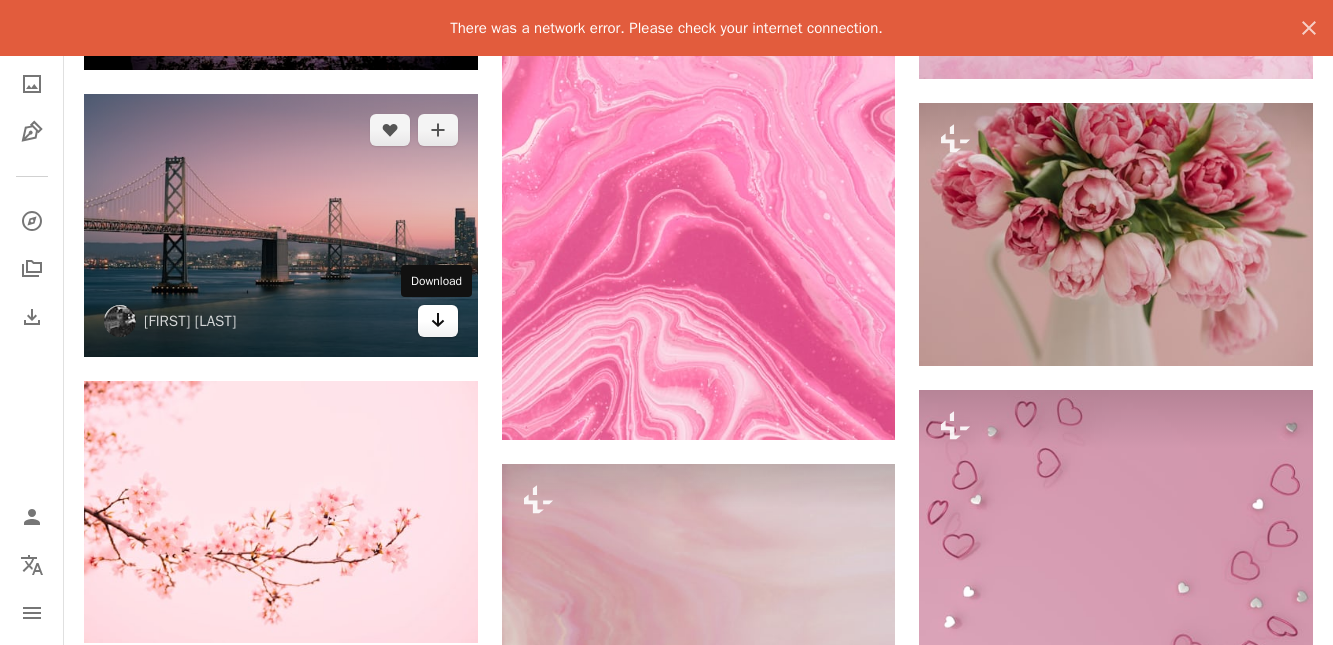 click 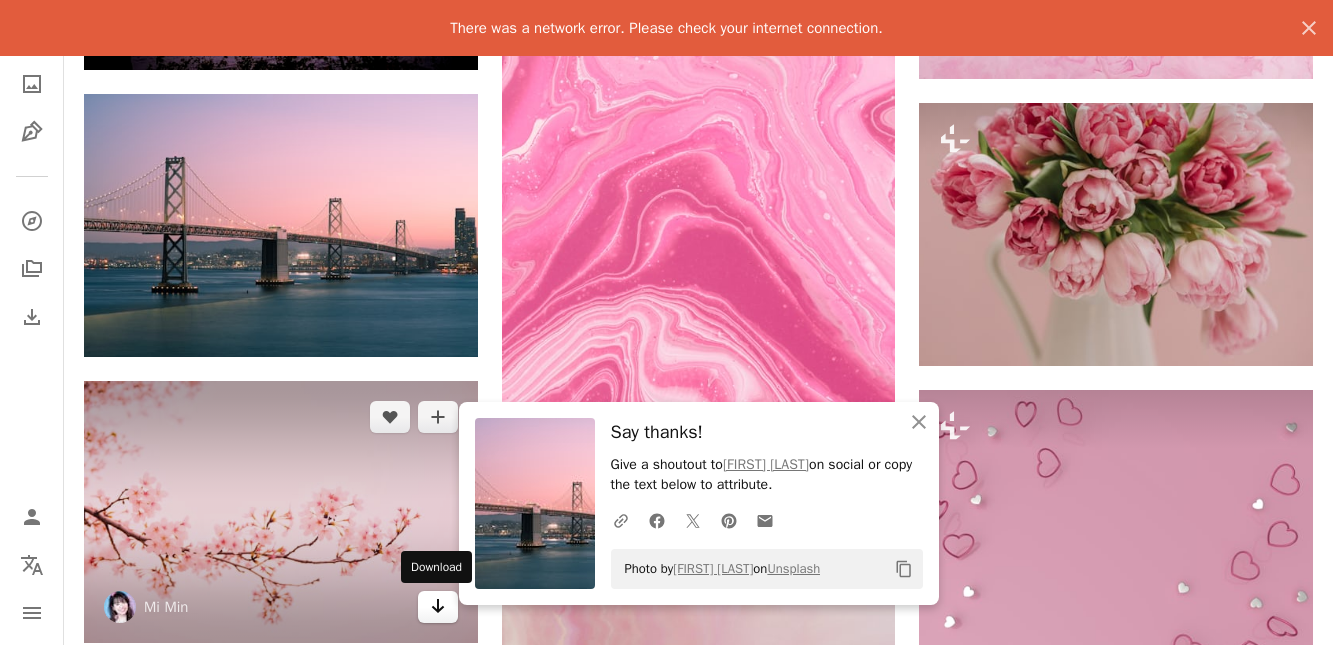click on "Arrow pointing down" at bounding box center [438, 607] 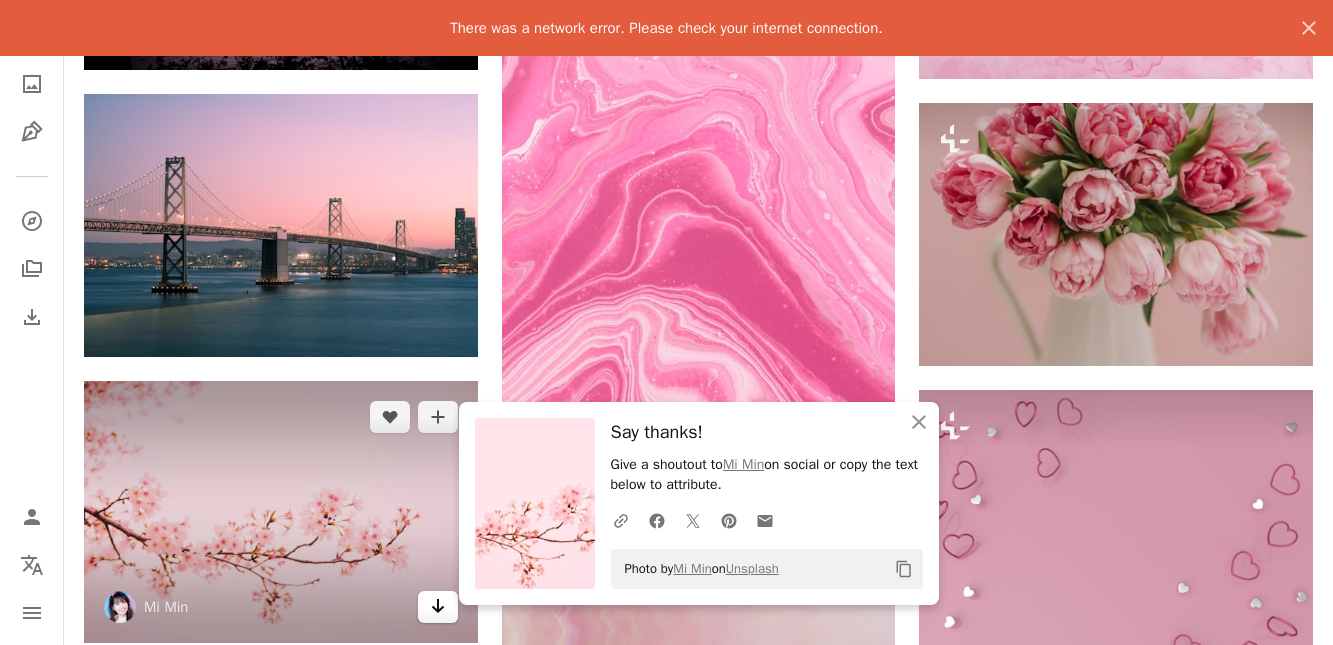 click on "Arrow pointing down" 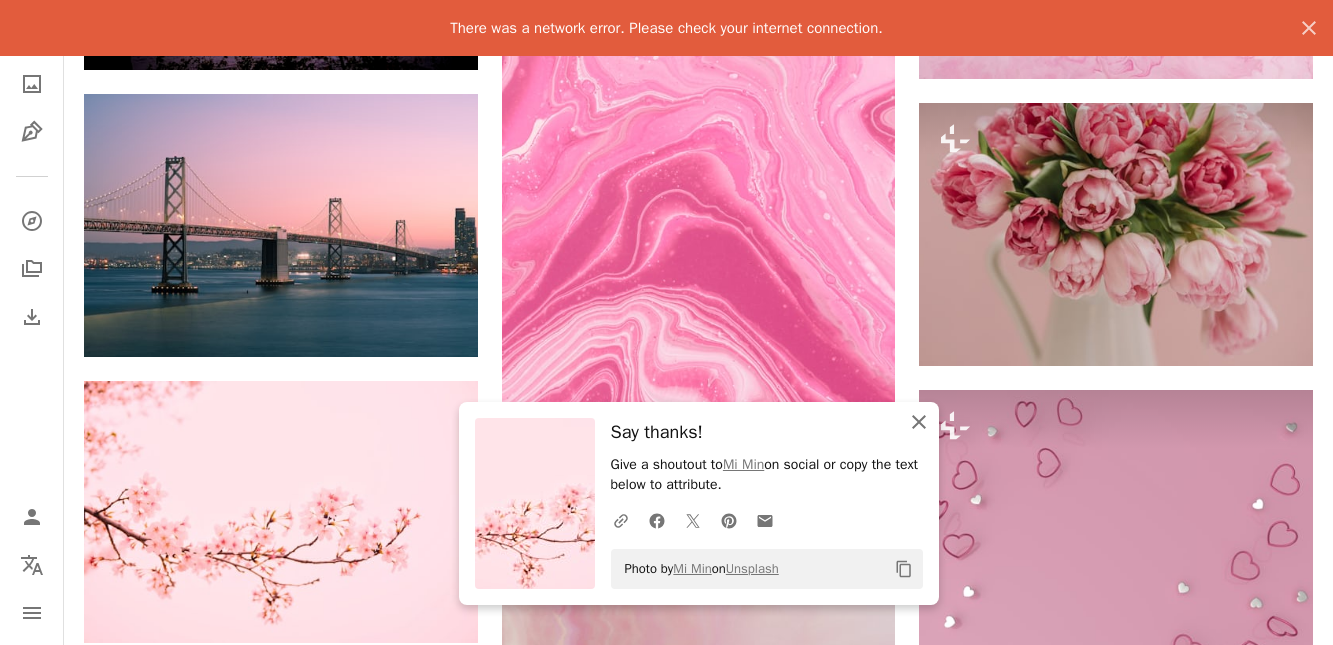 click on "An X shape" 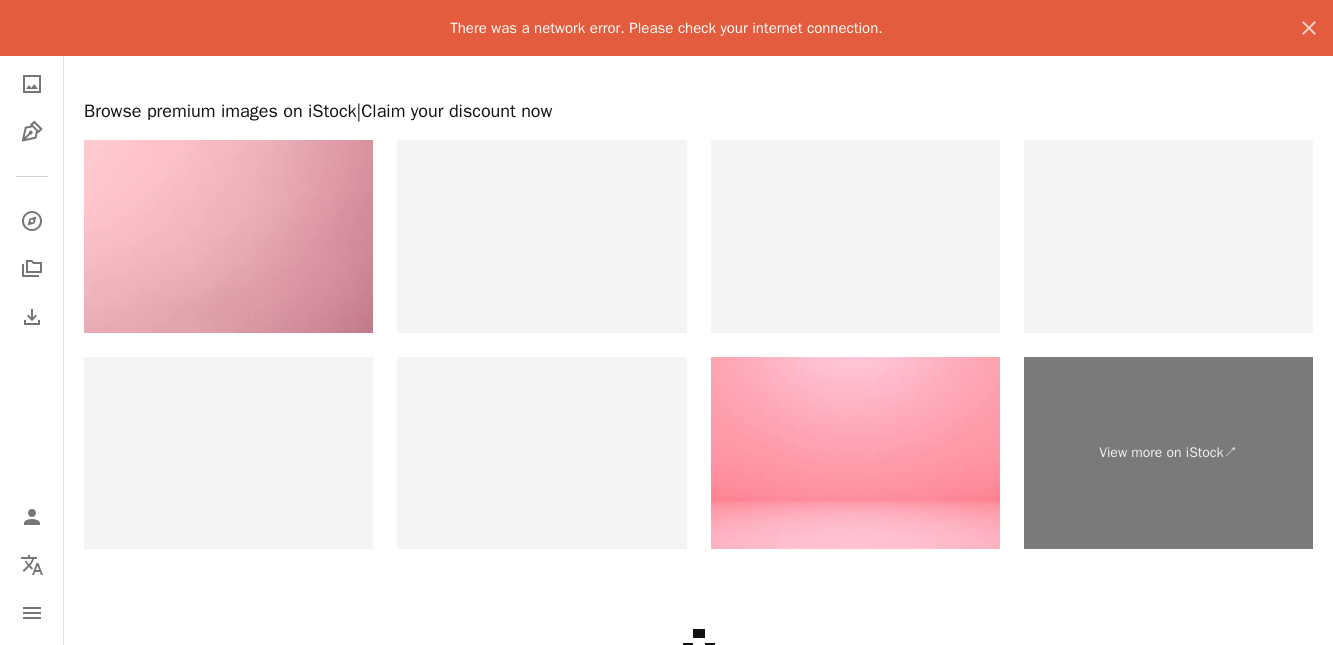 scroll, scrollTop: 3467, scrollLeft: 0, axis: vertical 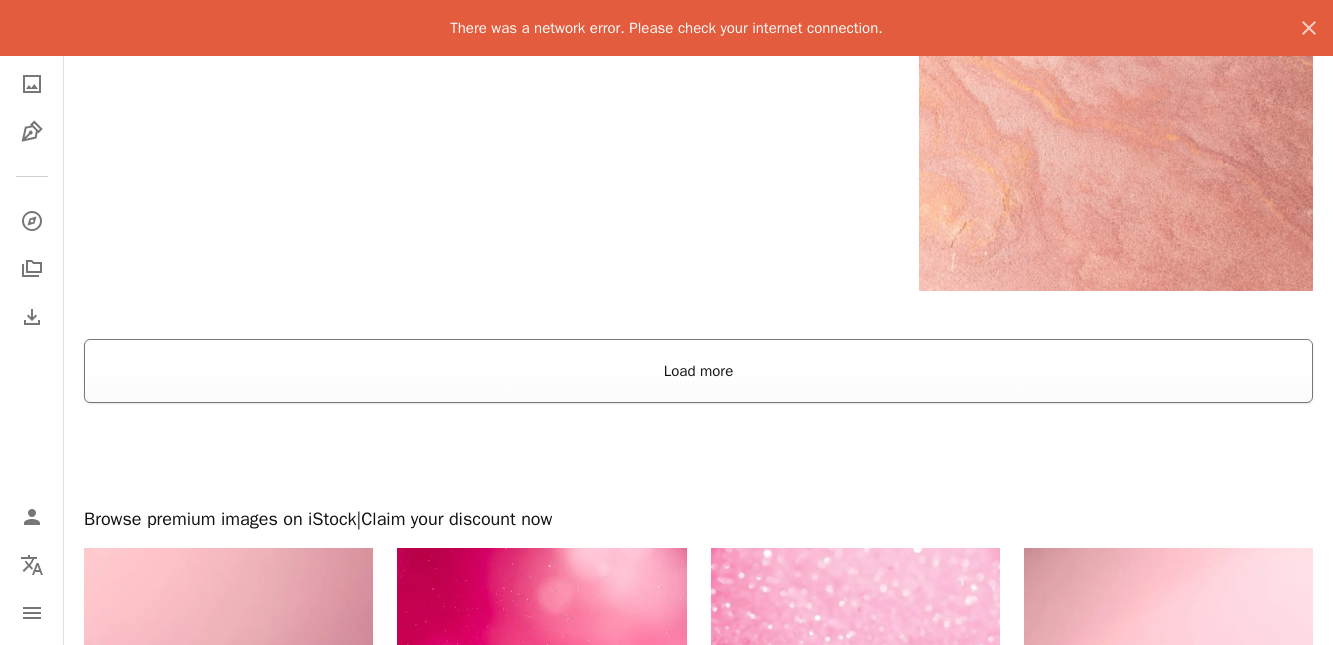 click on "Load more" at bounding box center [698, 371] 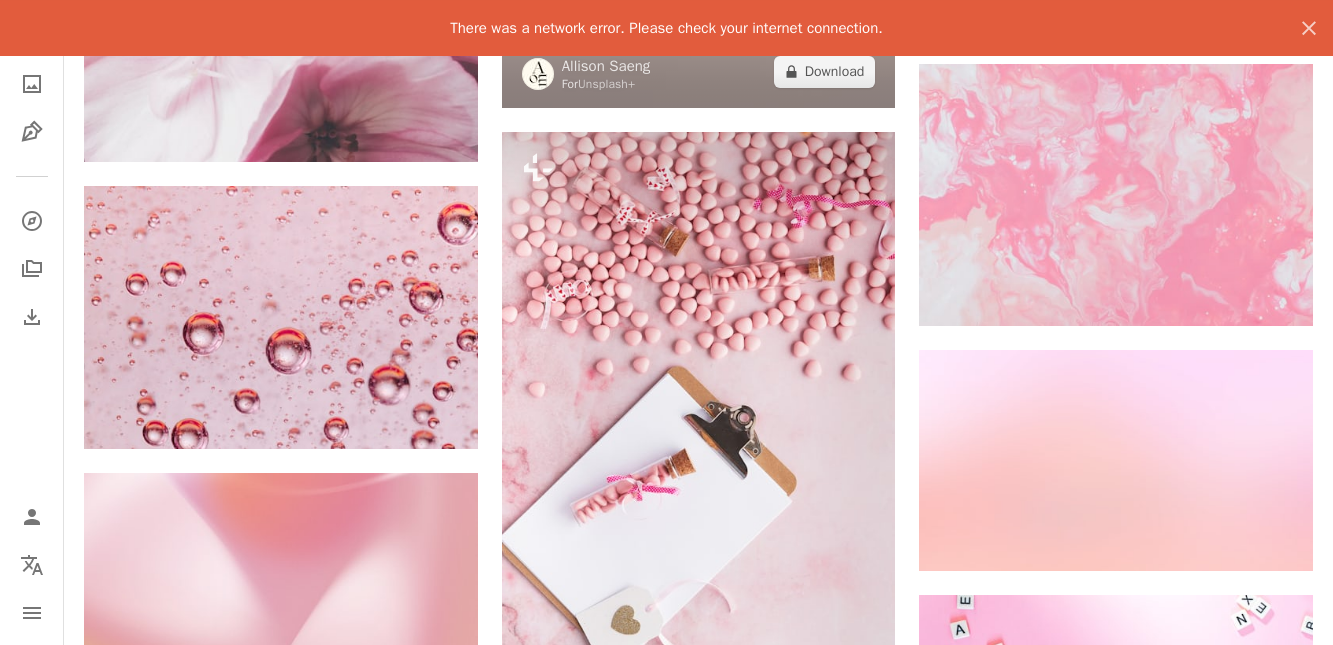 scroll, scrollTop: 3977, scrollLeft: 0, axis: vertical 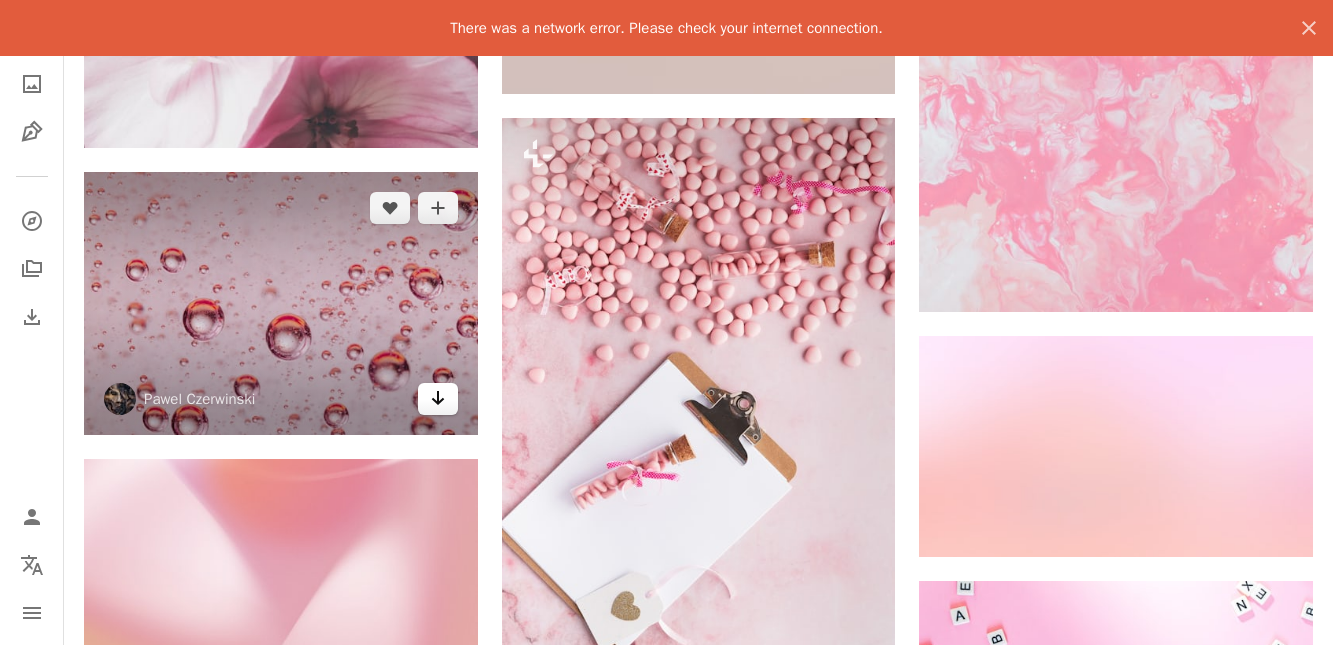 click 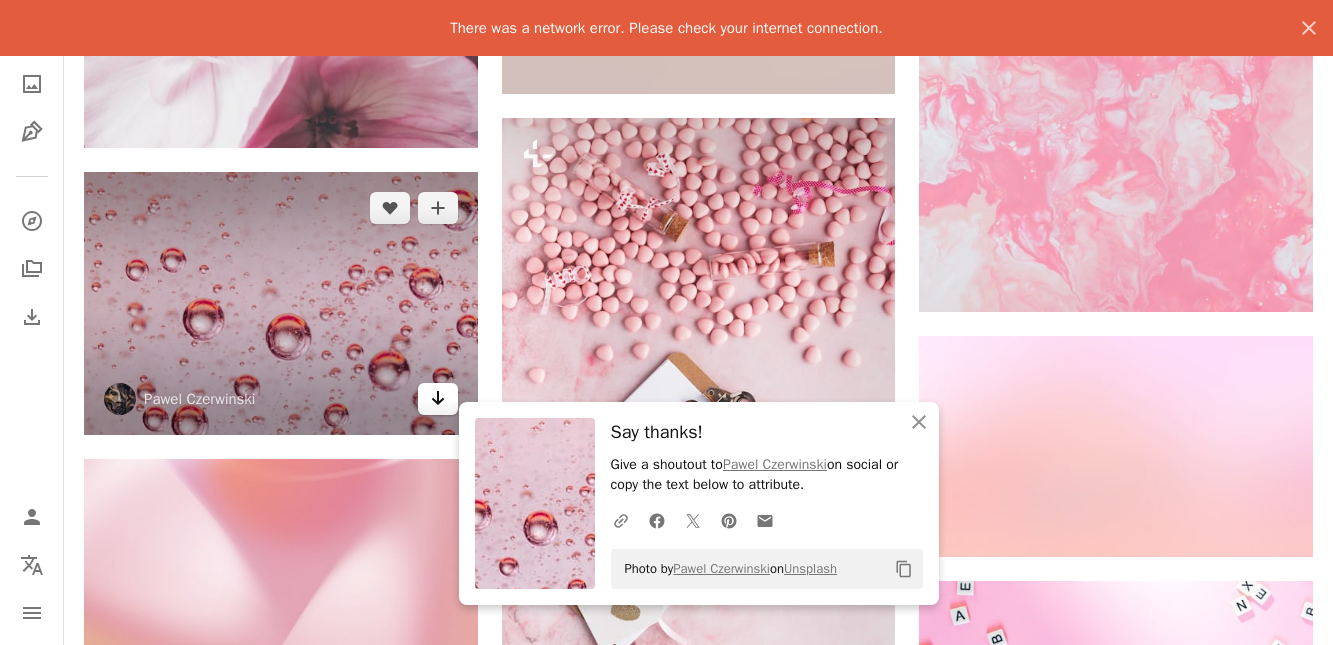 click 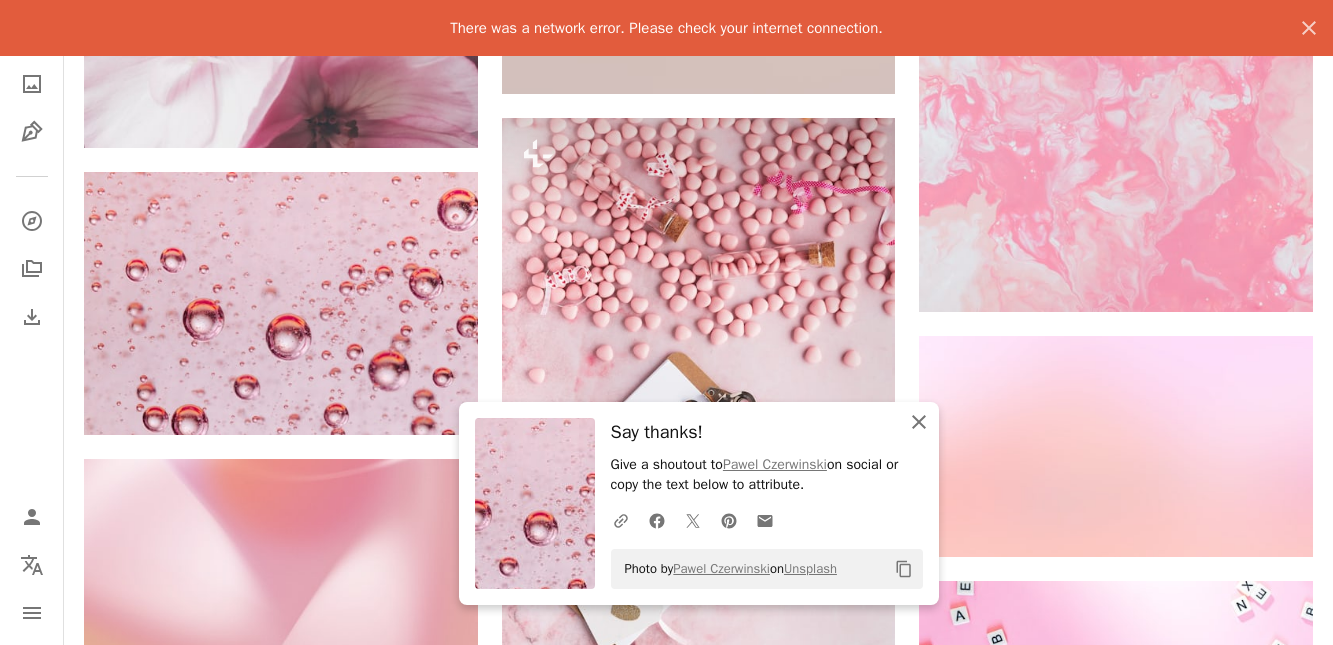 click 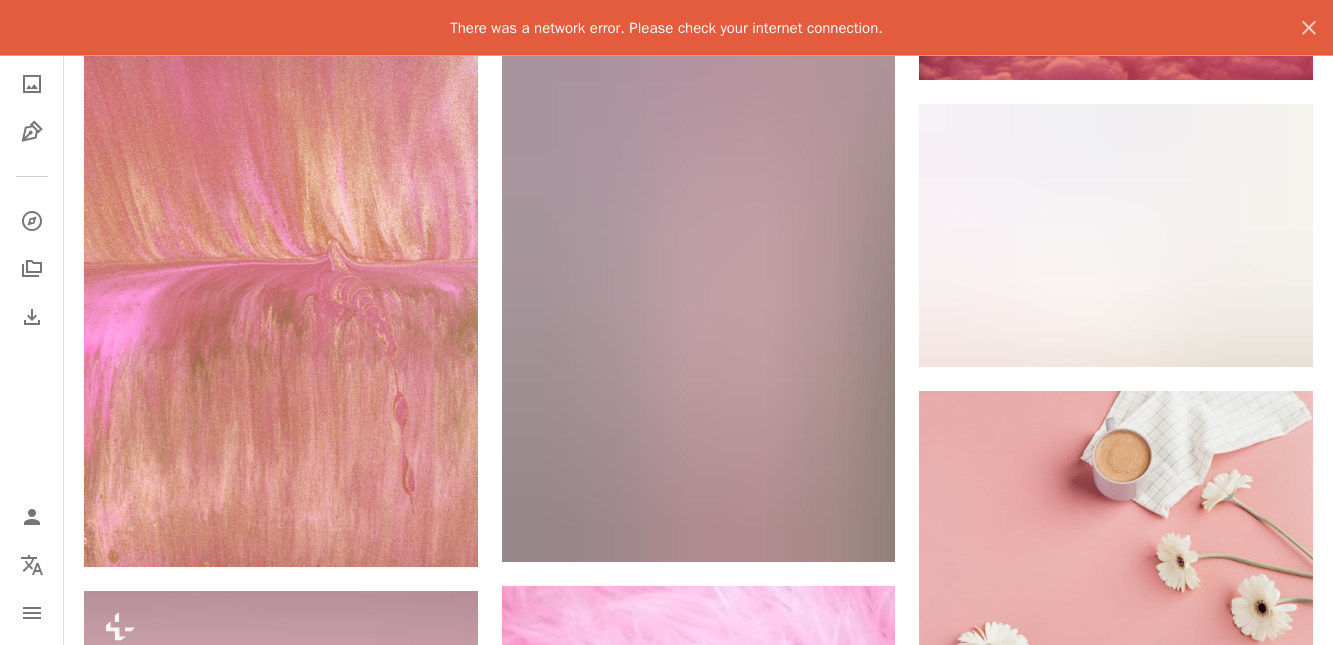 scroll, scrollTop: 5303, scrollLeft: 0, axis: vertical 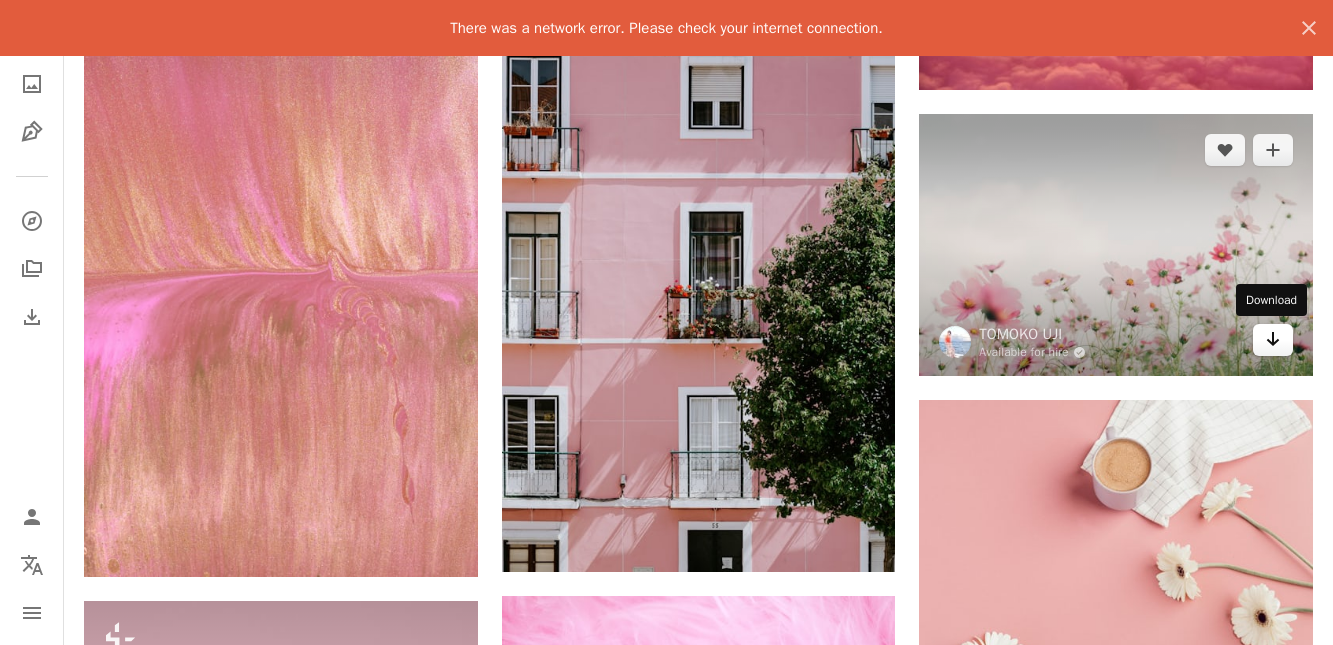 click on "Arrow pointing down" 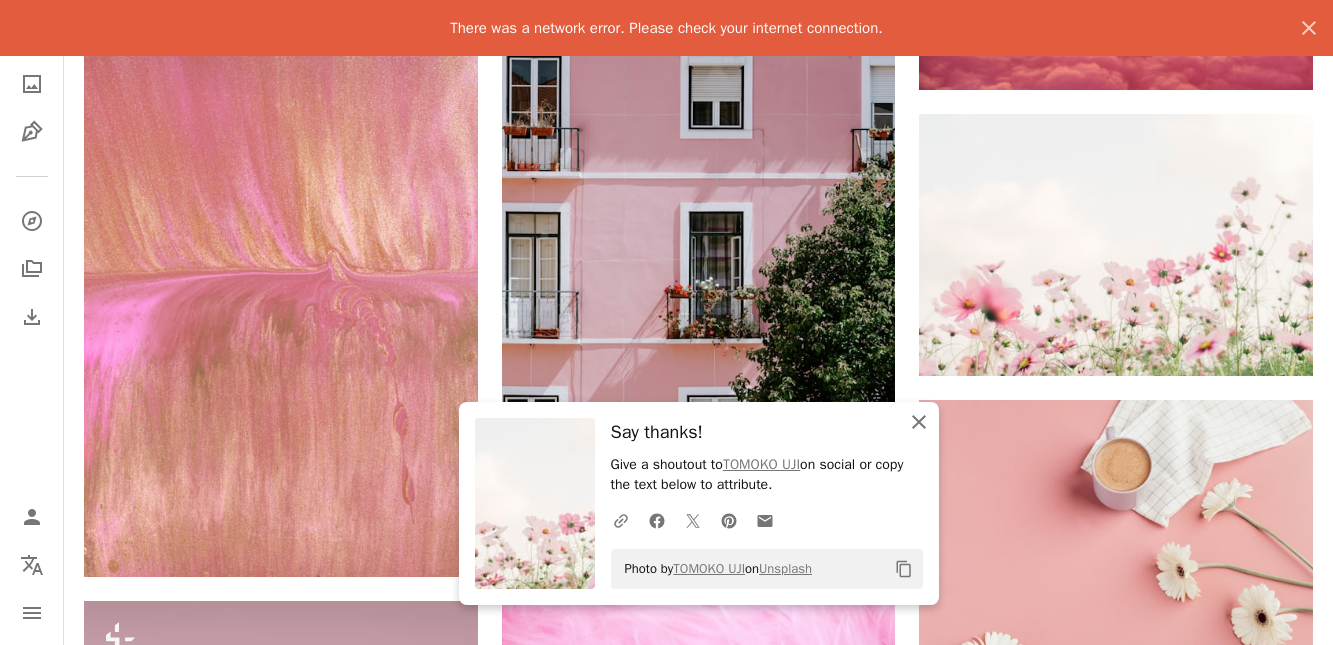 click on "An X shape" 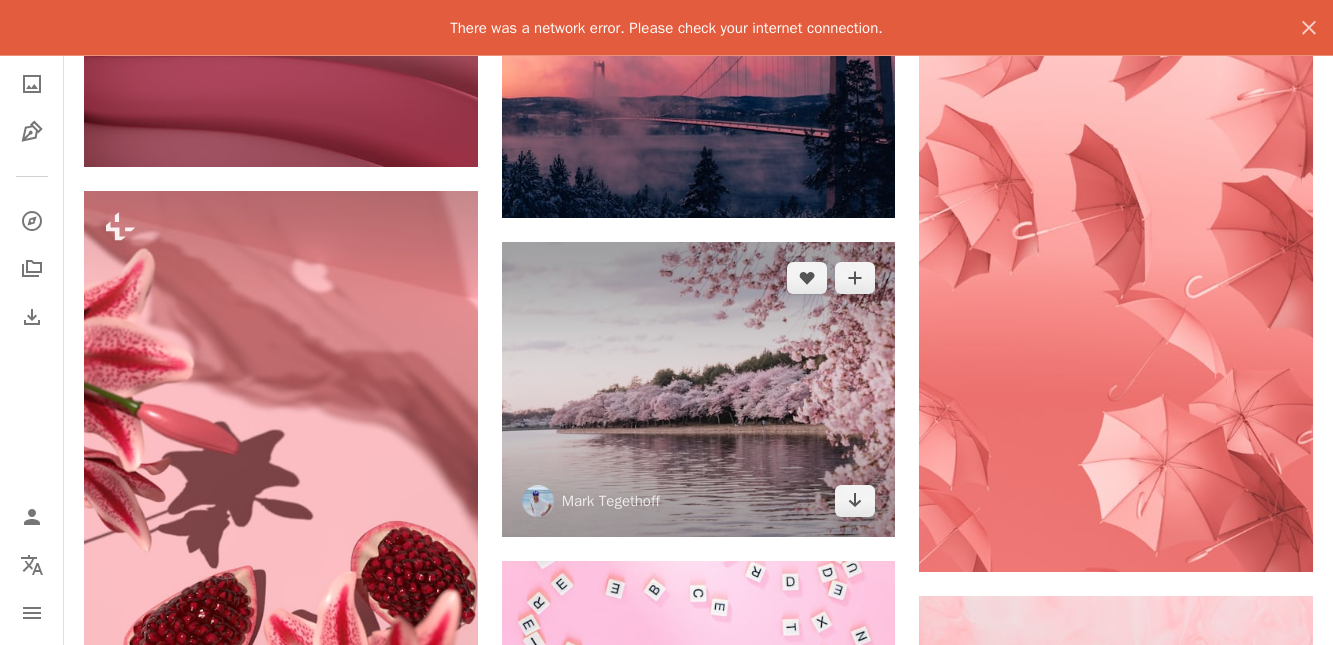 scroll, scrollTop: 6425, scrollLeft: 0, axis: vertical 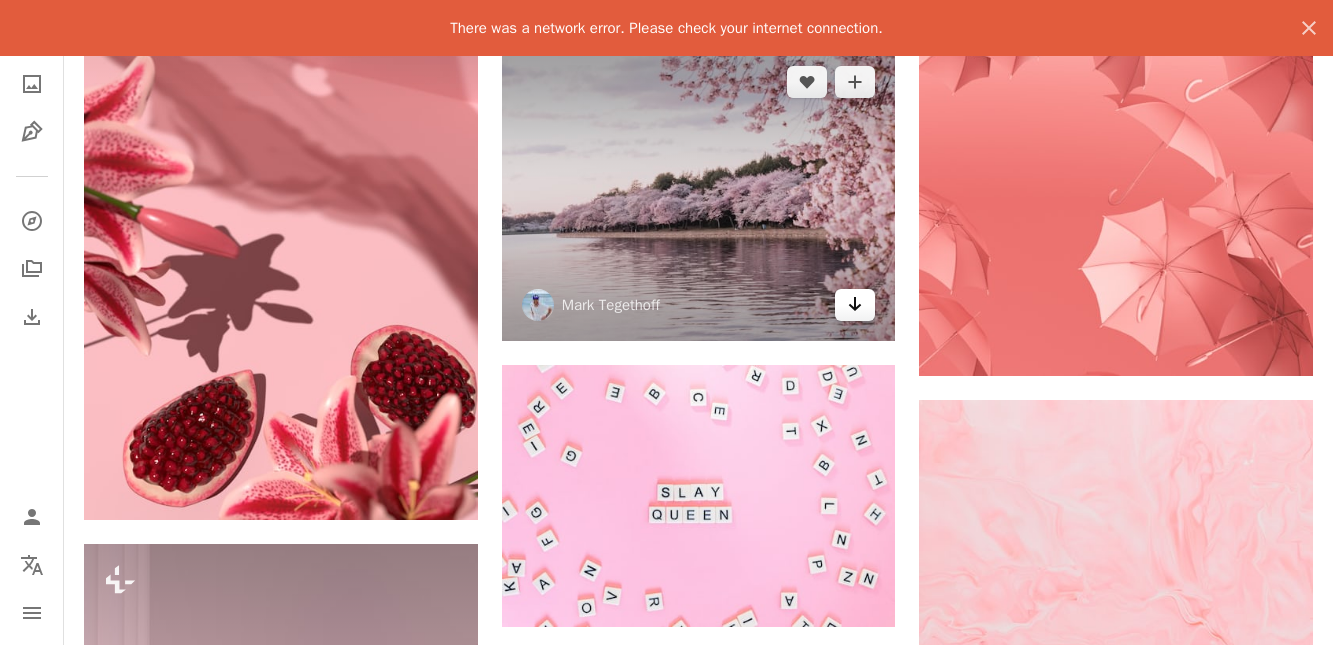 click on "Arrow pointing down" 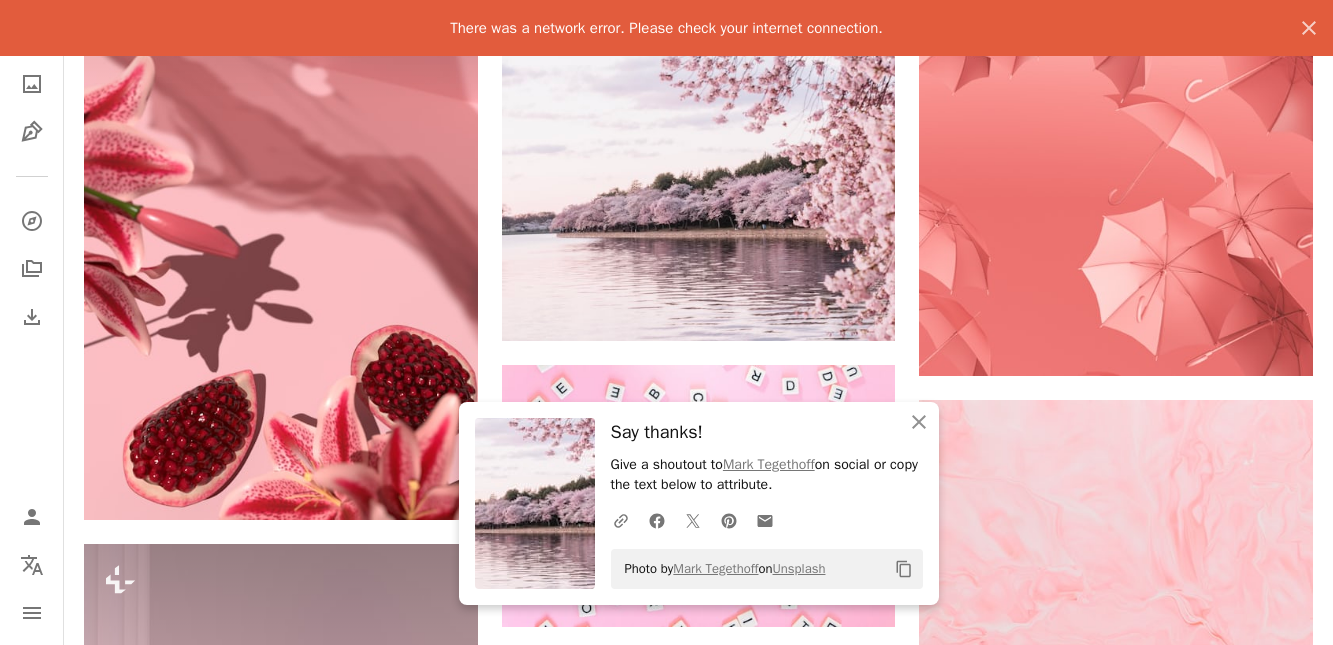 scroll, scrollTop: 6731, scrollLeft: 0, axis: vertical 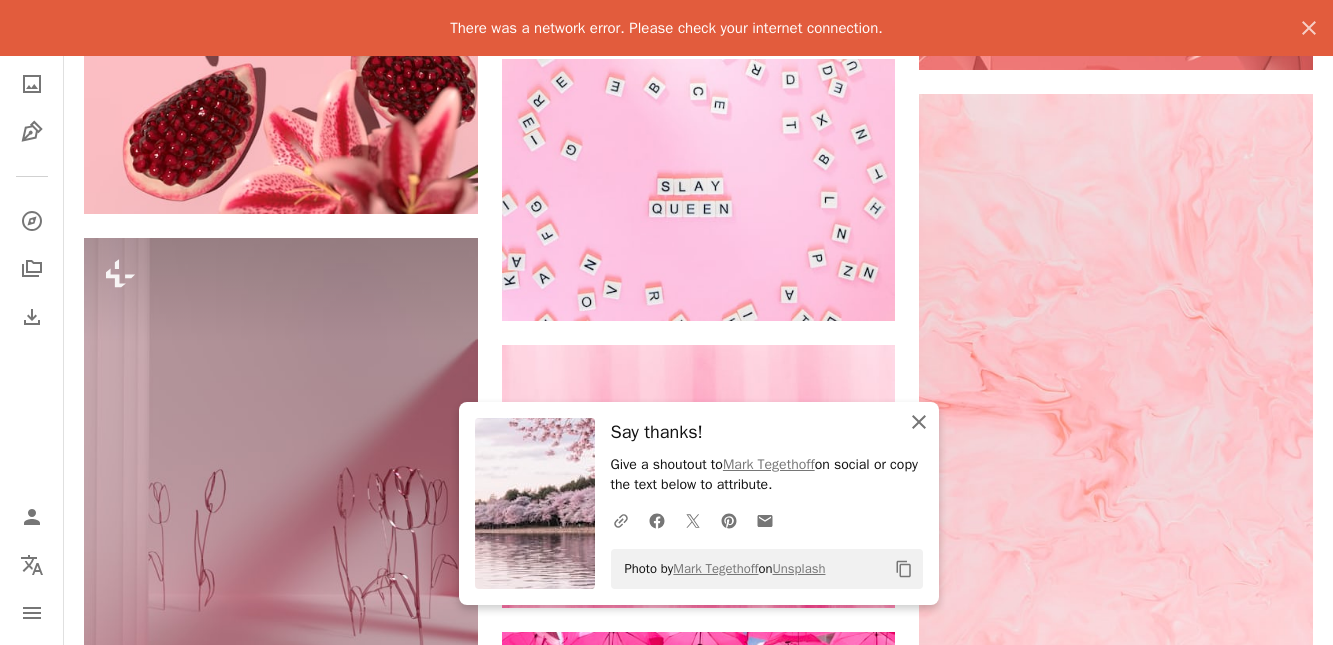 click on "An X shape" 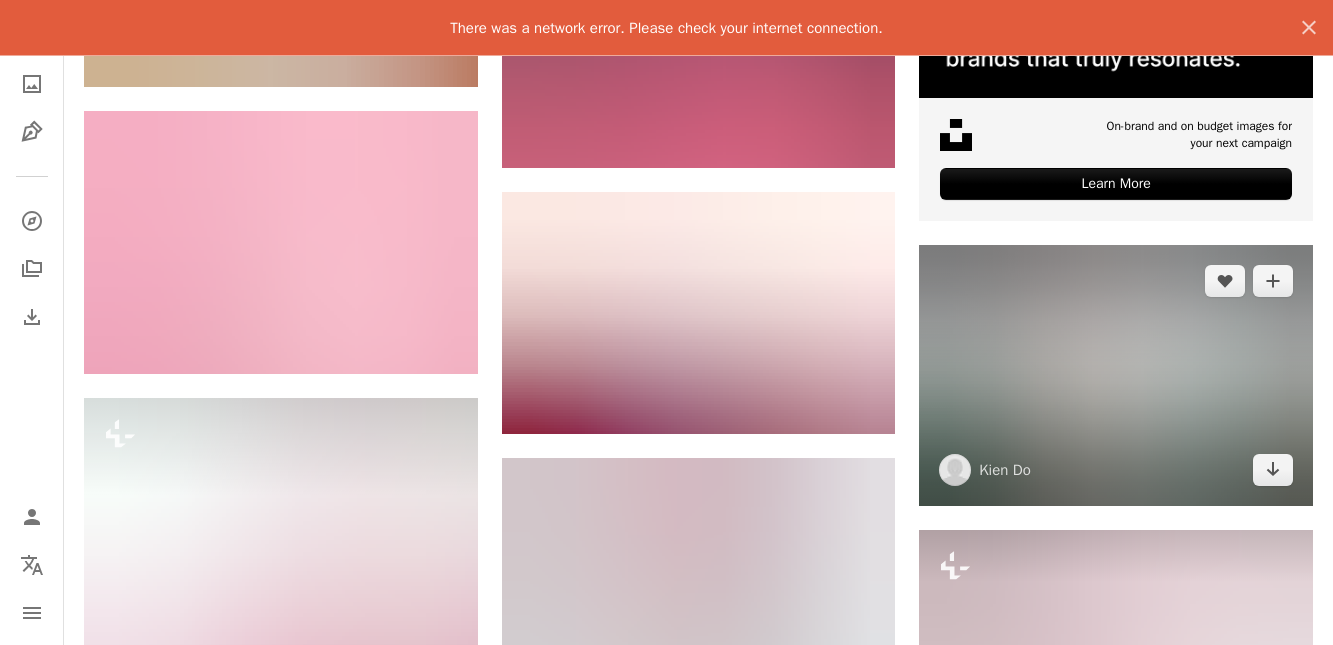 scroll, scrollTop: 8057, scrollLeft: 0, axis: vertical 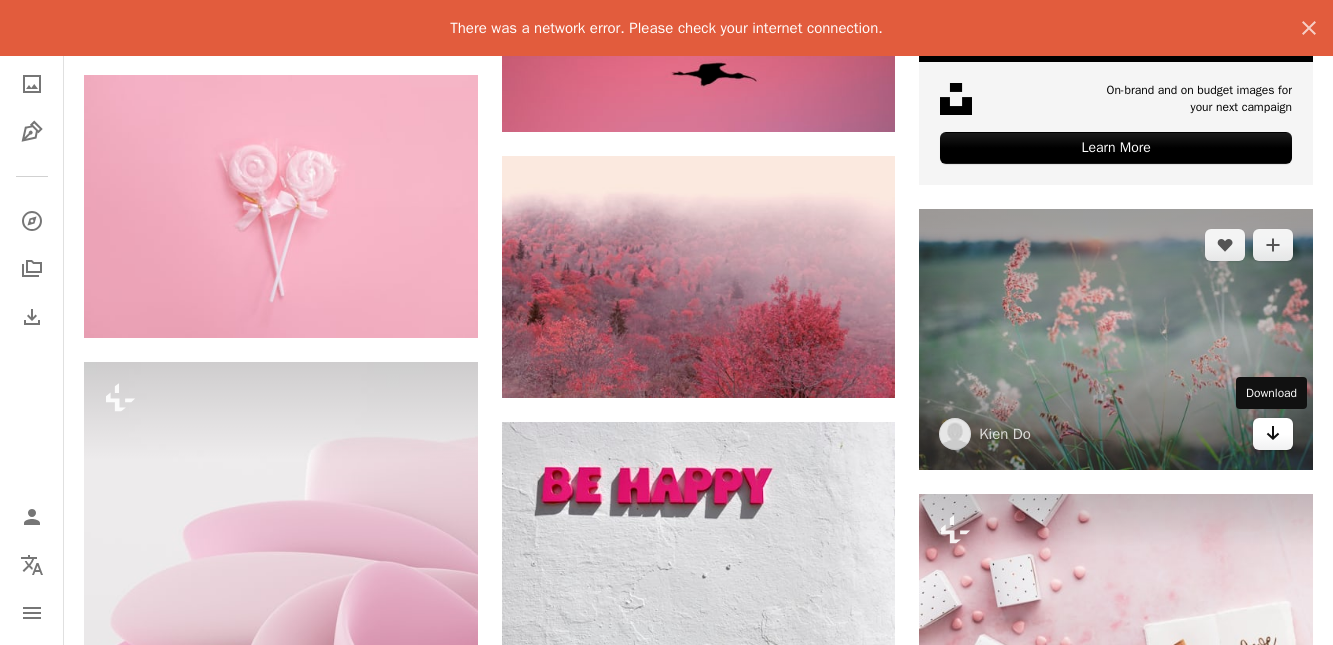 click on "Arrow pointing down" 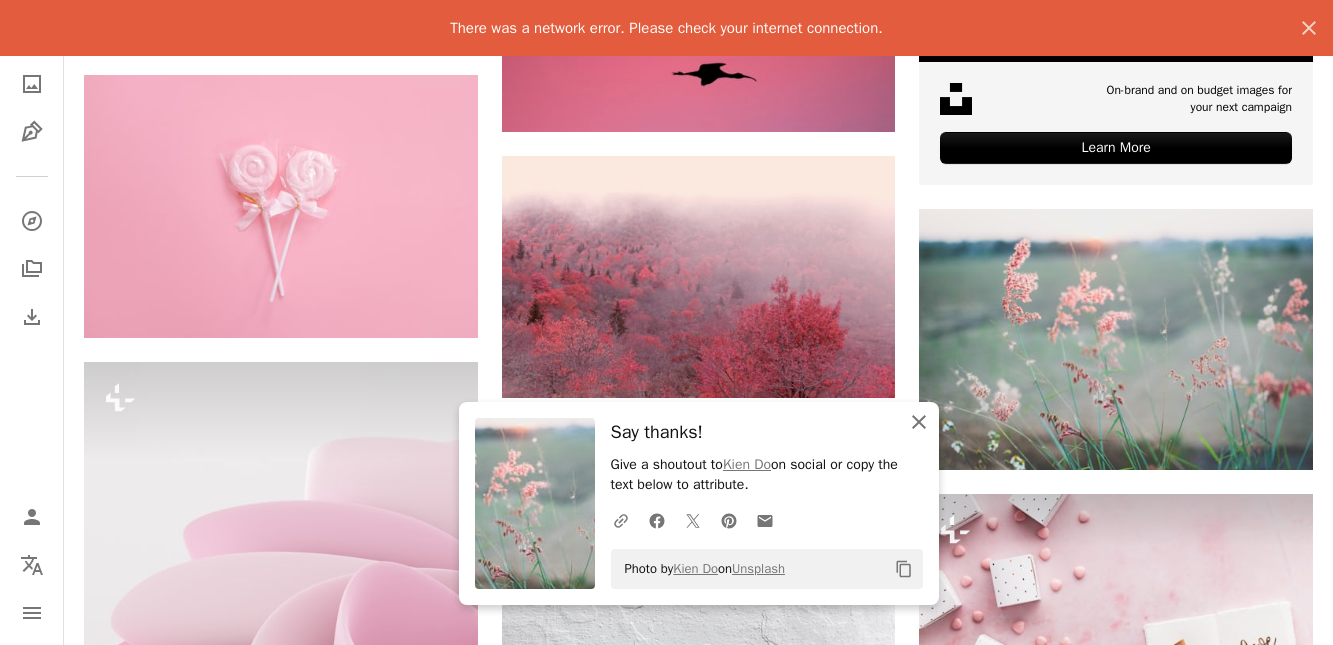 click on "An X shape" 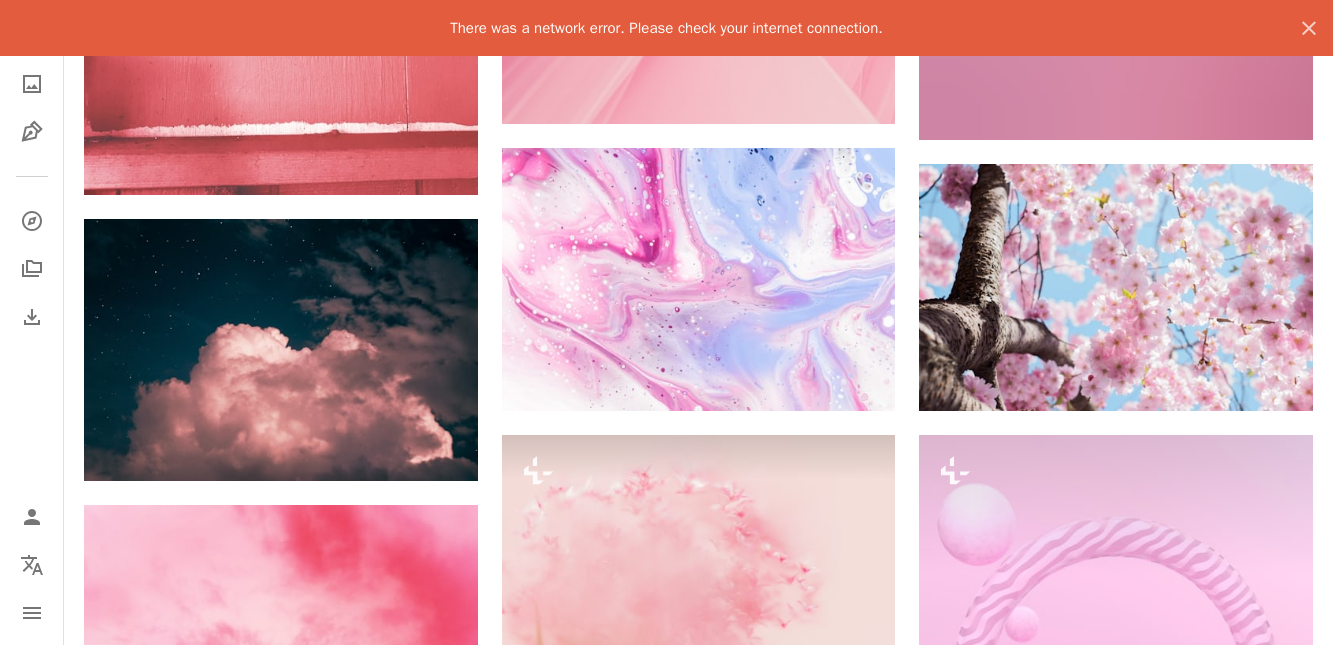 scroll, scrollTop: 11321, scrollLeft: 0, axis: vertical 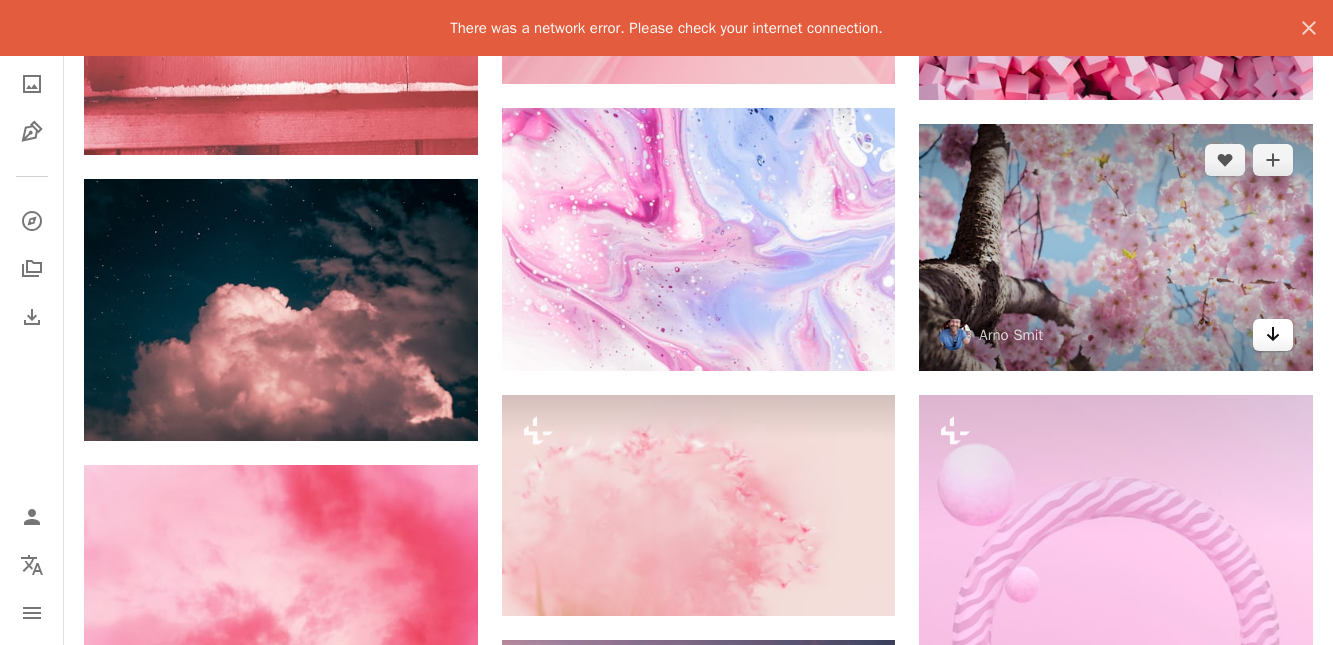 click on "Arrow pointing down" 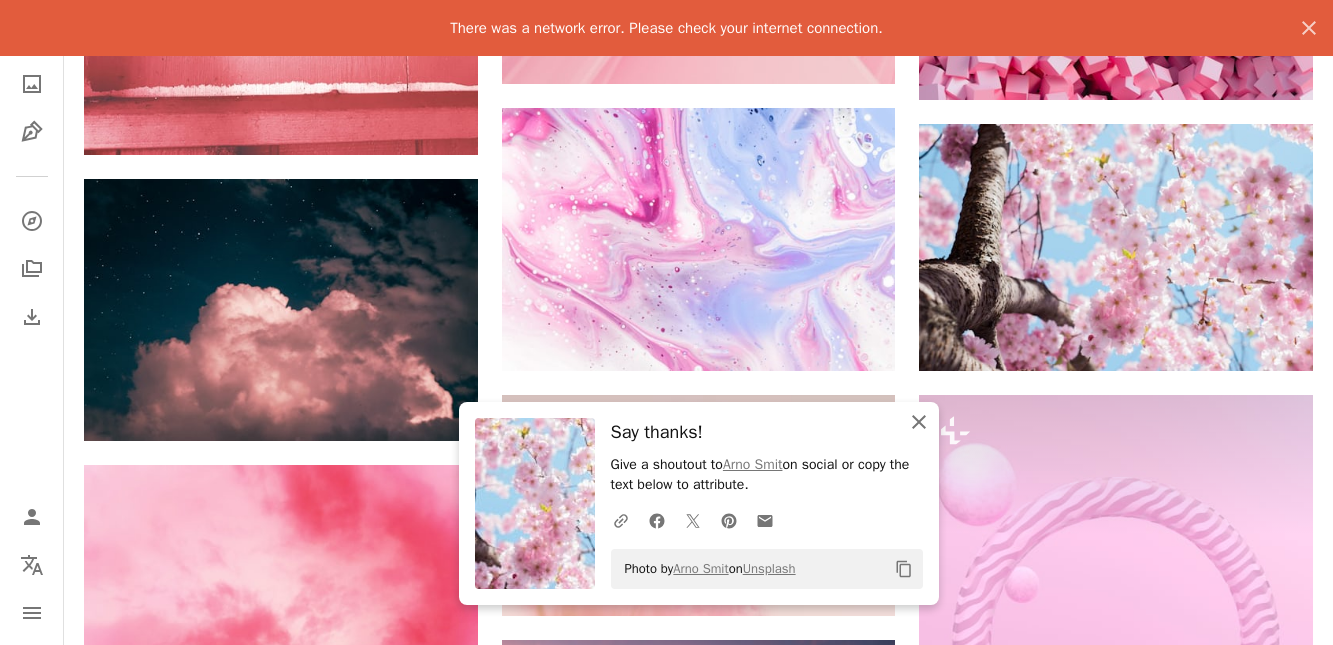 click on "An X shape" 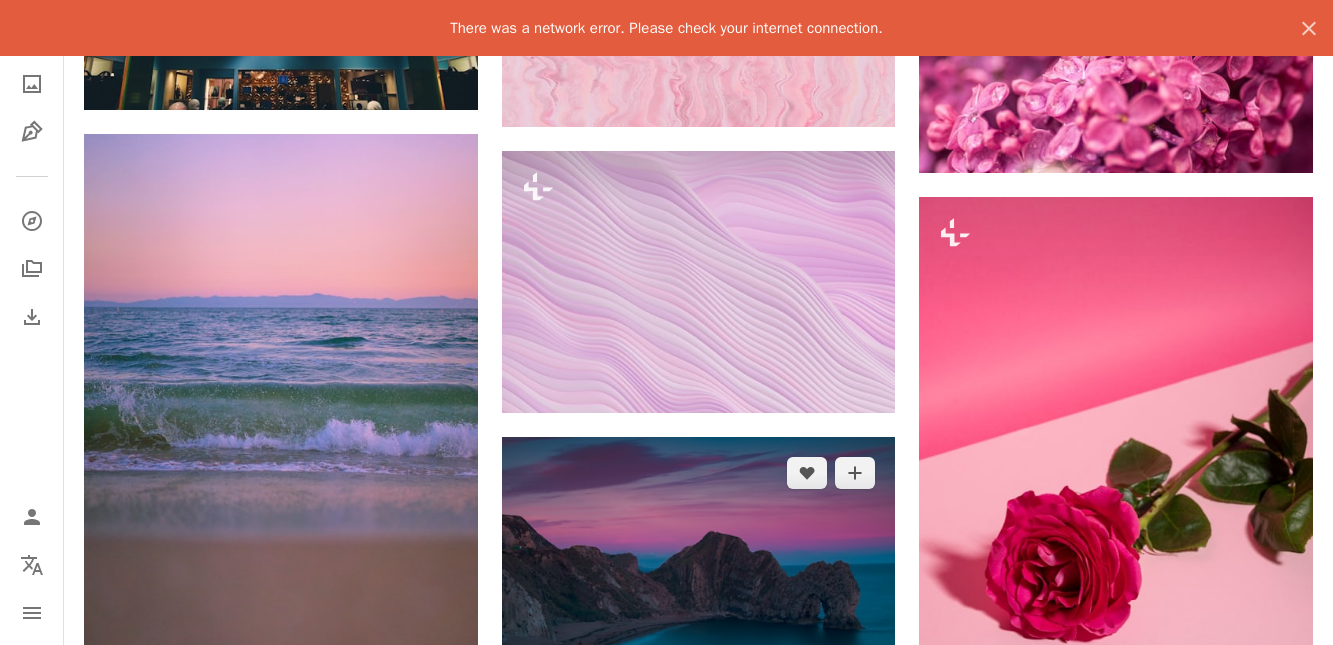 scroll, scrollTop: 14177, scrollLeft: 0, axis: vertical 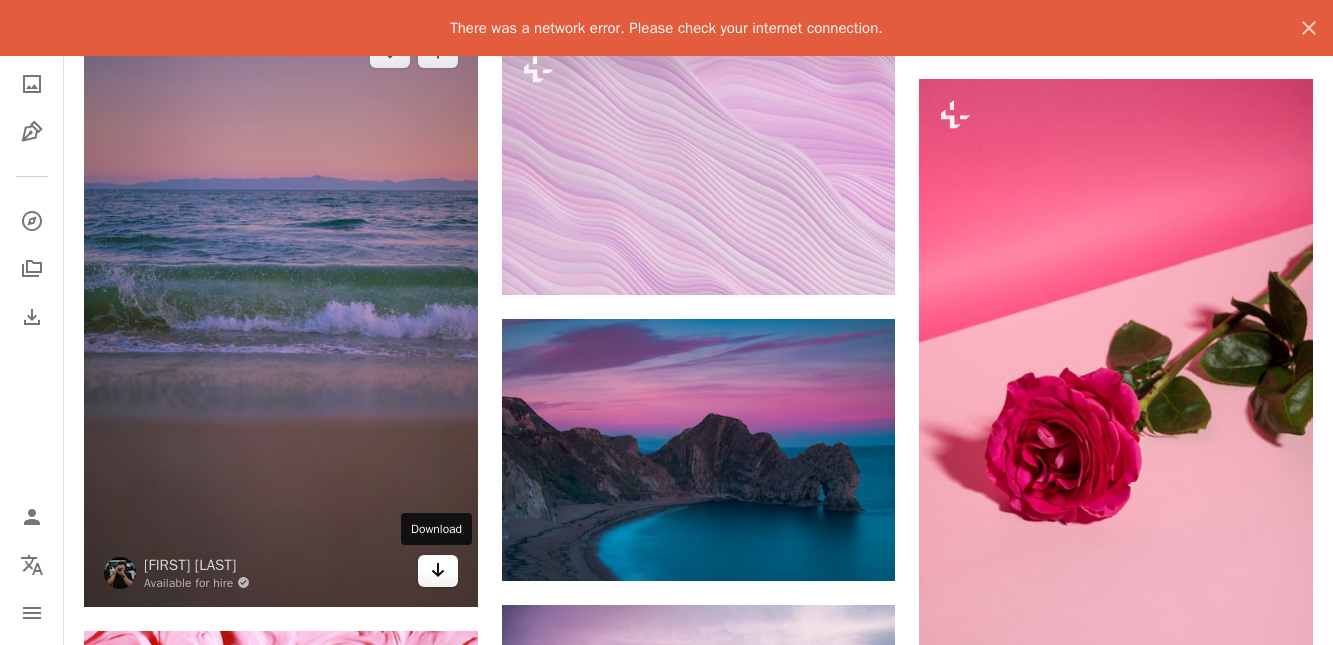 click on "Arrow pointing down" at bounding box center [438, 571] 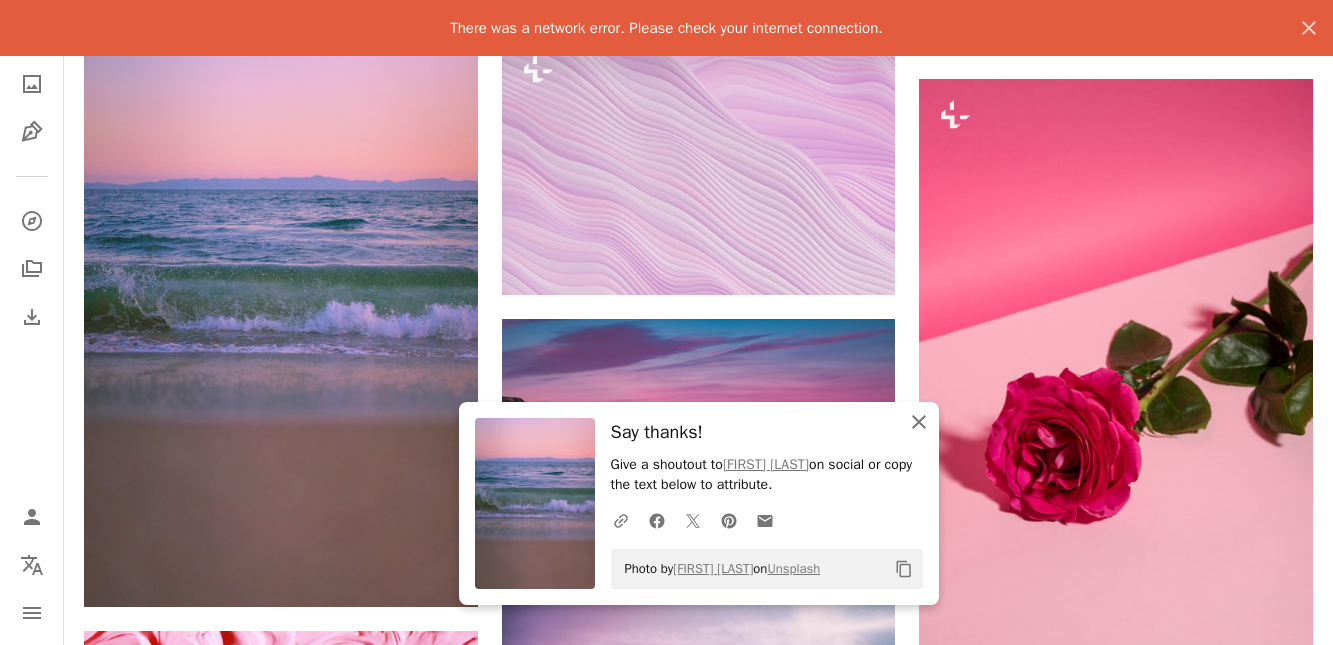 click on "An X shape" 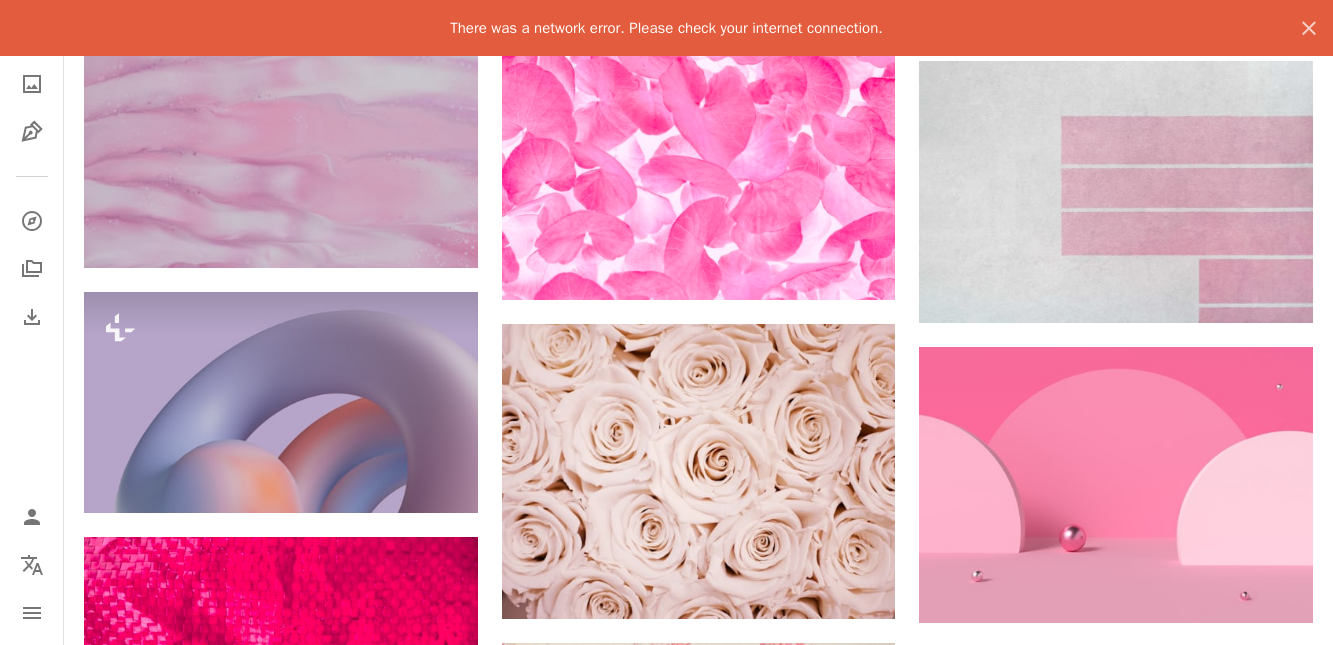 scroll, scrollTop: 29375, scrollLeft: 0, axis: vertical 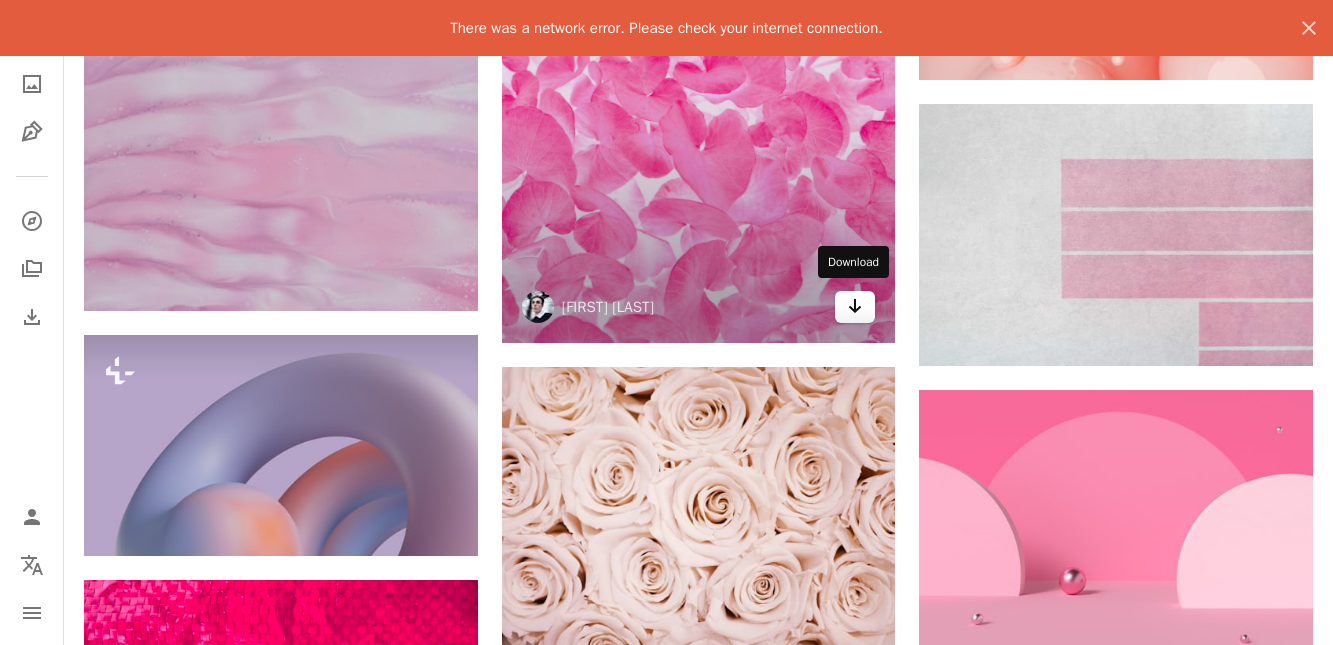 click on "Arrow pointing down" 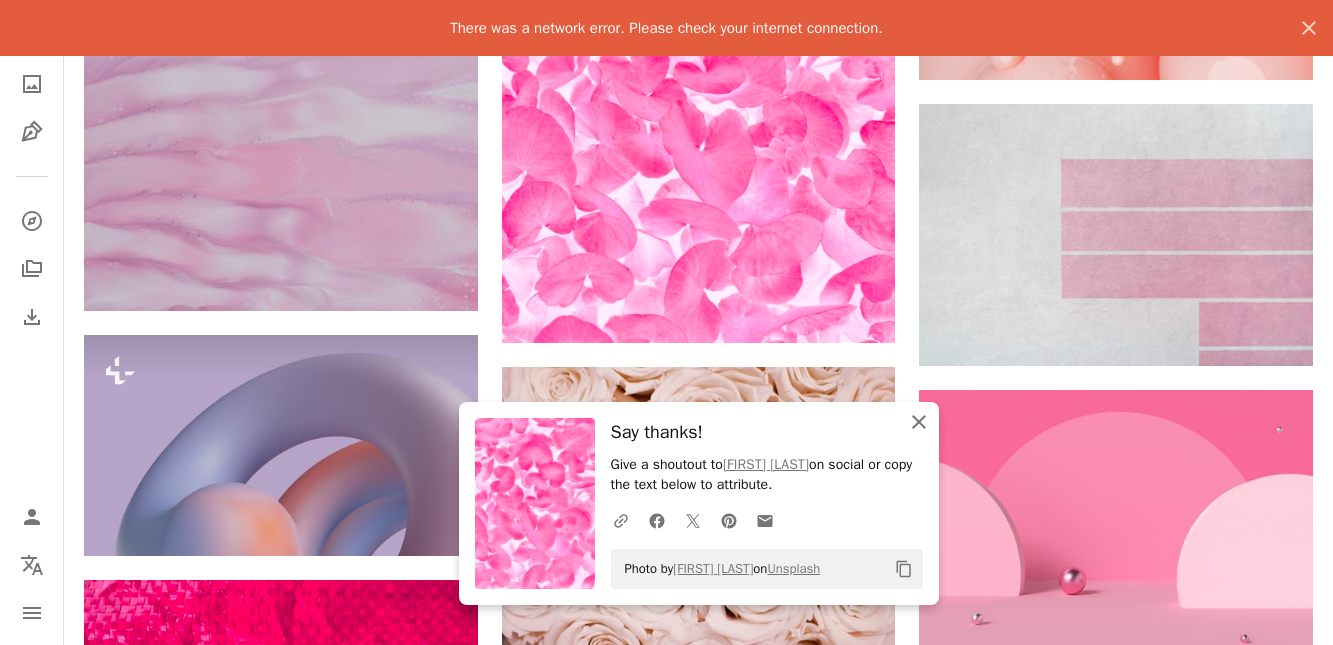 click on "An X shape" 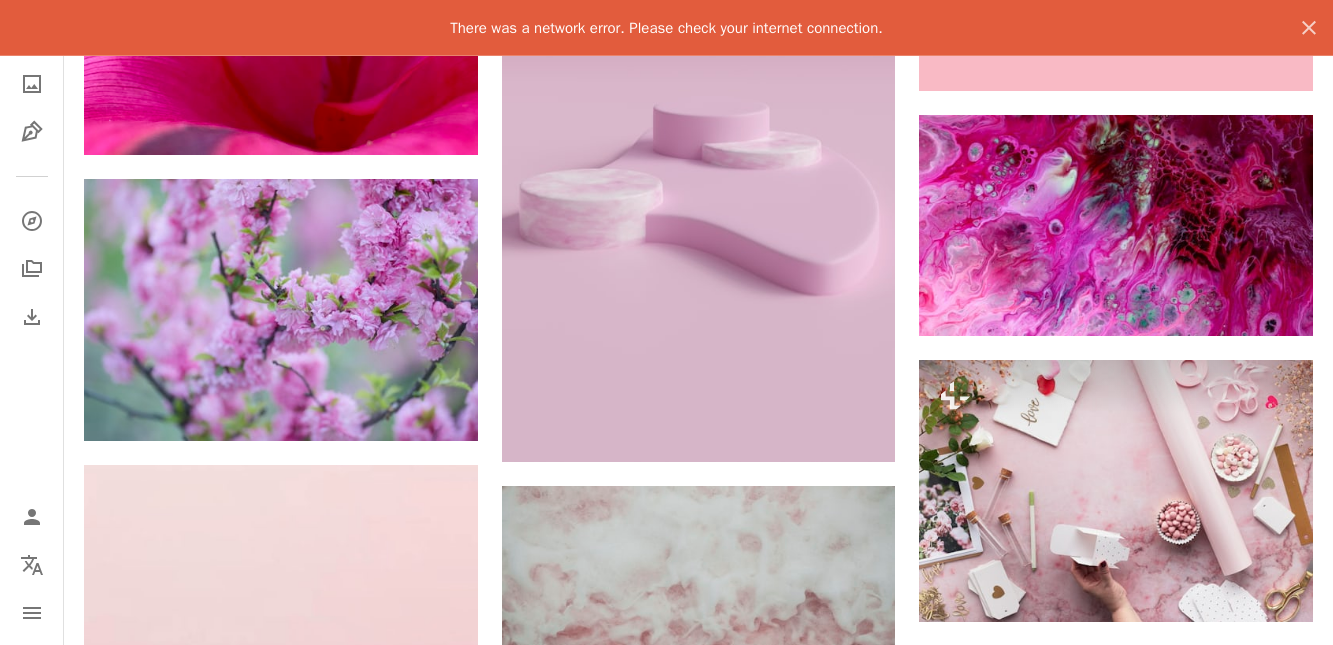 scroll, scrollTop: 32129, scrollLeft: 0, axis: vertical 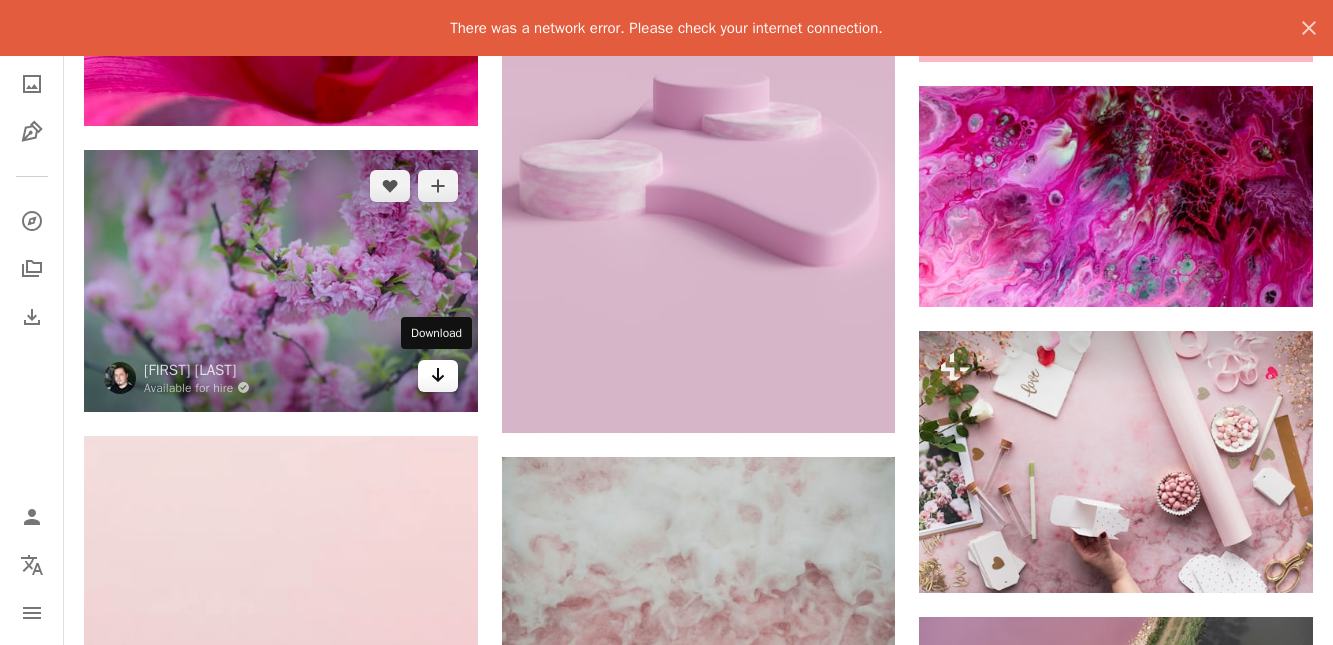 click on "Arrow pointing down" 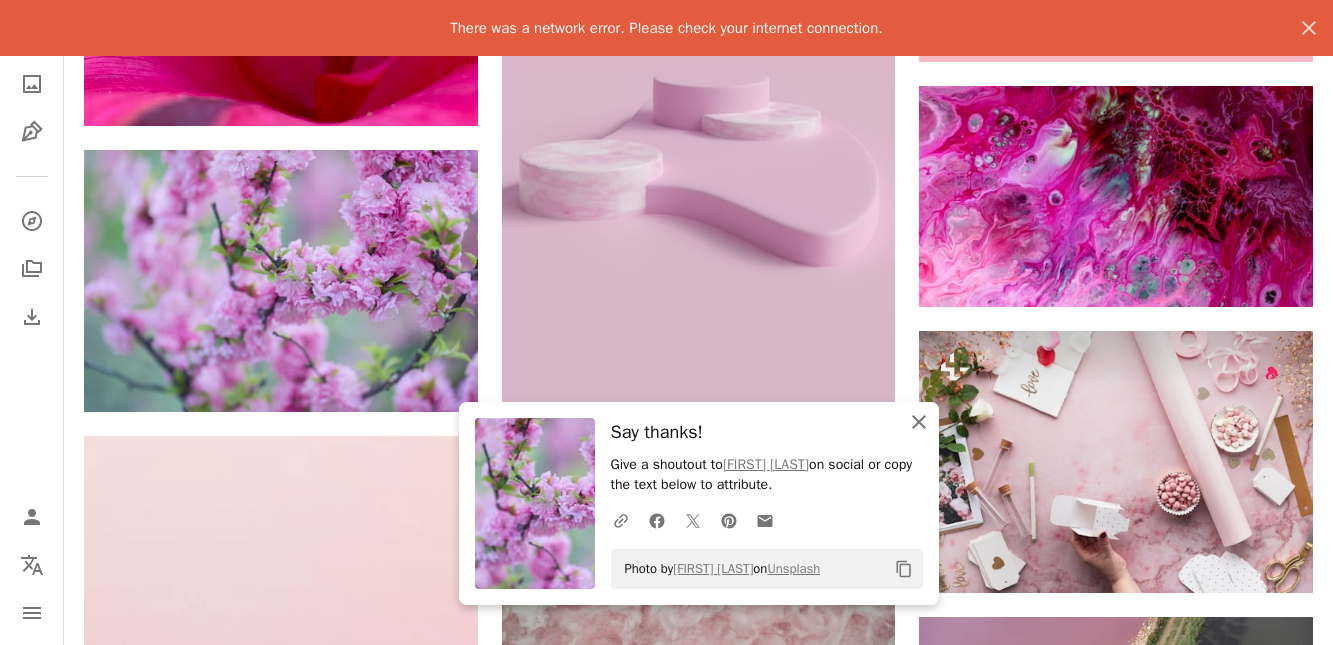 click 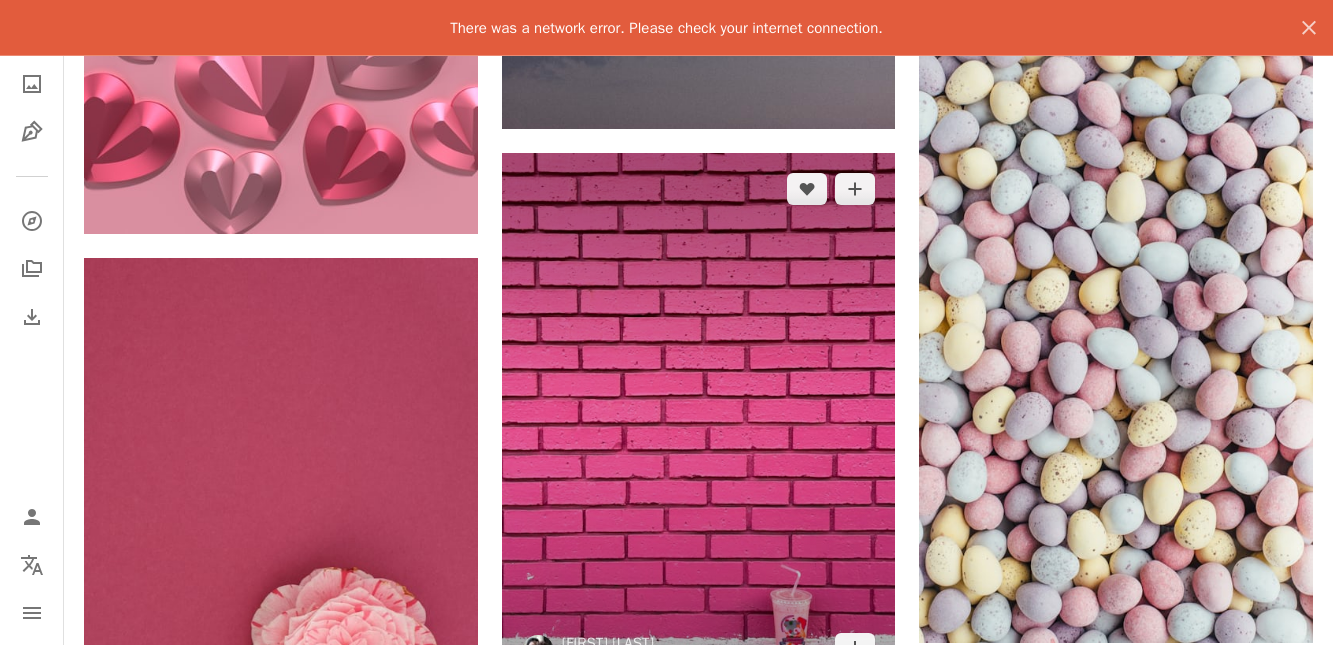 scroll, scrollTop: 33455, scrollLeft: 0, axis: vertical 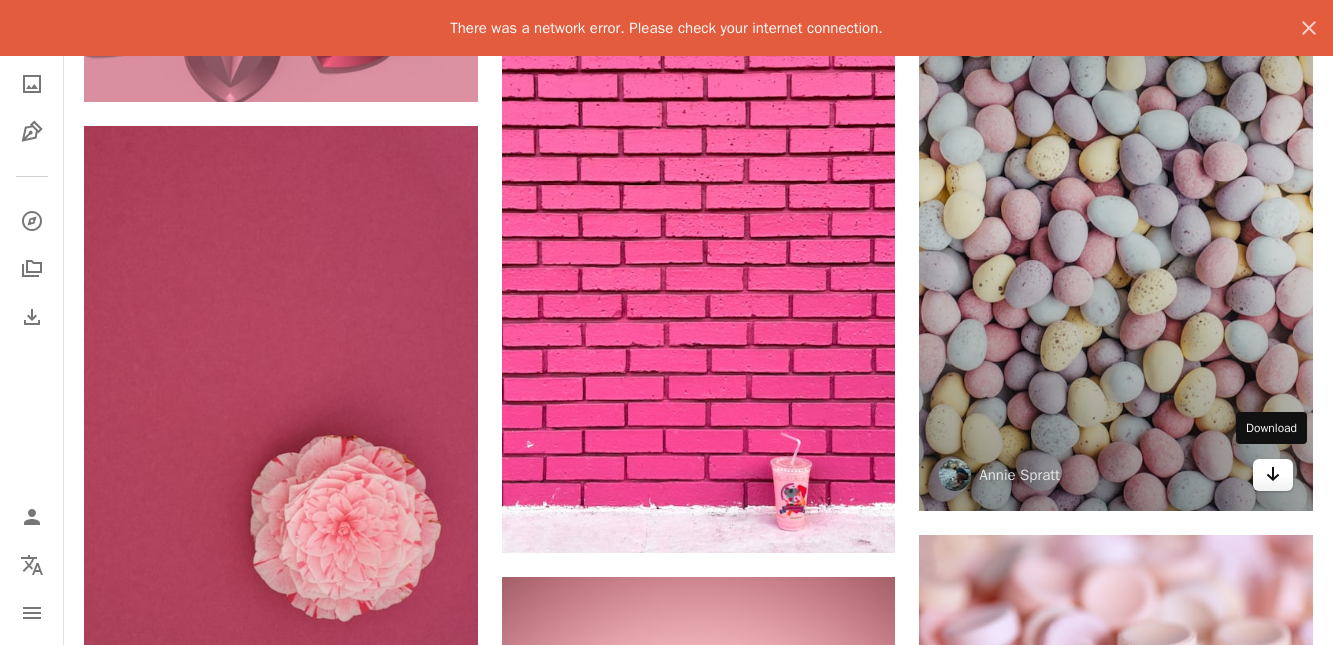 click 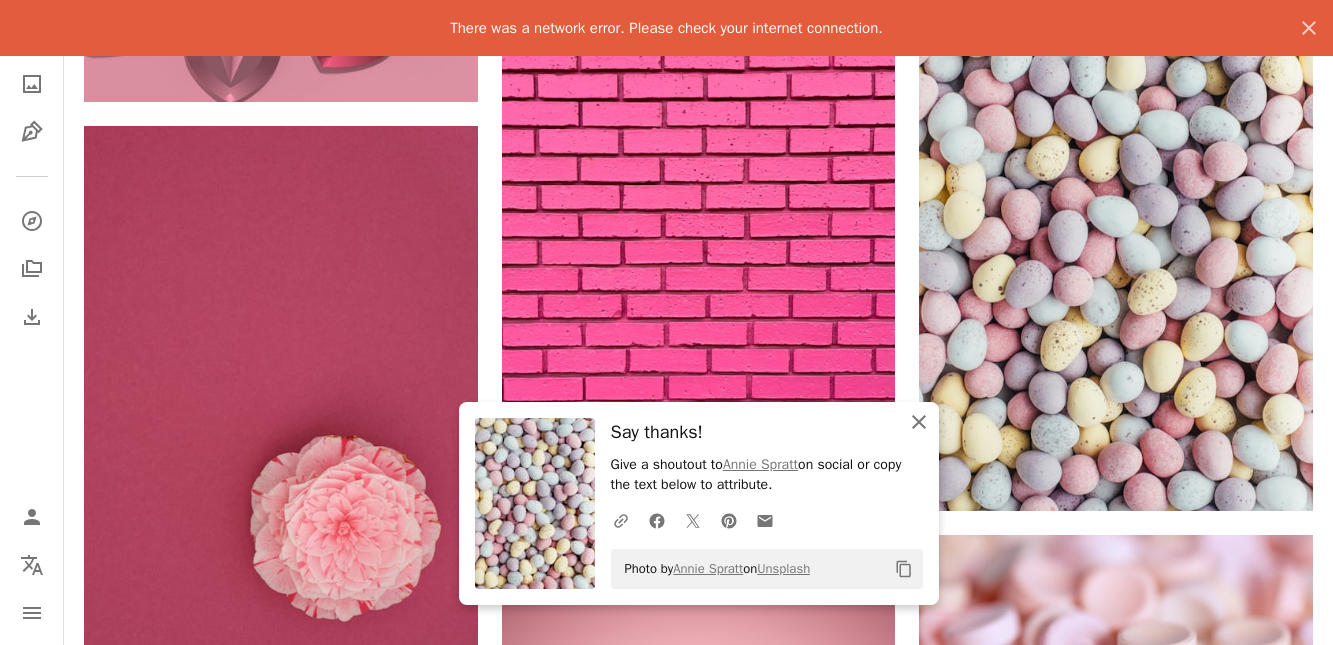 click 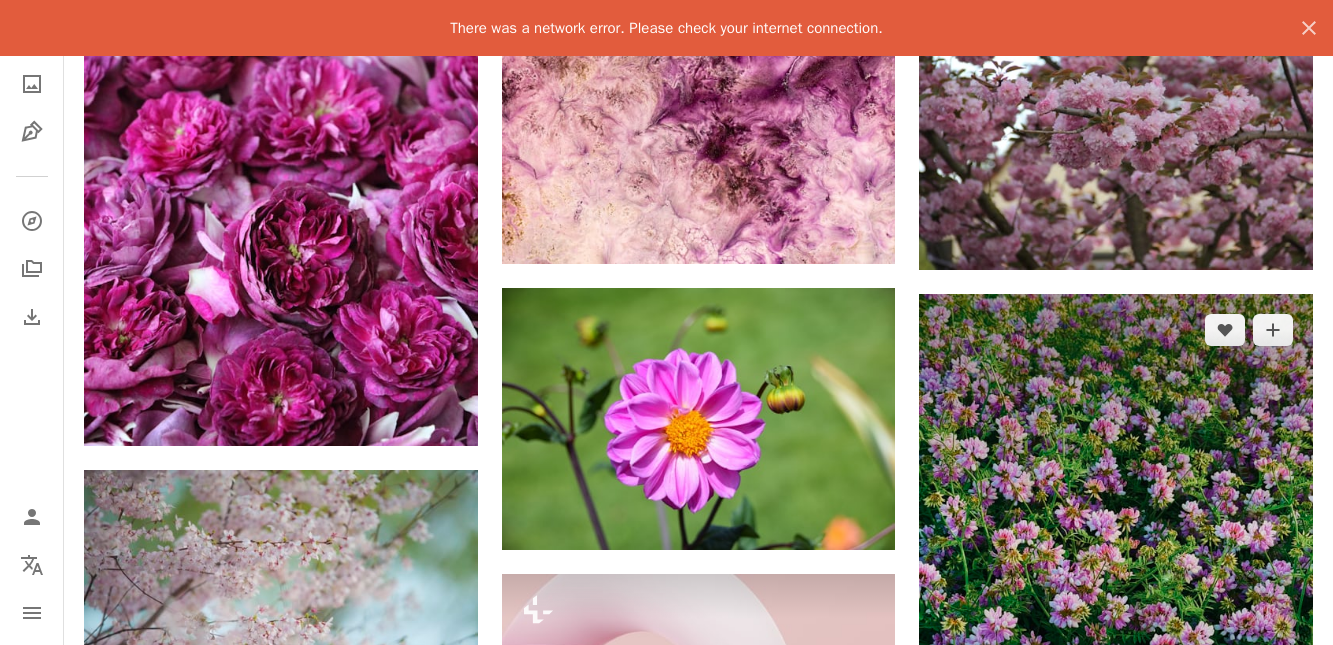 scroll, scrollTop: 38453, scrollLeft: 0, axis: vertical 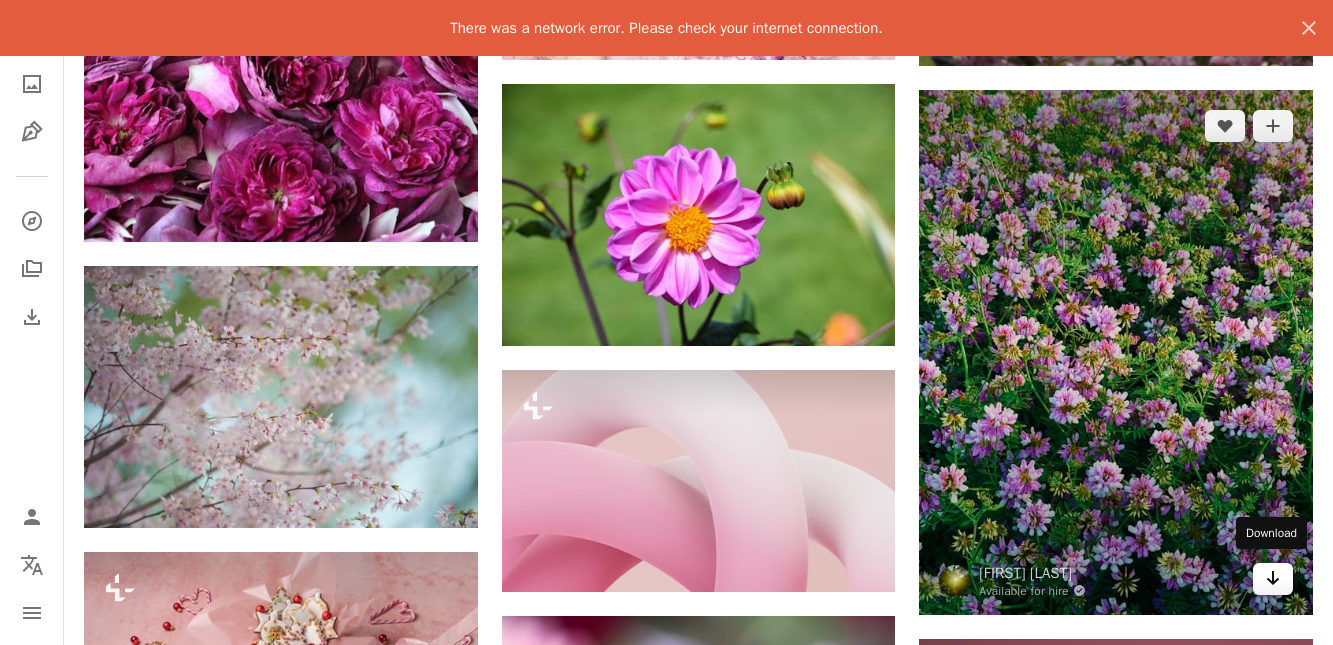 click on "Arrow pointing down" 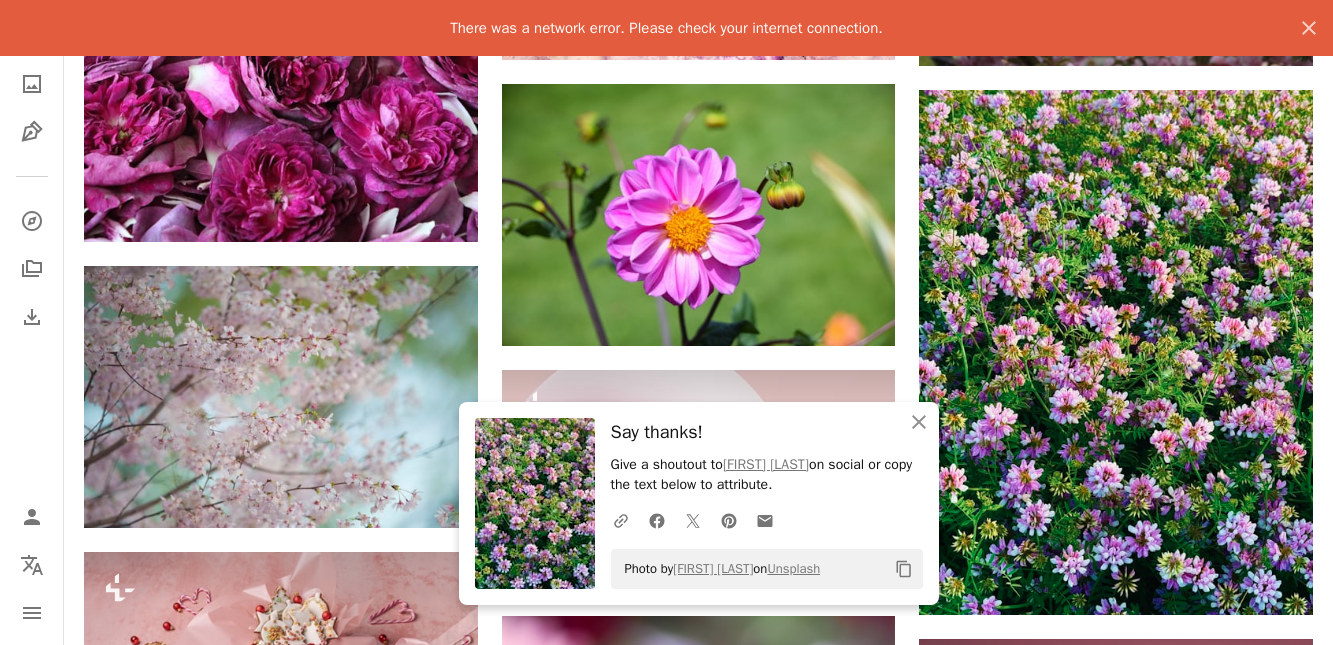 scroll, scrollTop: 38963, scrollLeft: 0, axis: vertical 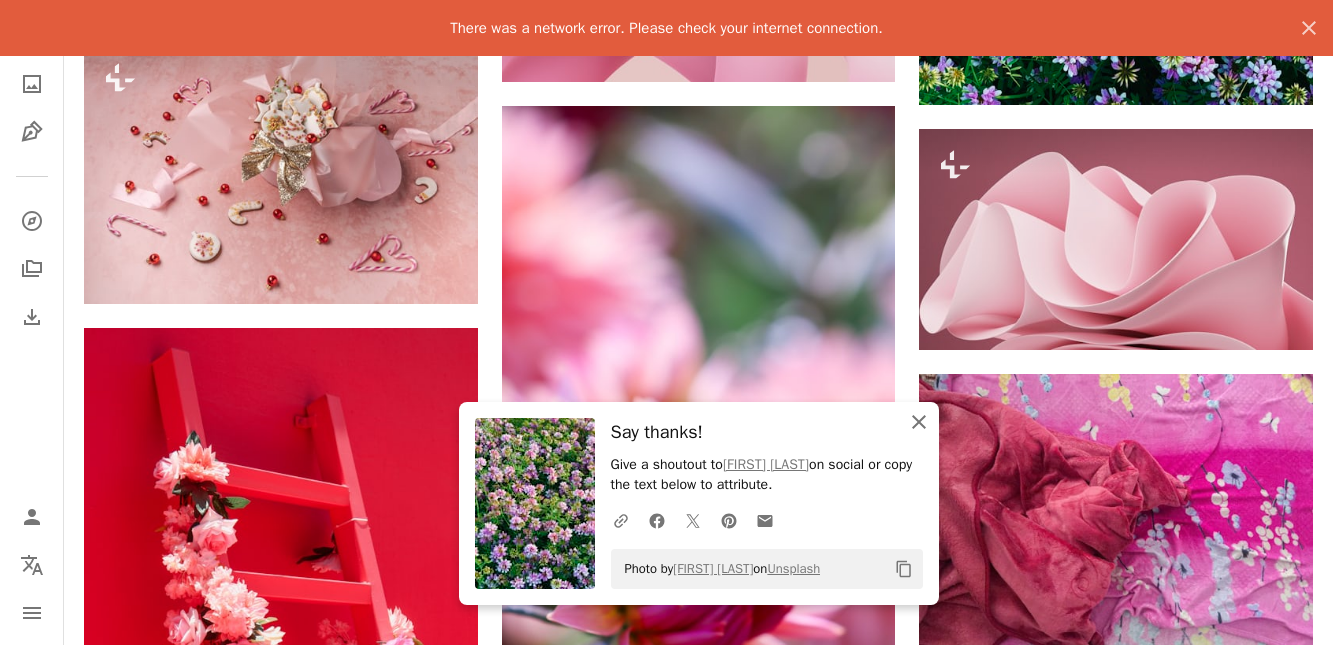 click 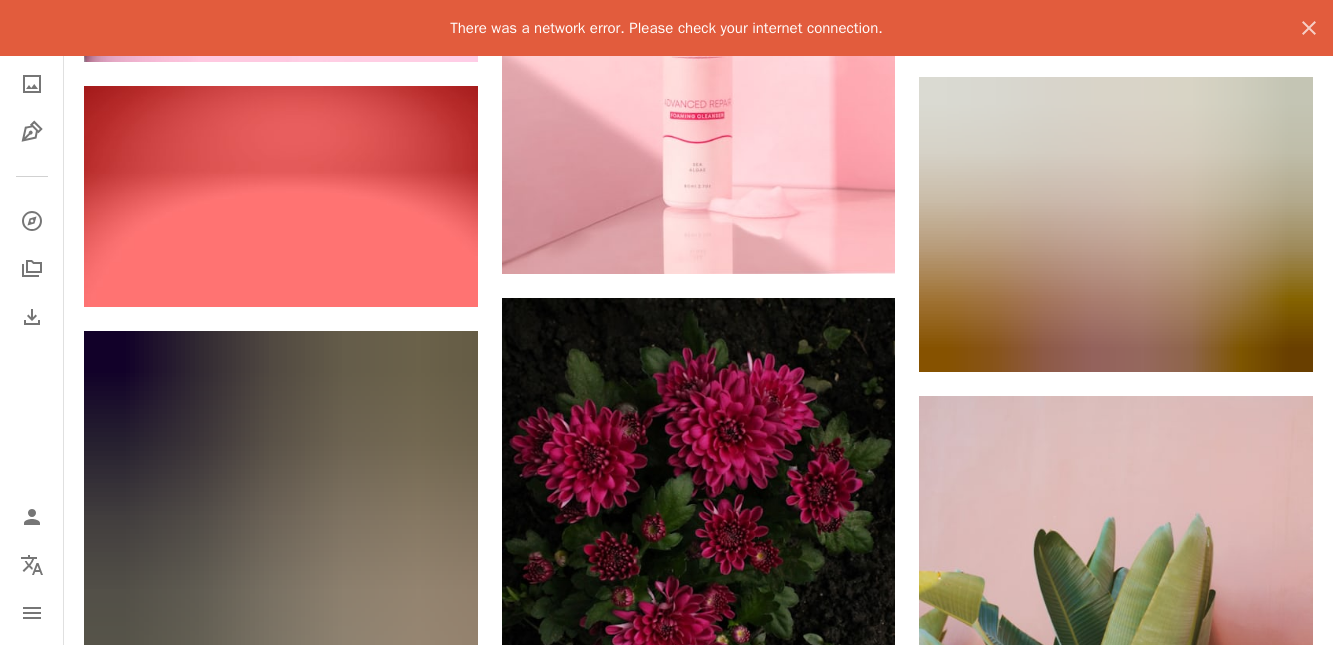 scroll, scrollTop: 44369, scrollLeft: 0, axis: vertical 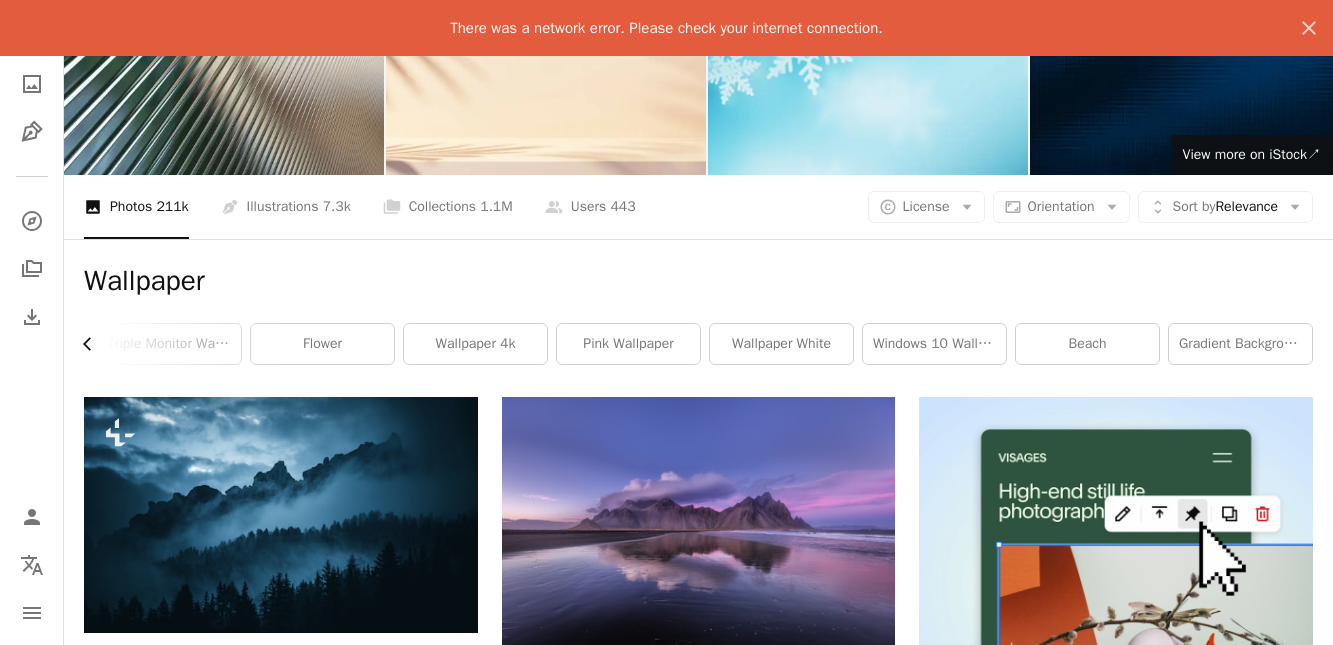 click on "Chevron left" 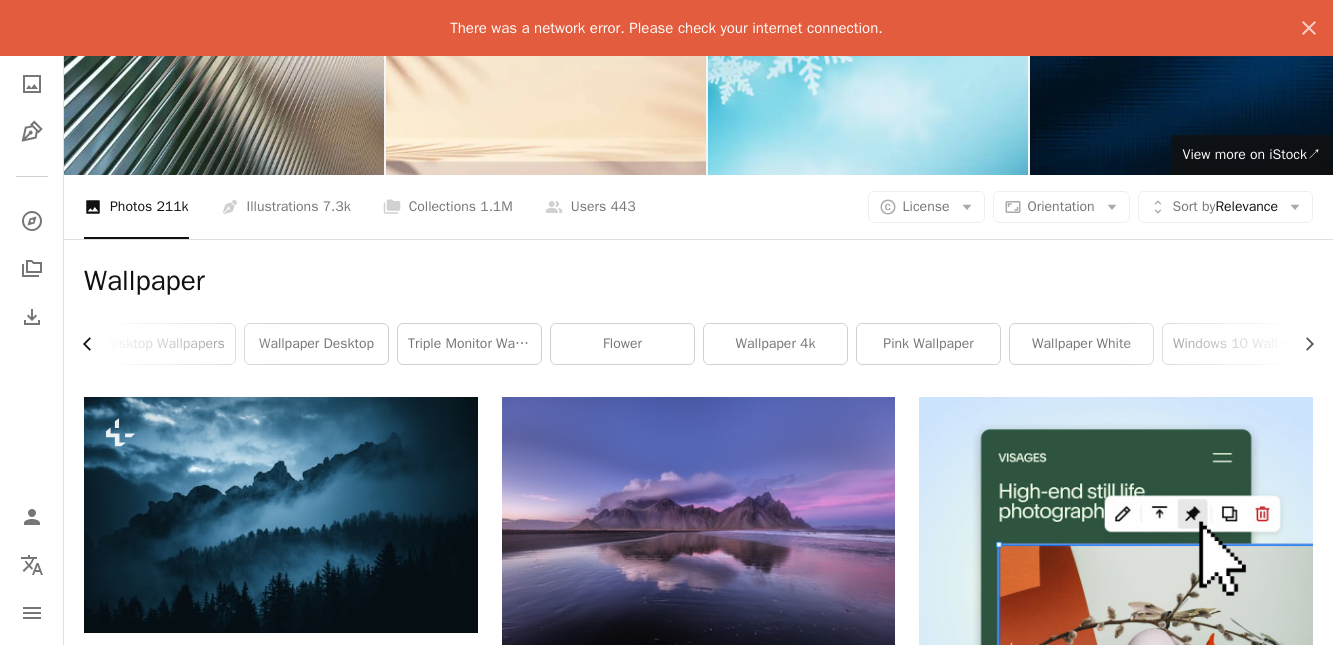 click on "Chevron left" 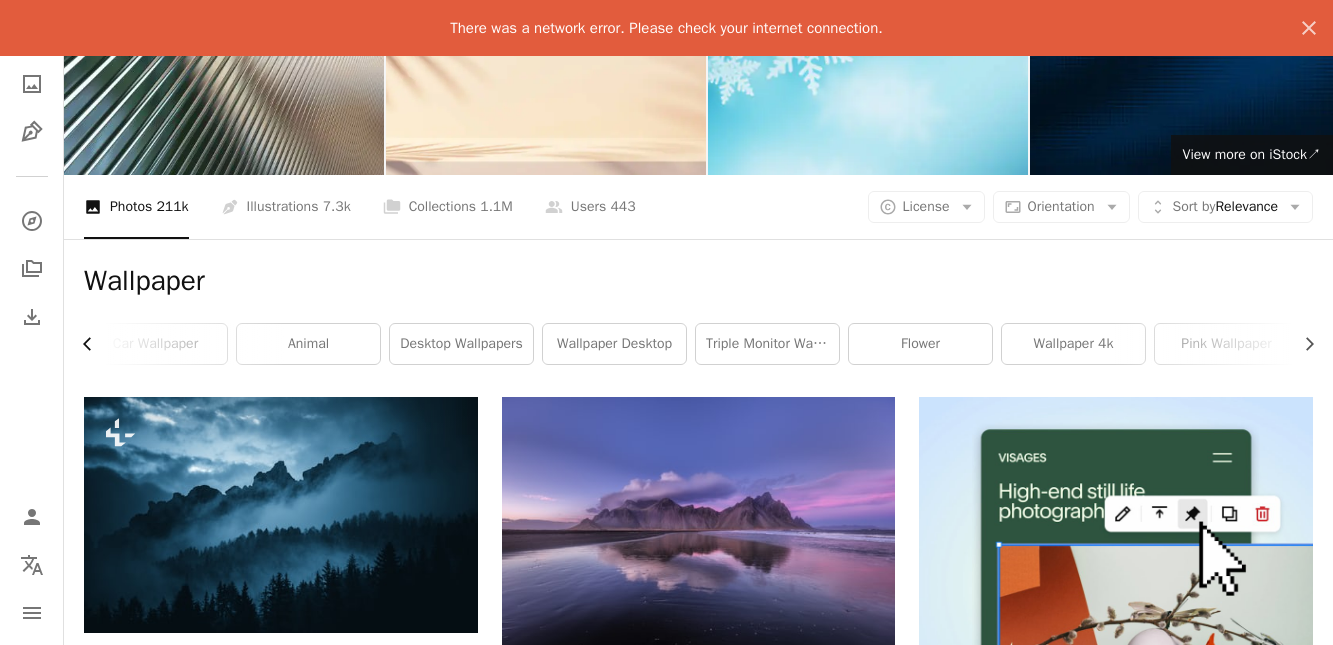 scroll, scrollTop: 0, scrollLeft: 0, axis: both 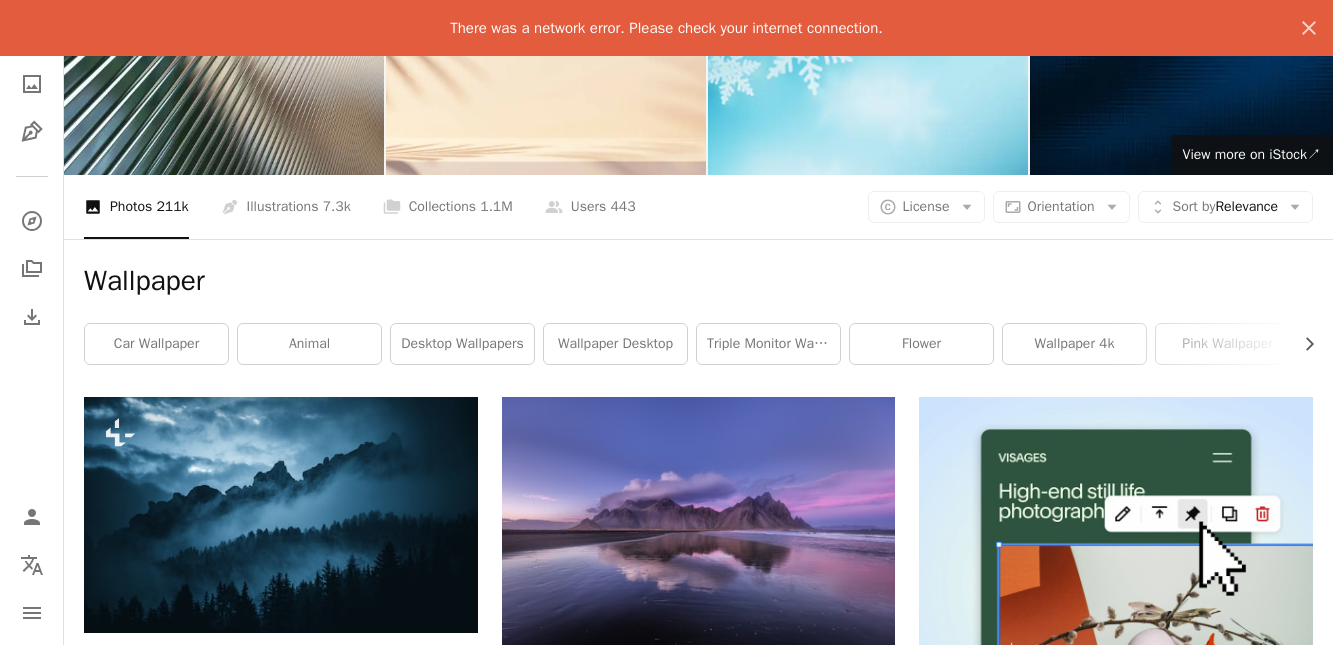 click on "car wallpaper" at bounding box center (156, 344) 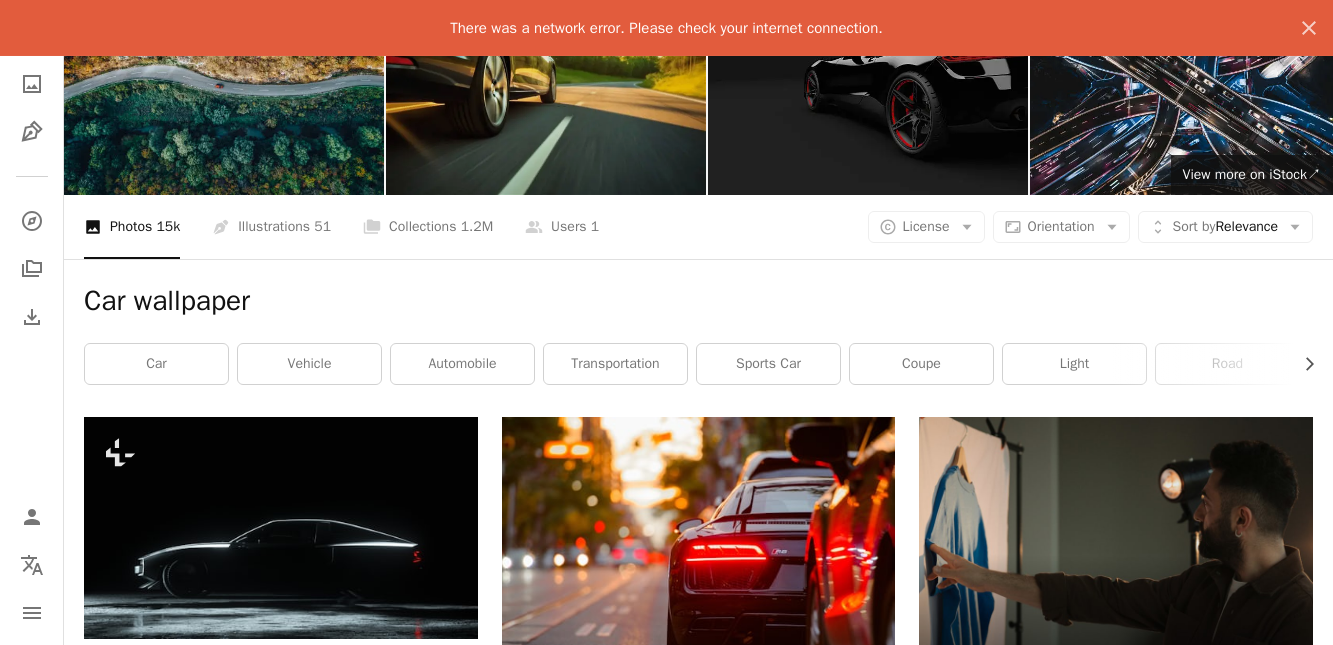 scroll, scrollTop: 204, scrollLeft: 0, axis: vertical 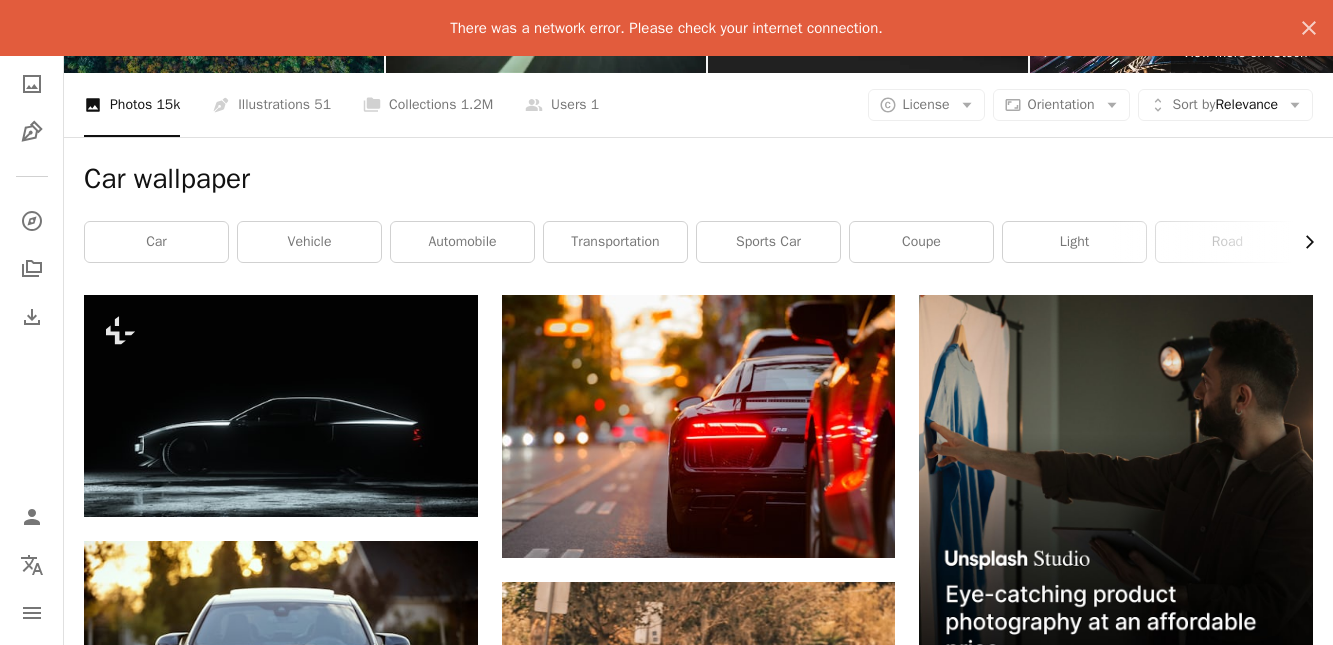 click on "Chevron right" 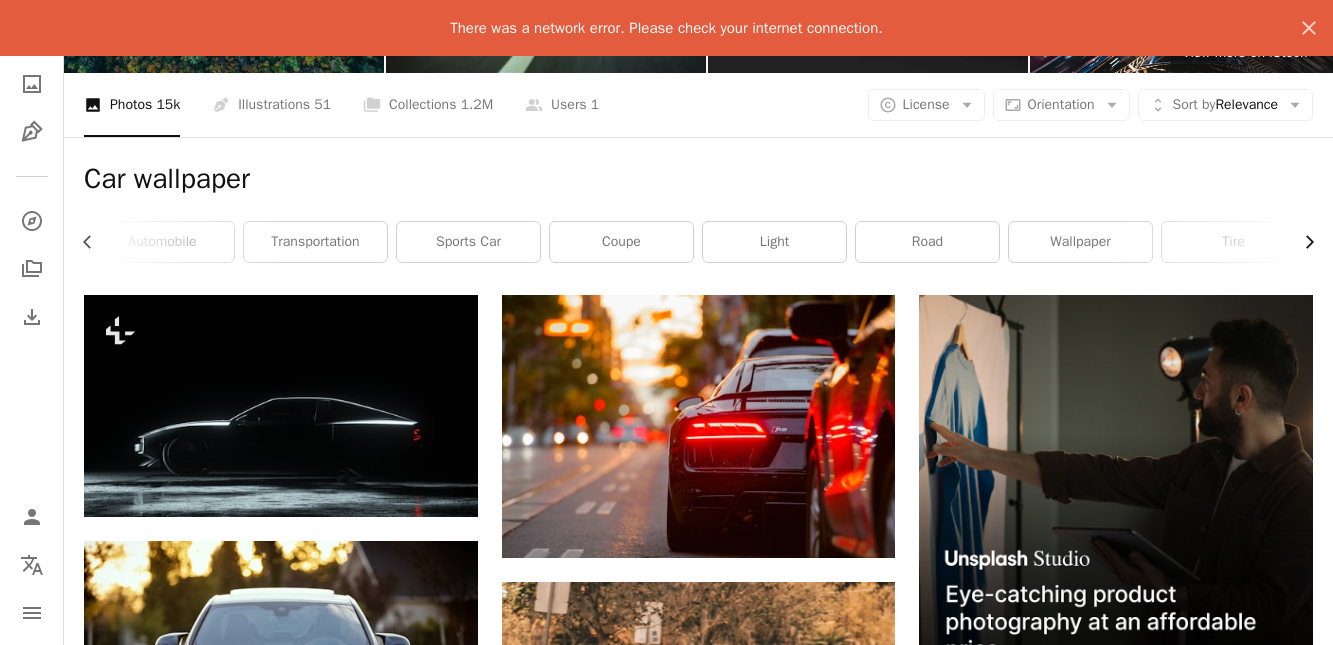 click on "Chevron right" 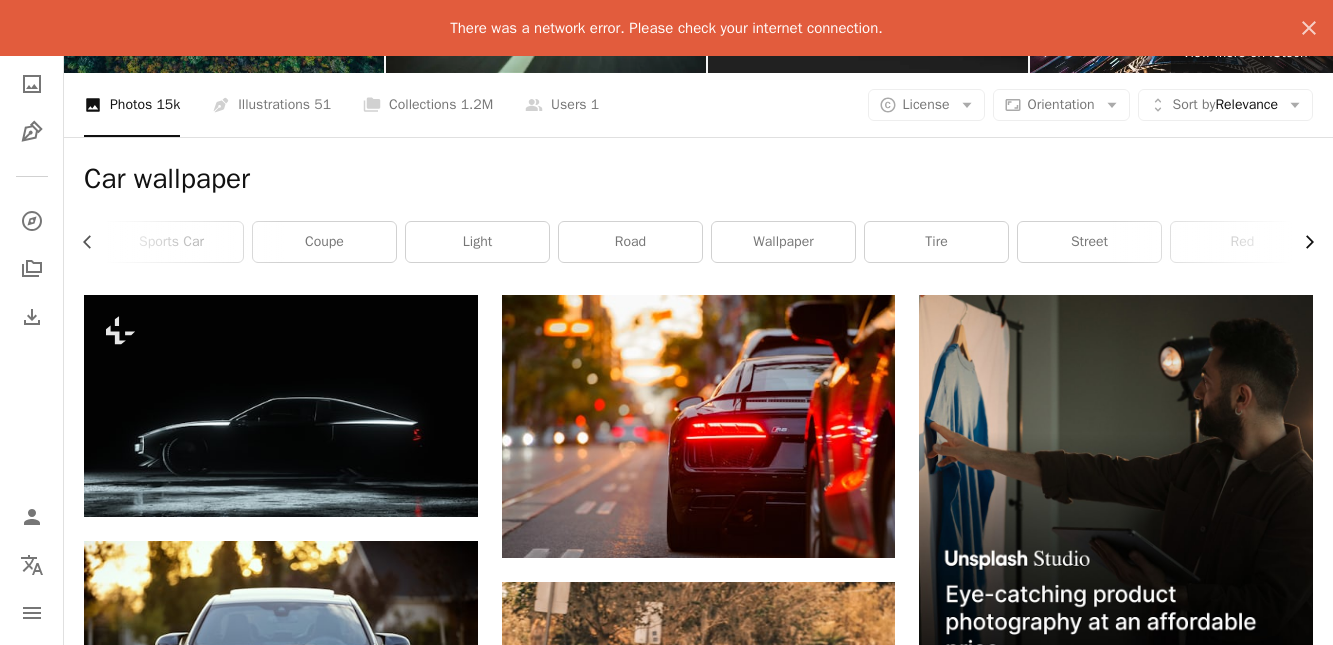 scroll, scrollTop: 0, scrollLeft: 599, axis: horizontal 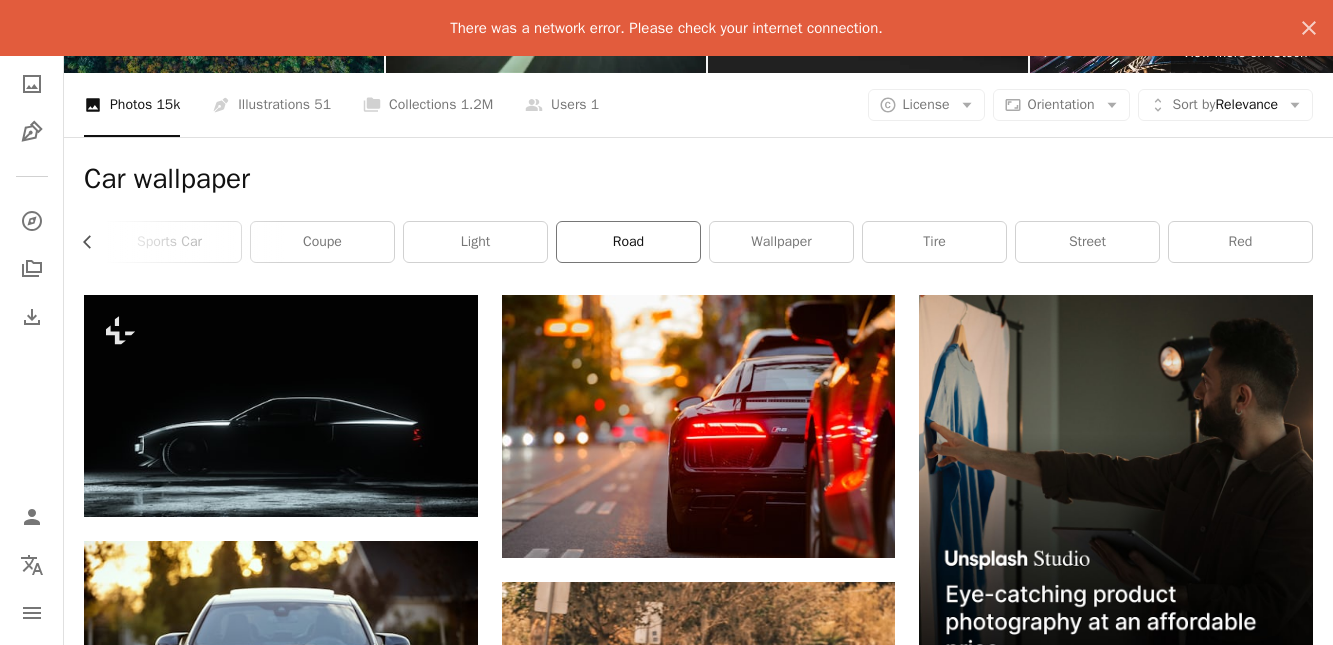 click on "road" at bounding box center [628, 242] 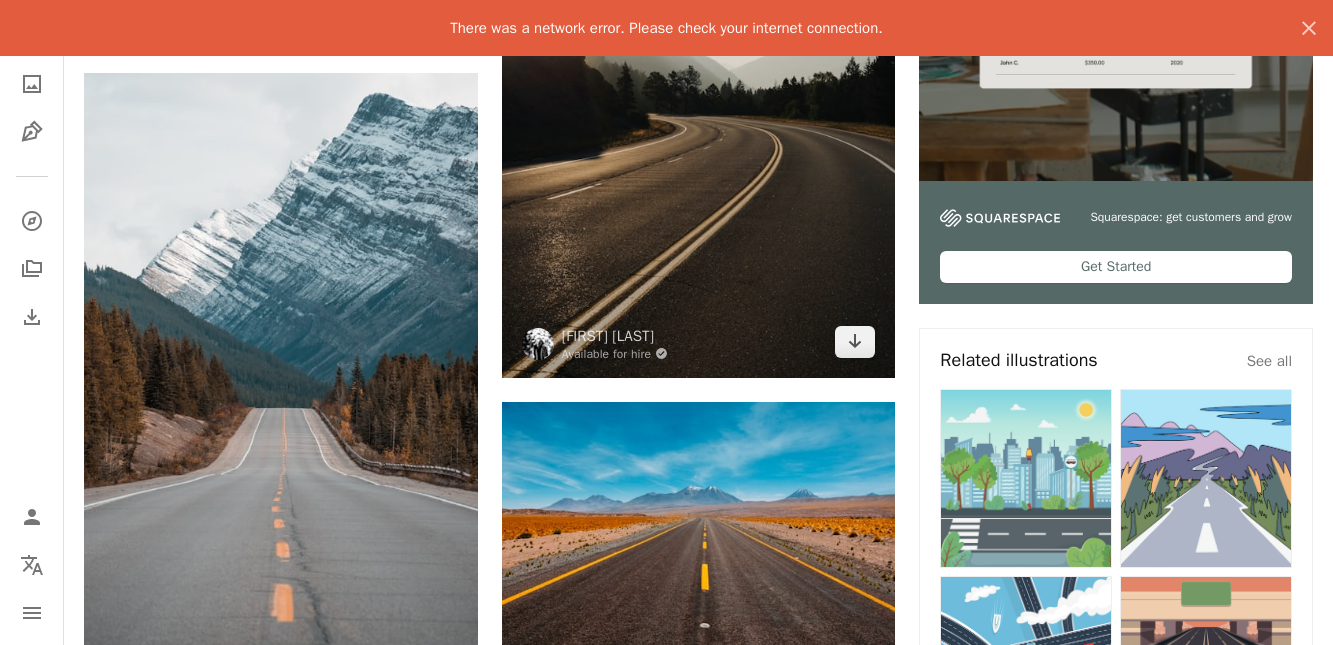 scroll, scrollTop: 714, scrollLeft: 0, axis: vertical 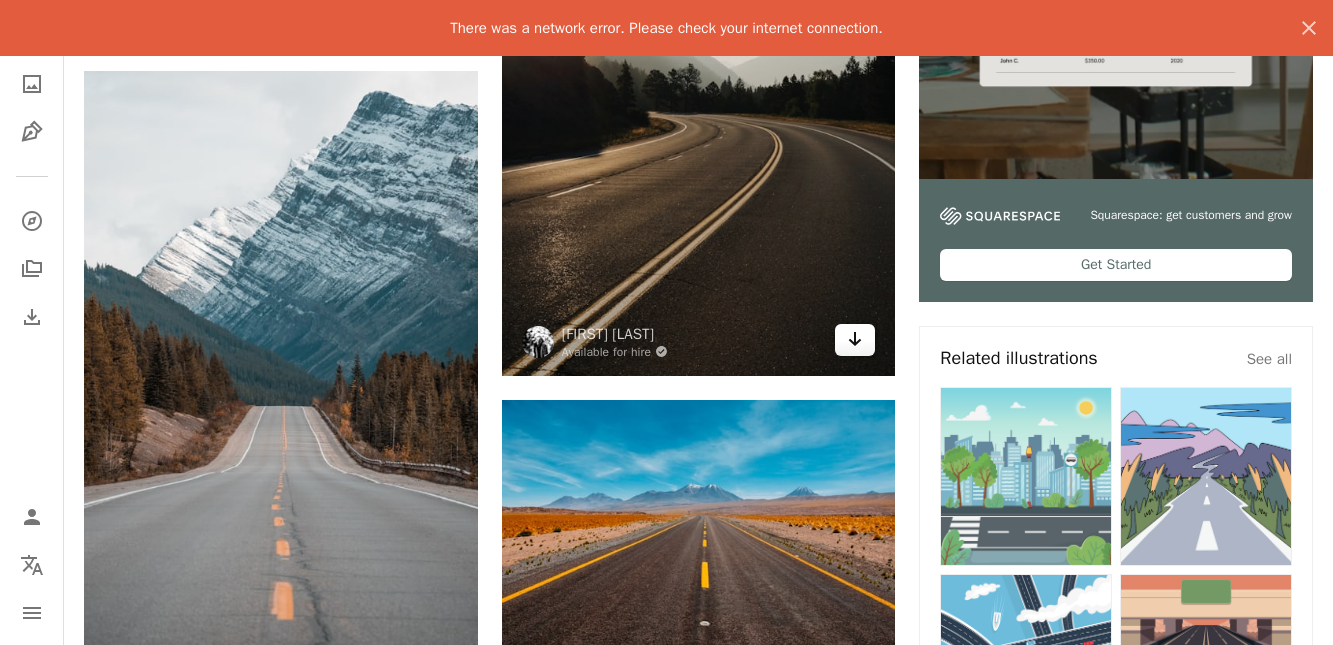 click on "Arrow pointing down" 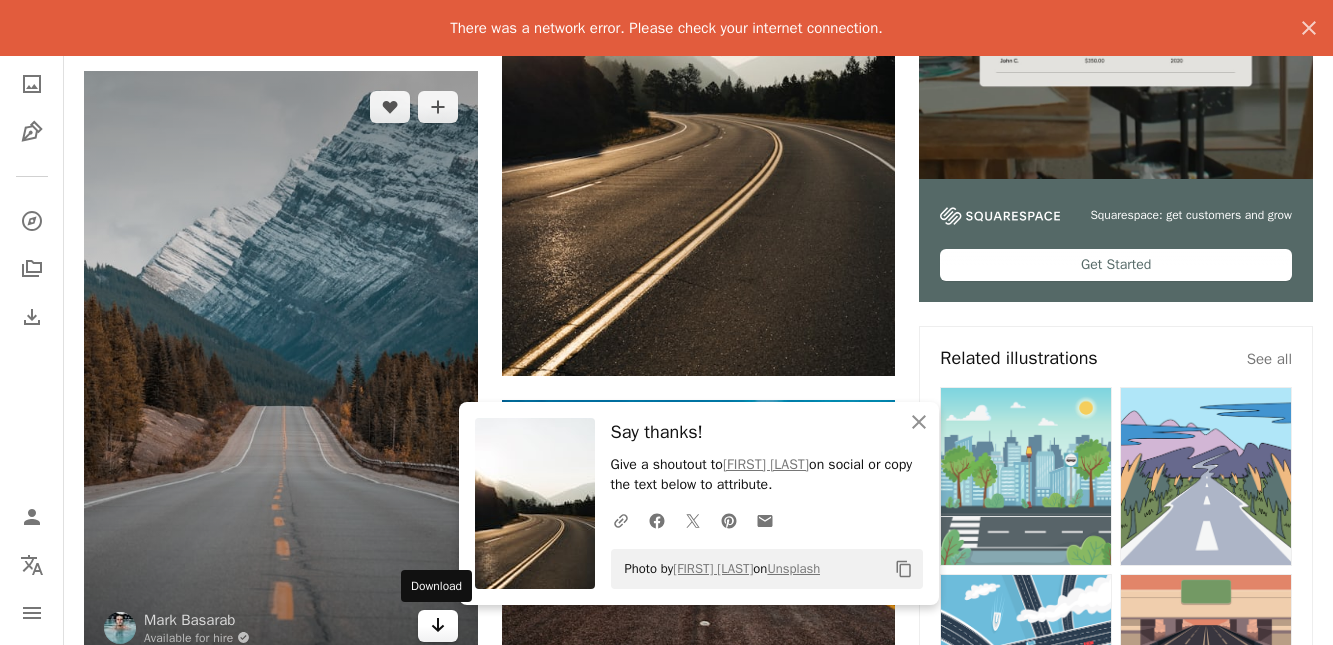 click 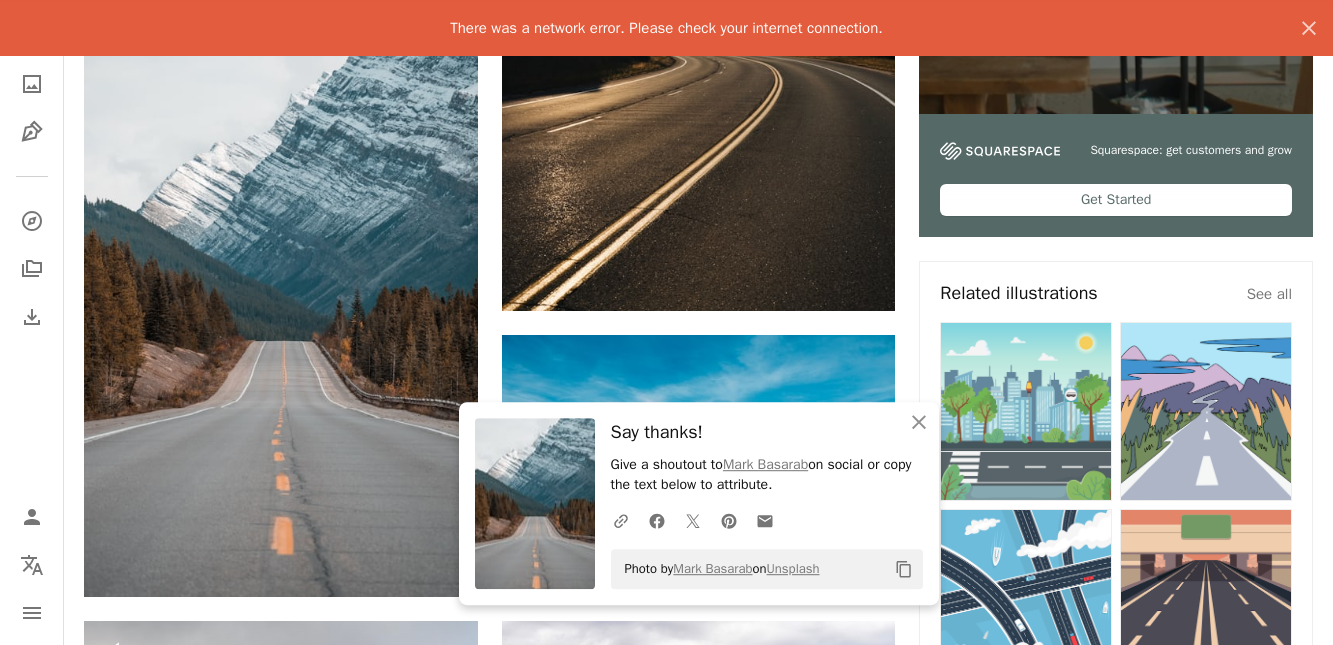 scroll, scrollTop: 816, scrollLeft: 0, axis: vertical 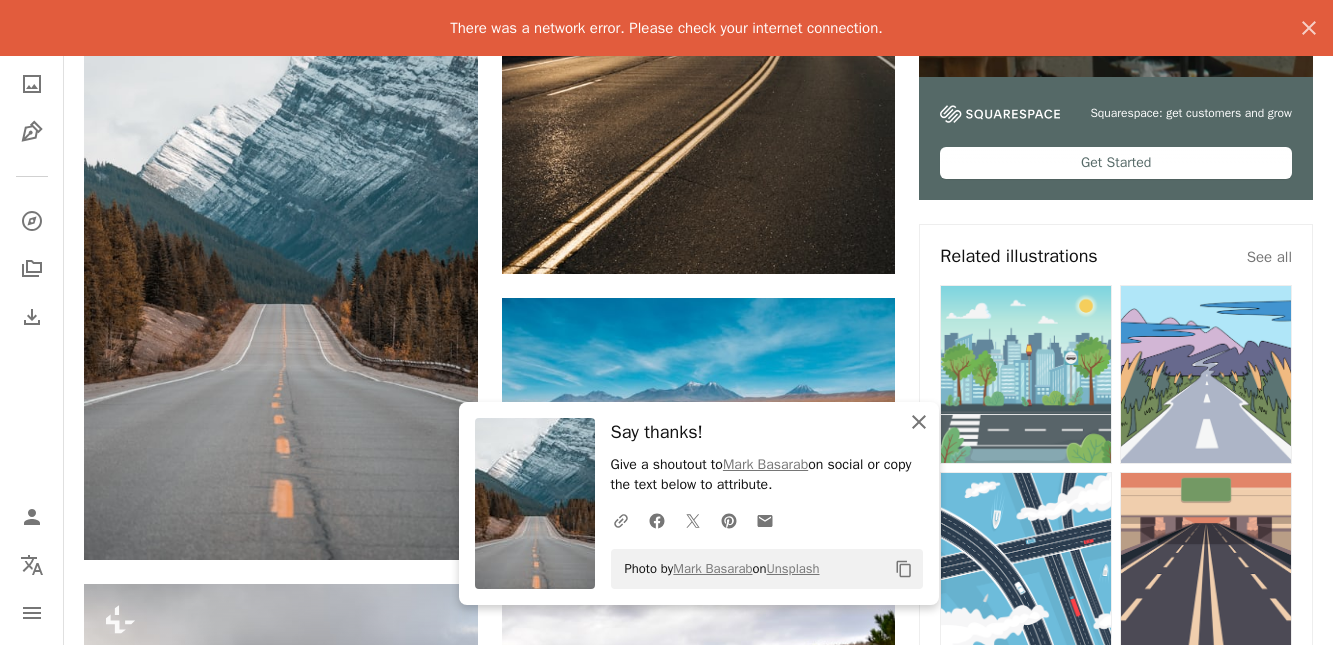 click 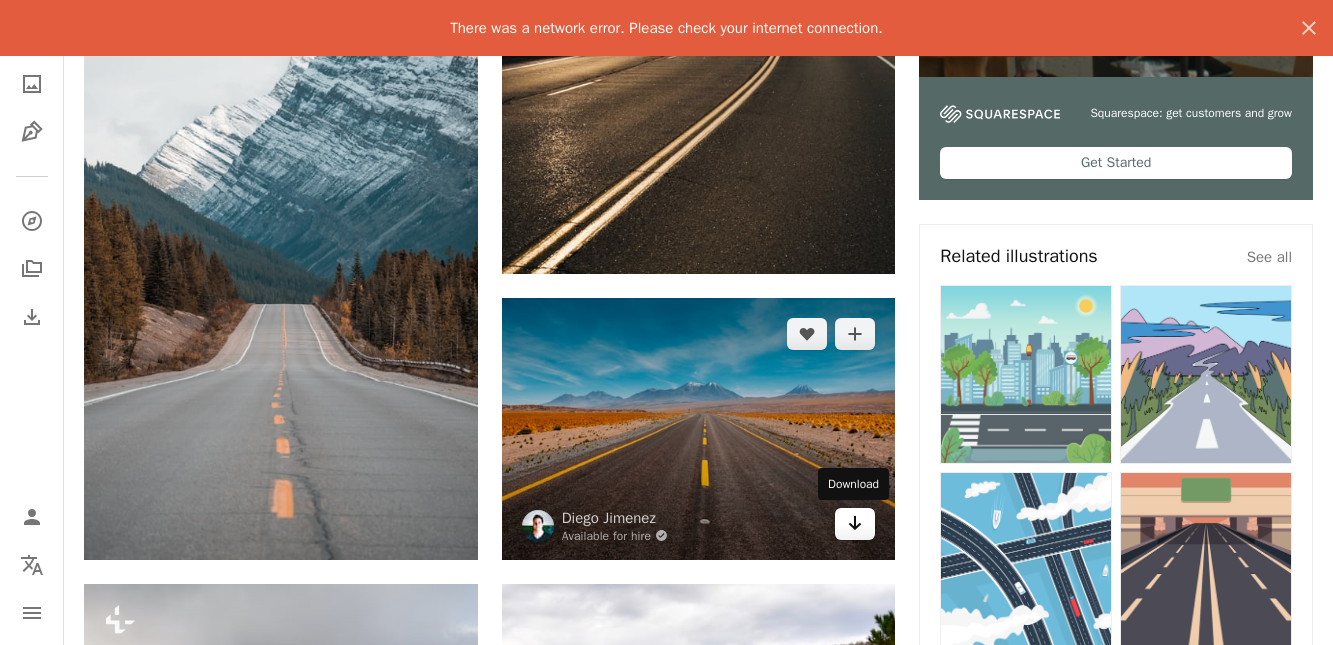 click on "Arrow pointing down" 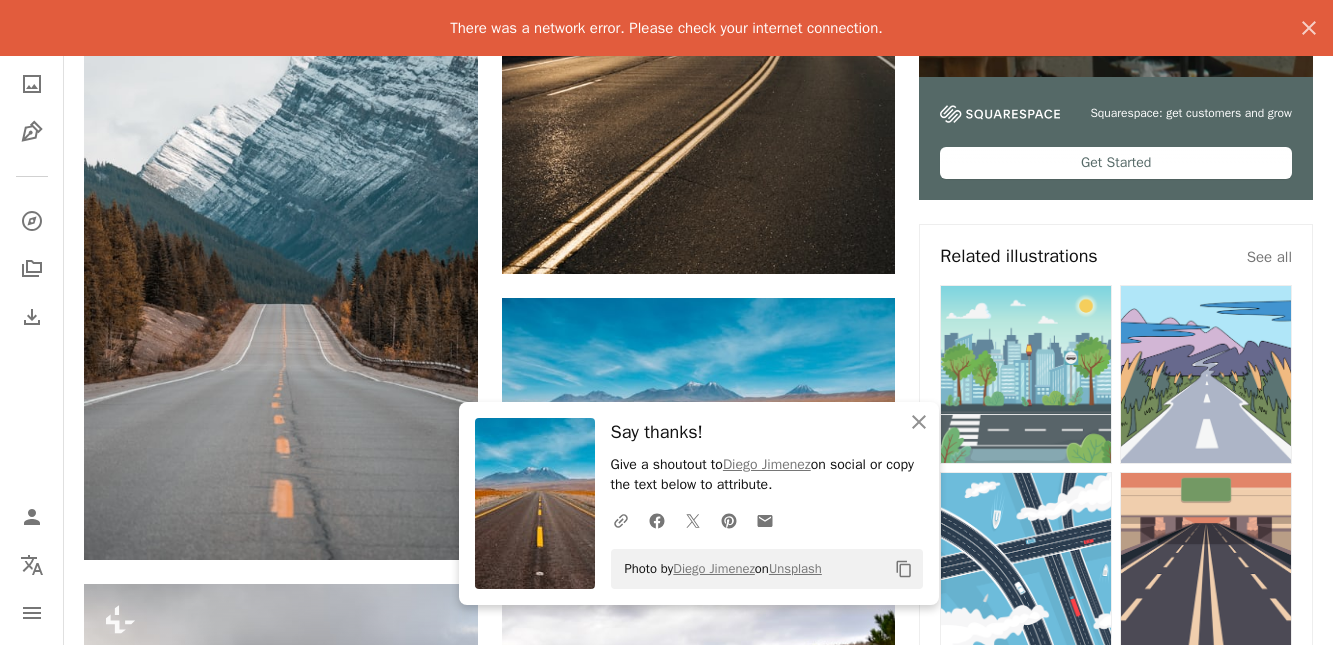 scroll, scrollTop: 1020, scrollLeft: 0, axis: vertical 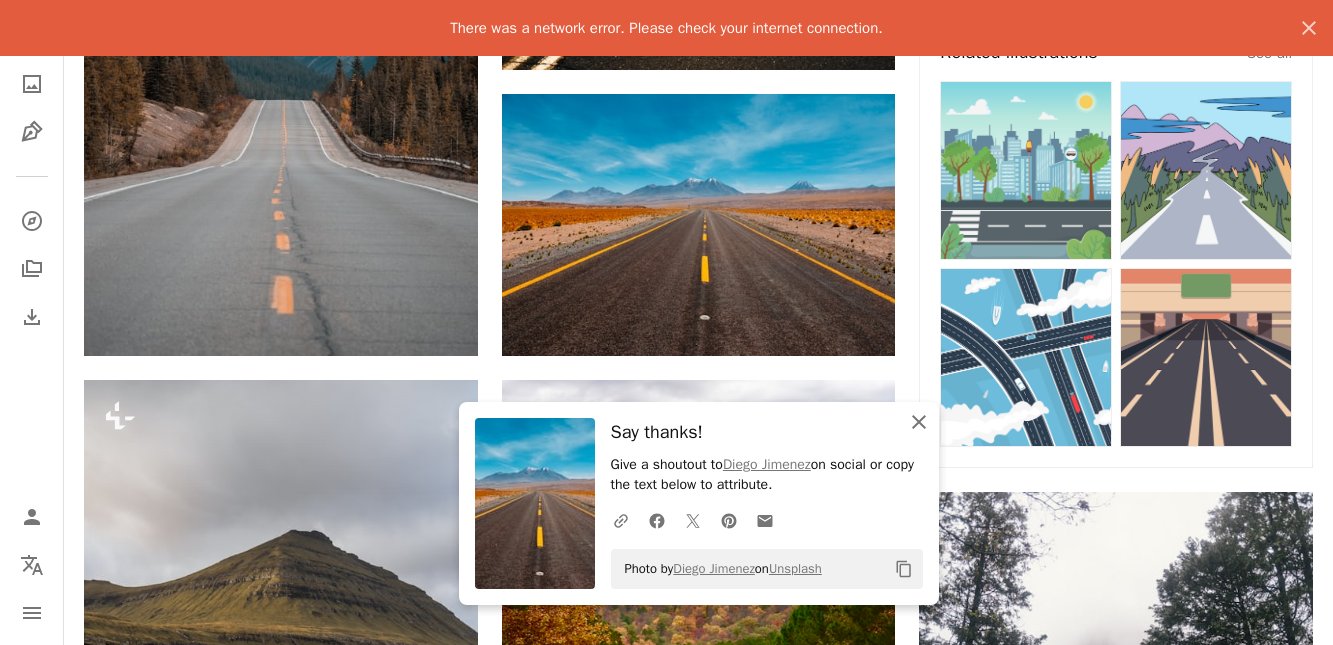 click on "An X shape" 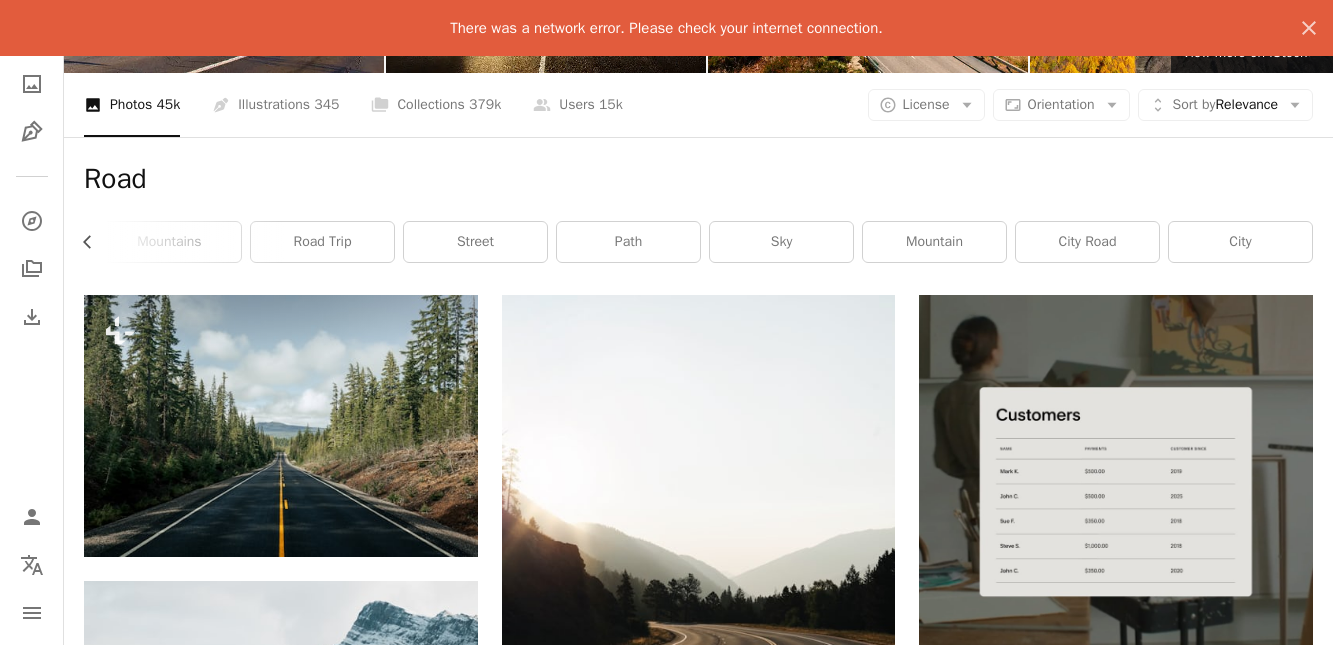 scroll, scrollTop: 0, scrollLeft: 0, axis: both 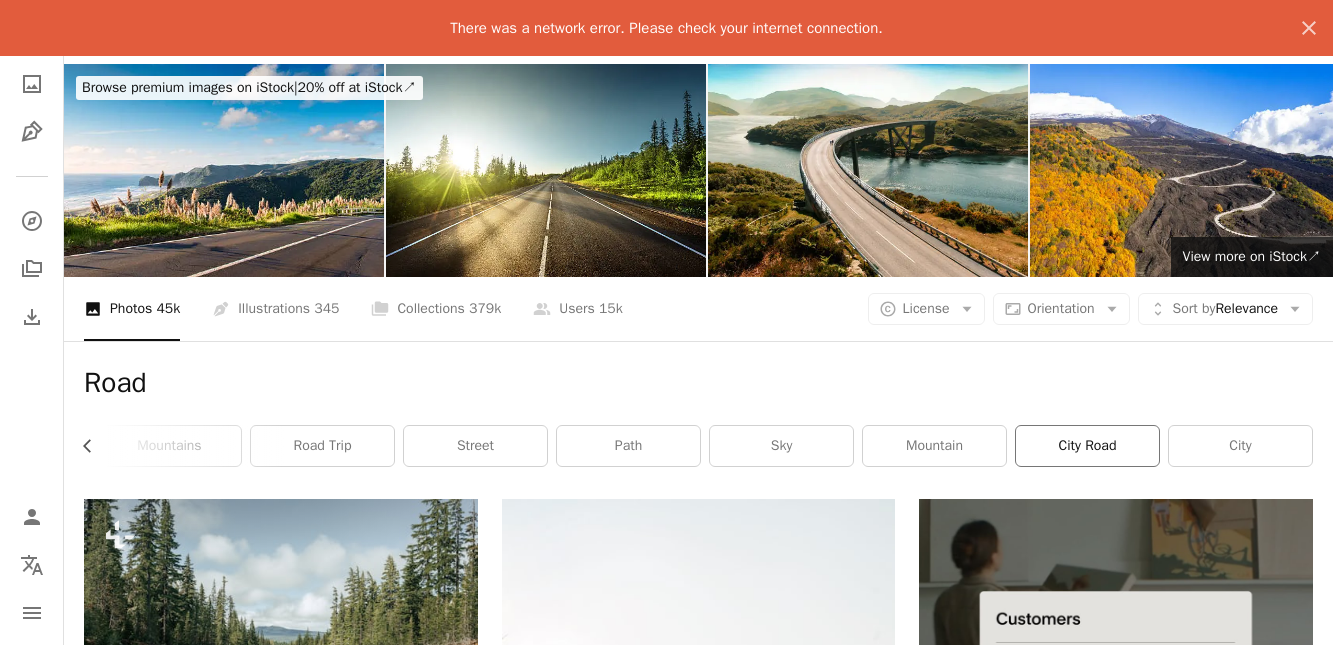 click on "city road" at bounding box center (1087, 446) 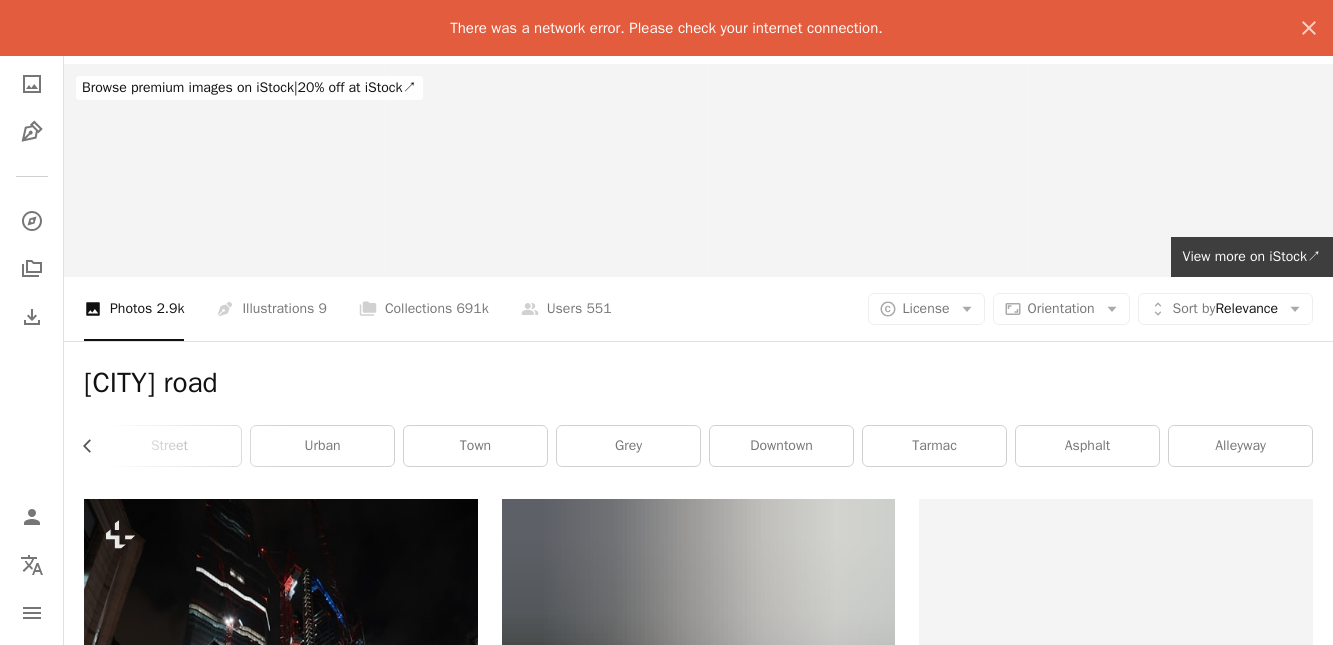 scroll, scrollTop: 0, scrollLeft: 446, axis: horizontal 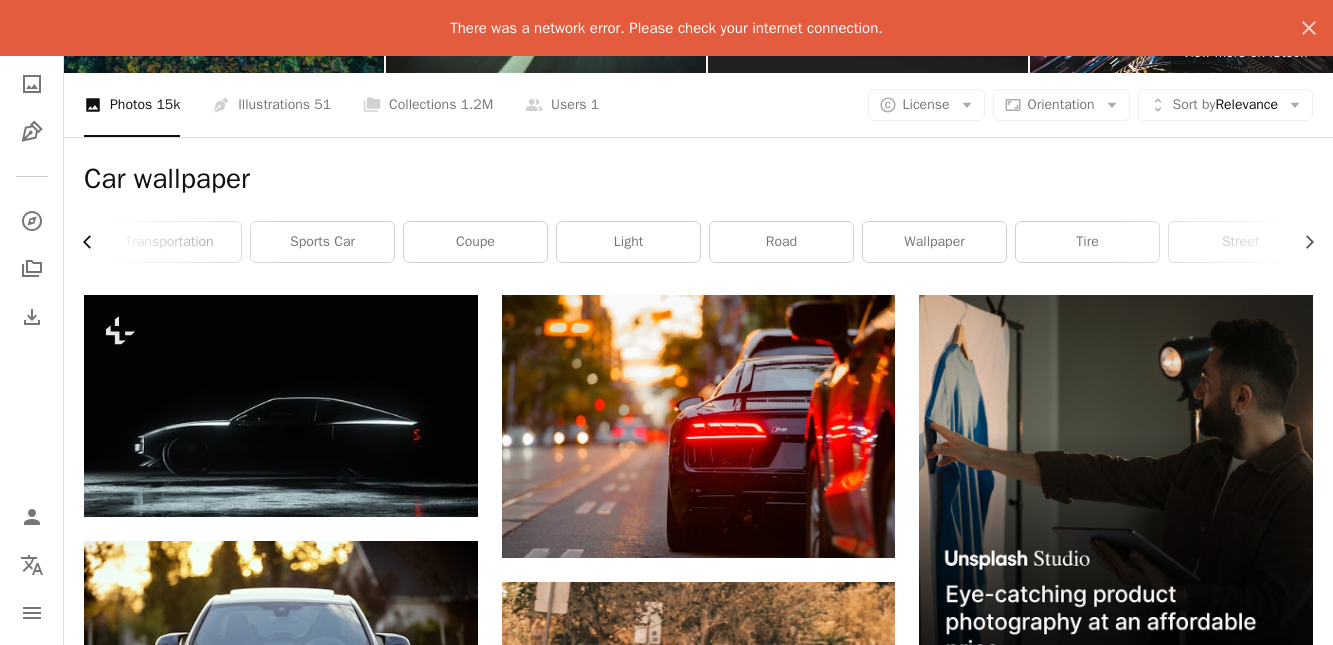 click on "Chevron left" 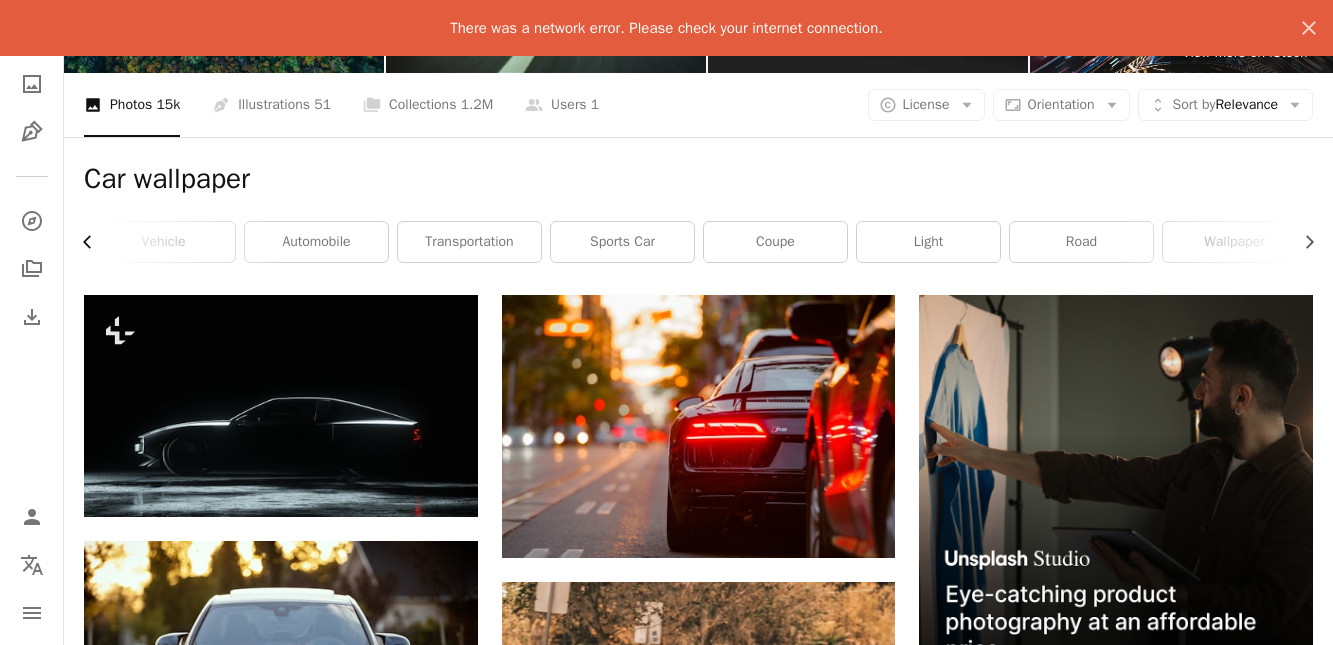 click on "Chevron left" 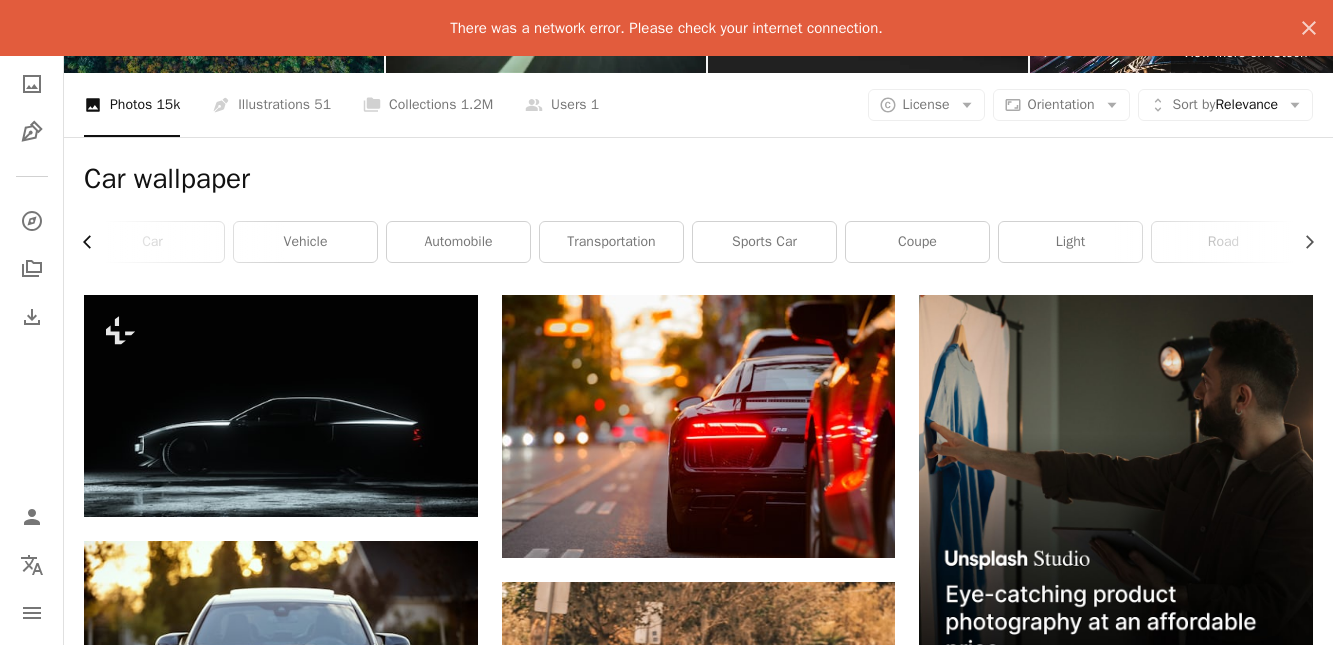 scroll, scrollTop: 0, scrollLeft: 1, axis: horizontal 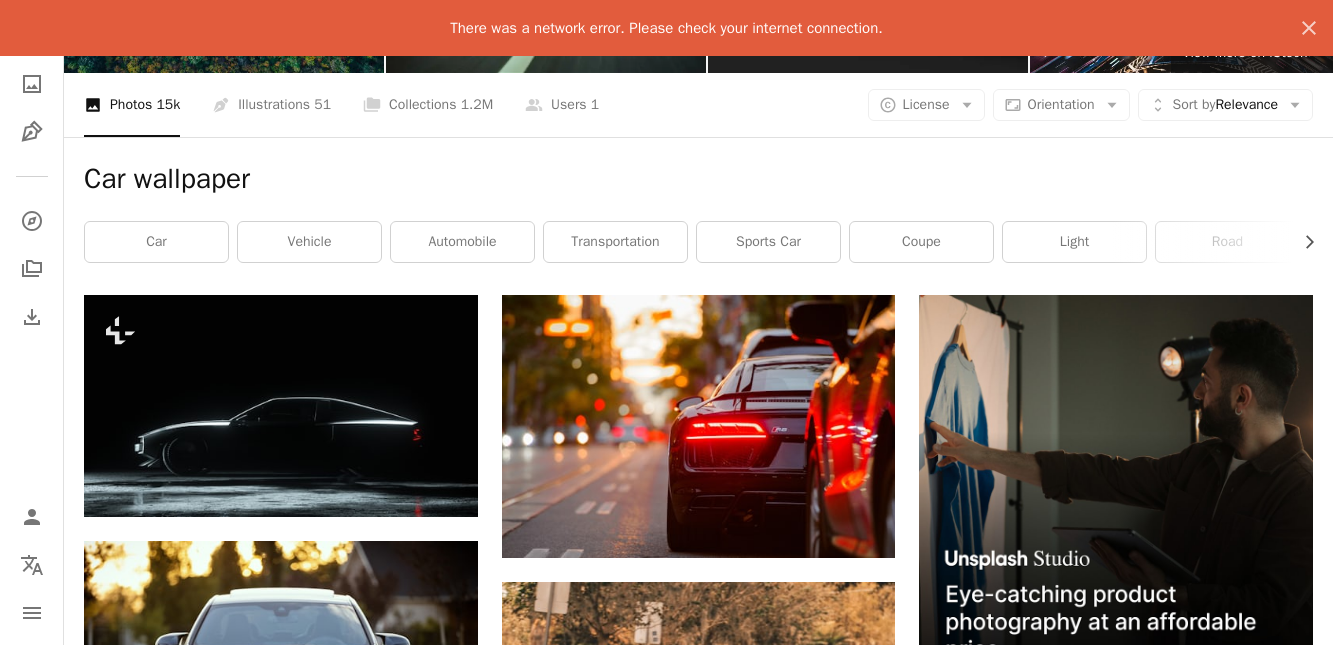 click on "Car wallpaper Chevron right car vehicle automobile transportation sports car coupe light road wallpaper tire street red" at bounding box center [698, 216] 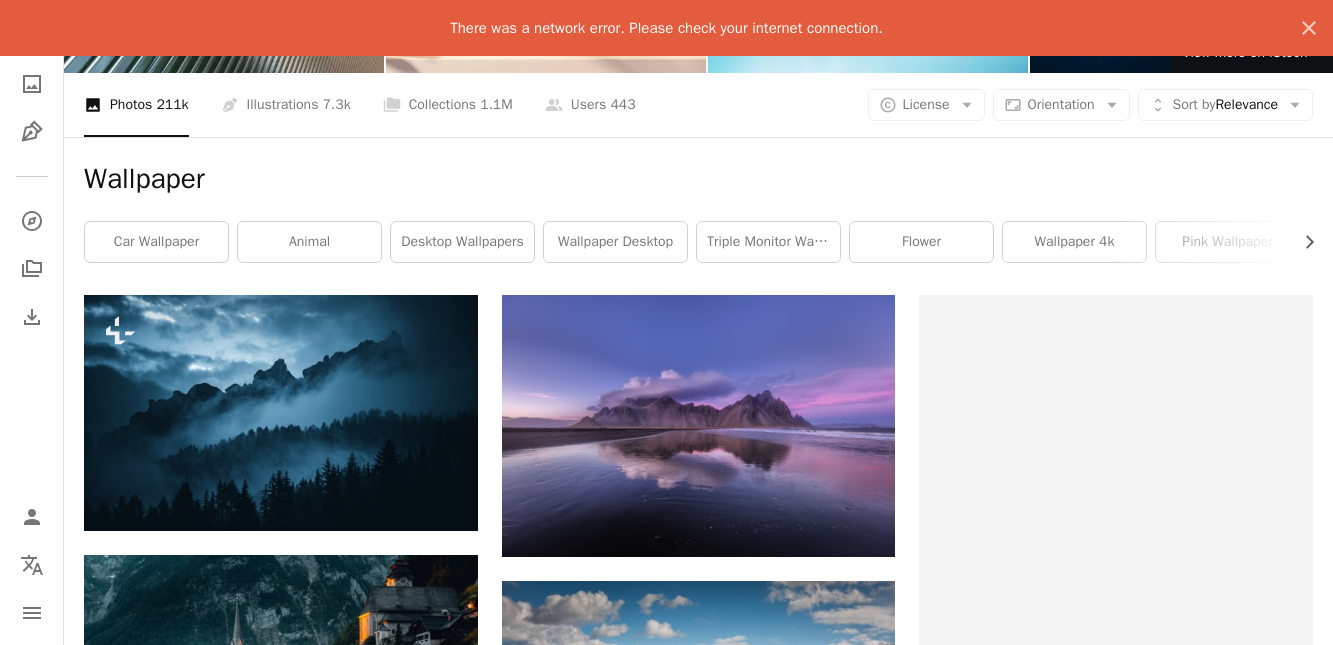 scroll, scrollTop: 102, scrollLeft: 0, axis: vertical 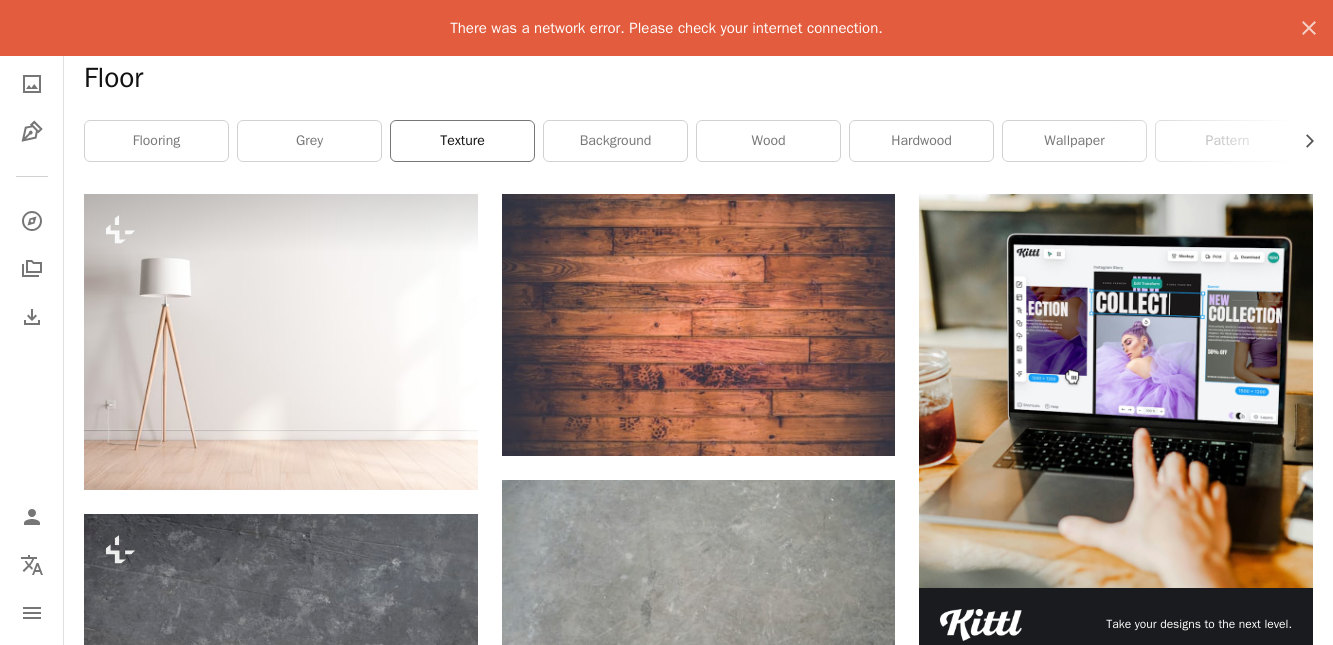 click on "texture" at bounding box center (462, 141) 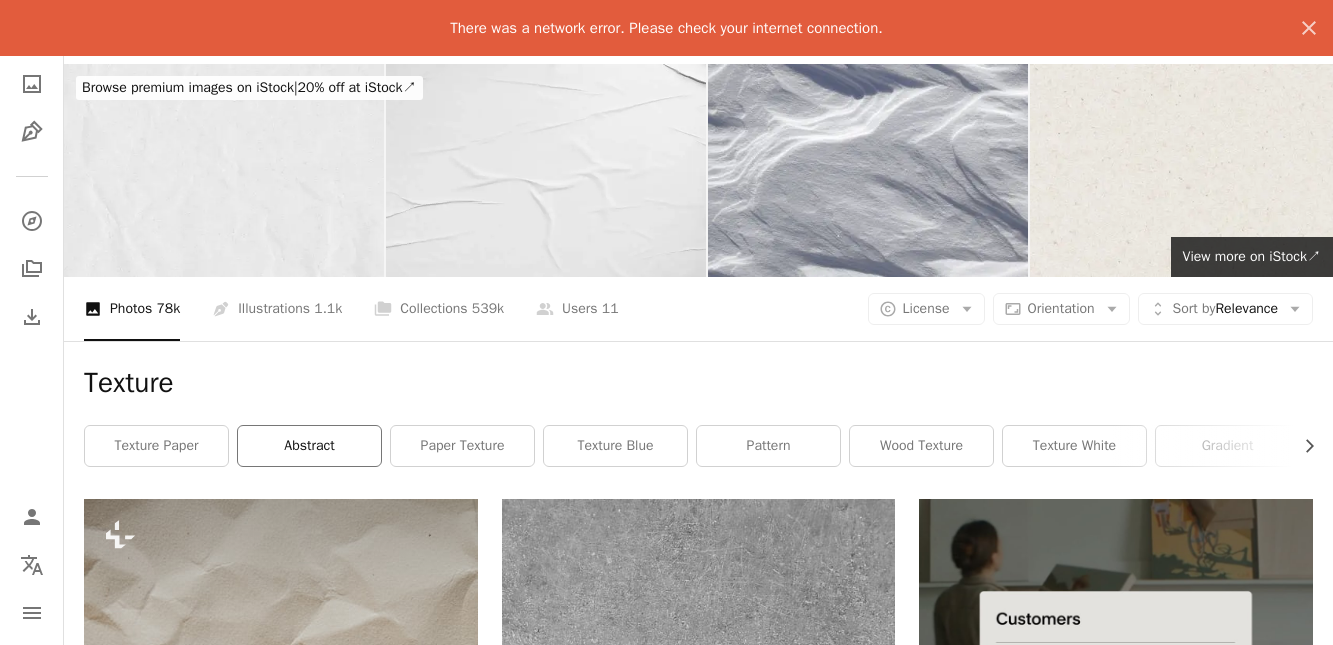 click on "abstract" at bounding box center [309, 446] 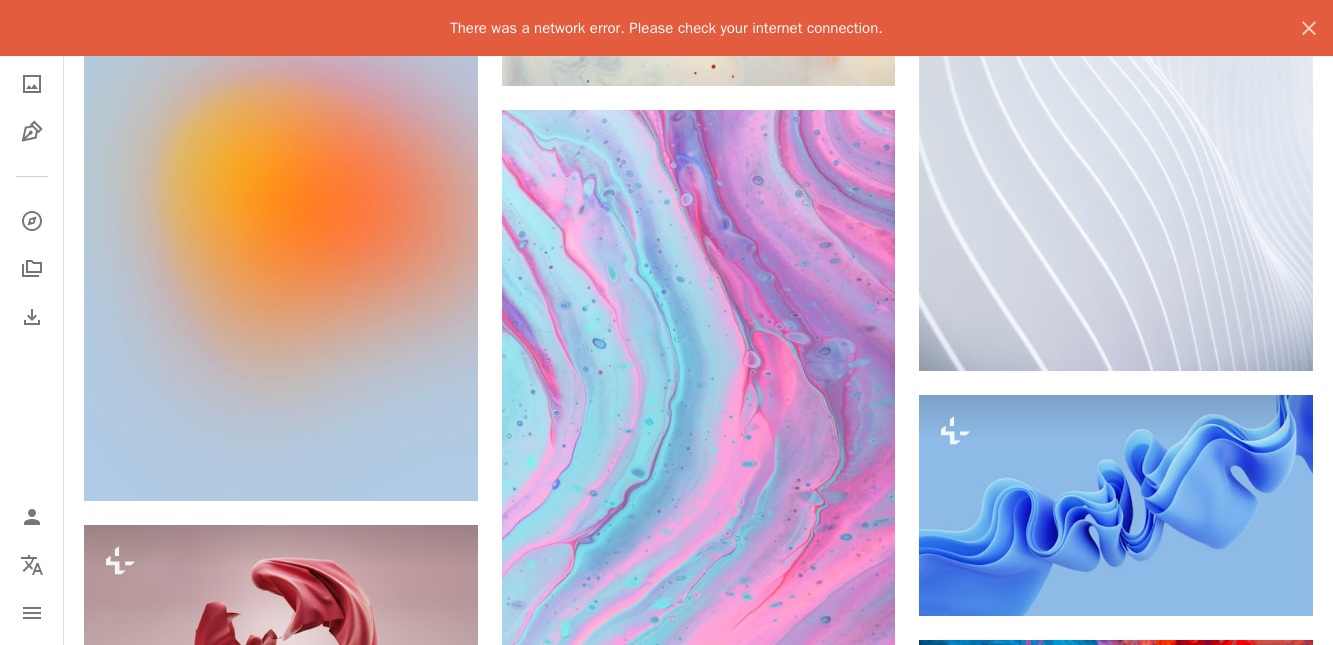 scroll, scrollTop: 2448, scrollLeft: 0, axis: vertical 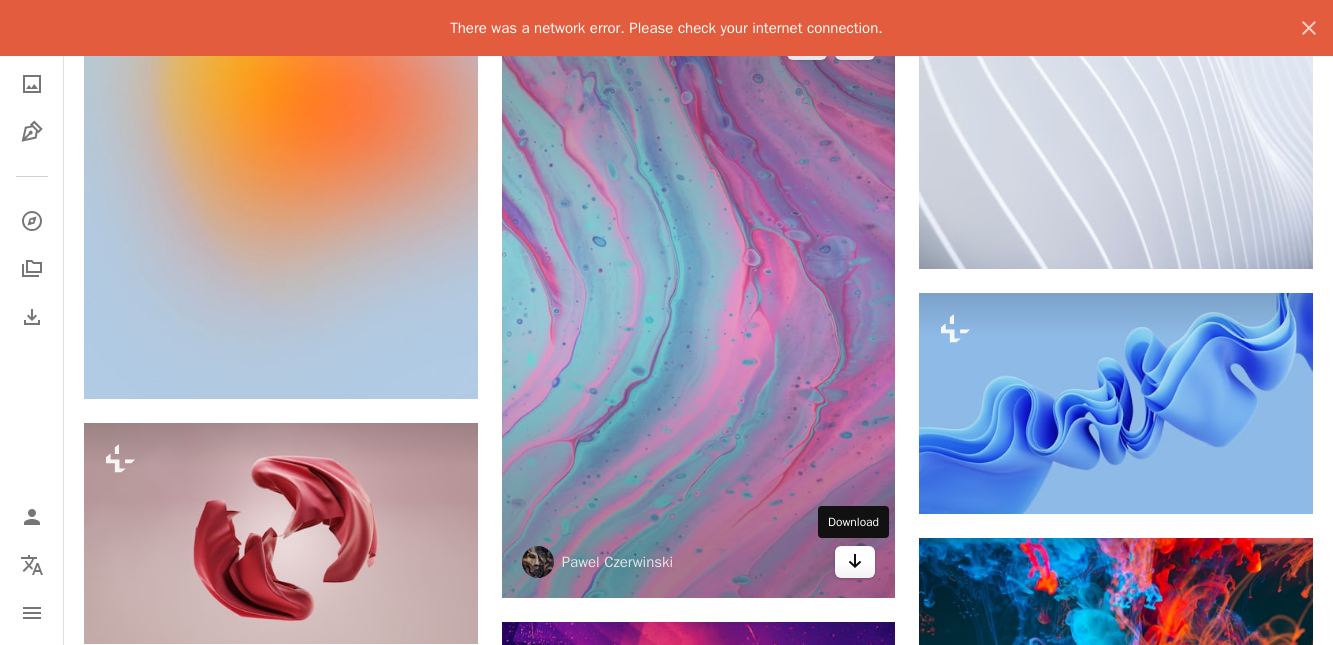 click on "Arrow pointing down" 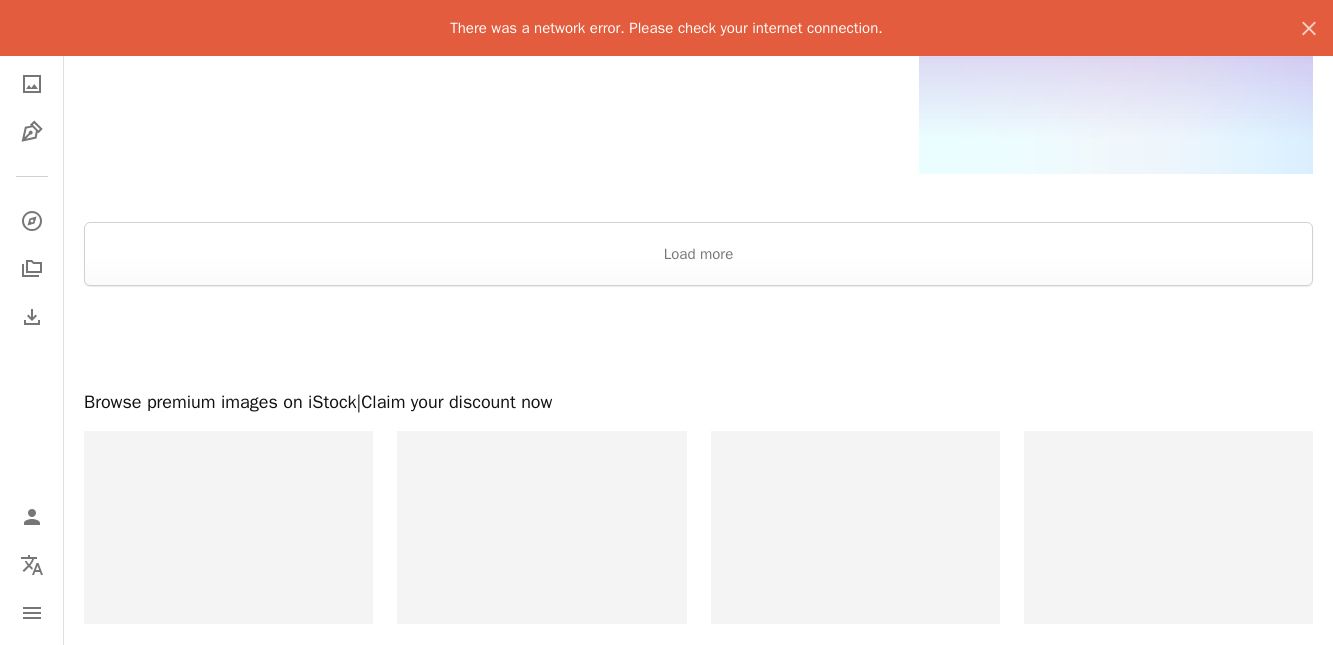 scroll, scrollTop: 4794, scrollLeft: 0, axis: vertical 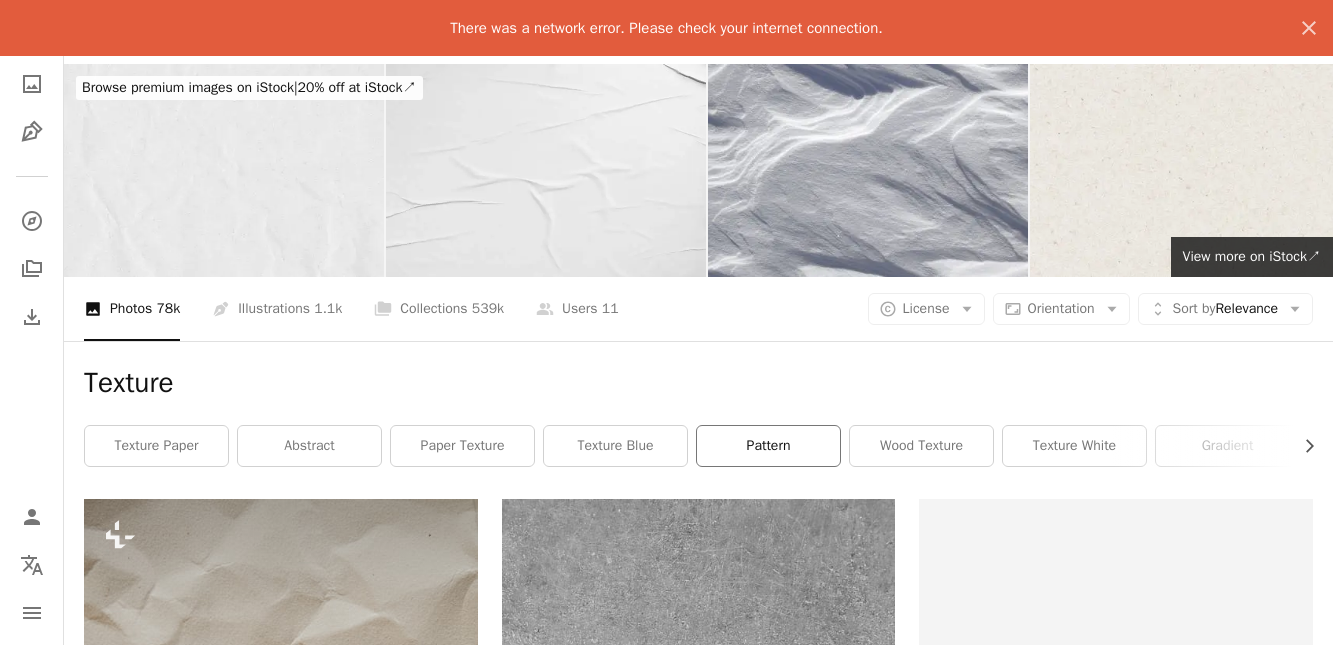 click on "pattern" at bounding box center (768, 446) 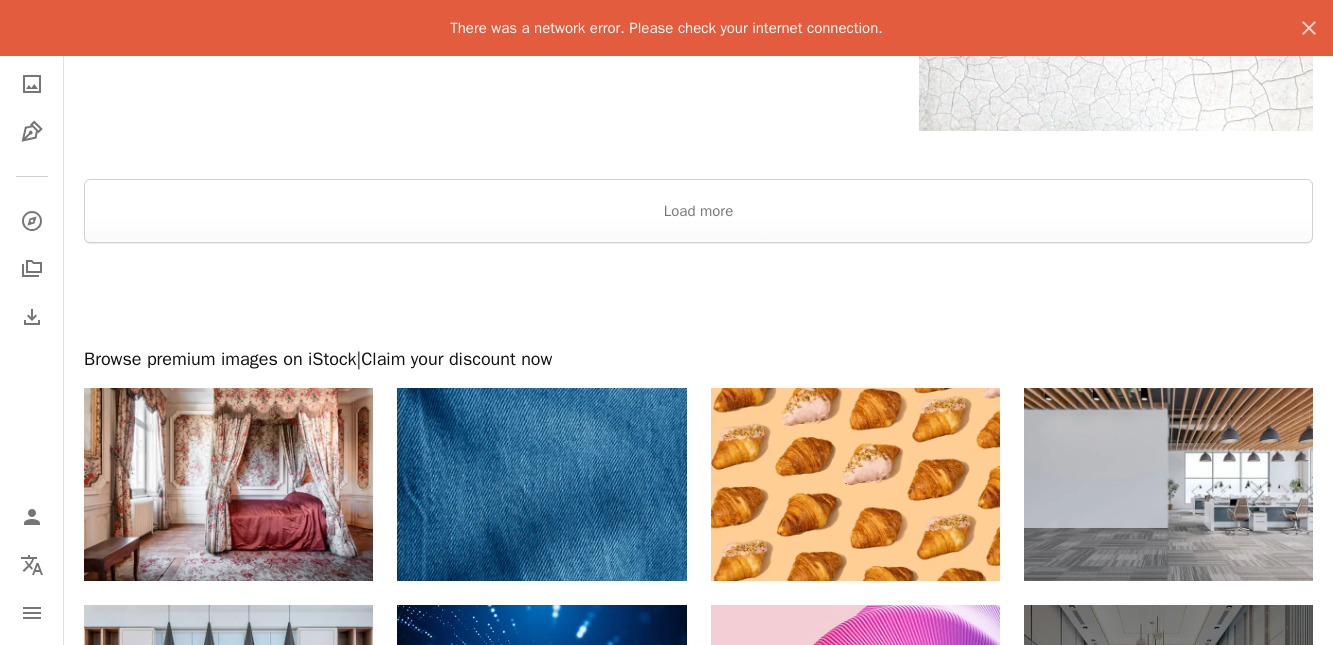 scroll, scrollTop: 3774, scrollLeft: 0, axis: vertical 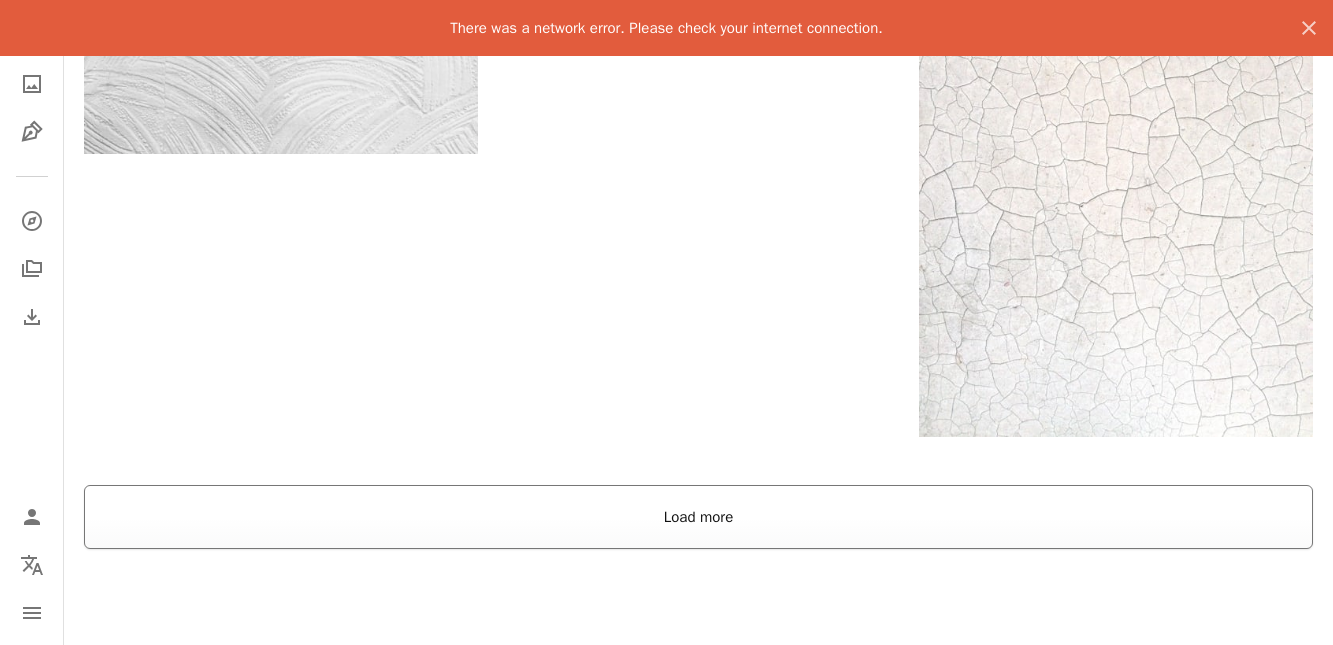 click on "Load more" at bounding box center [698, 517] 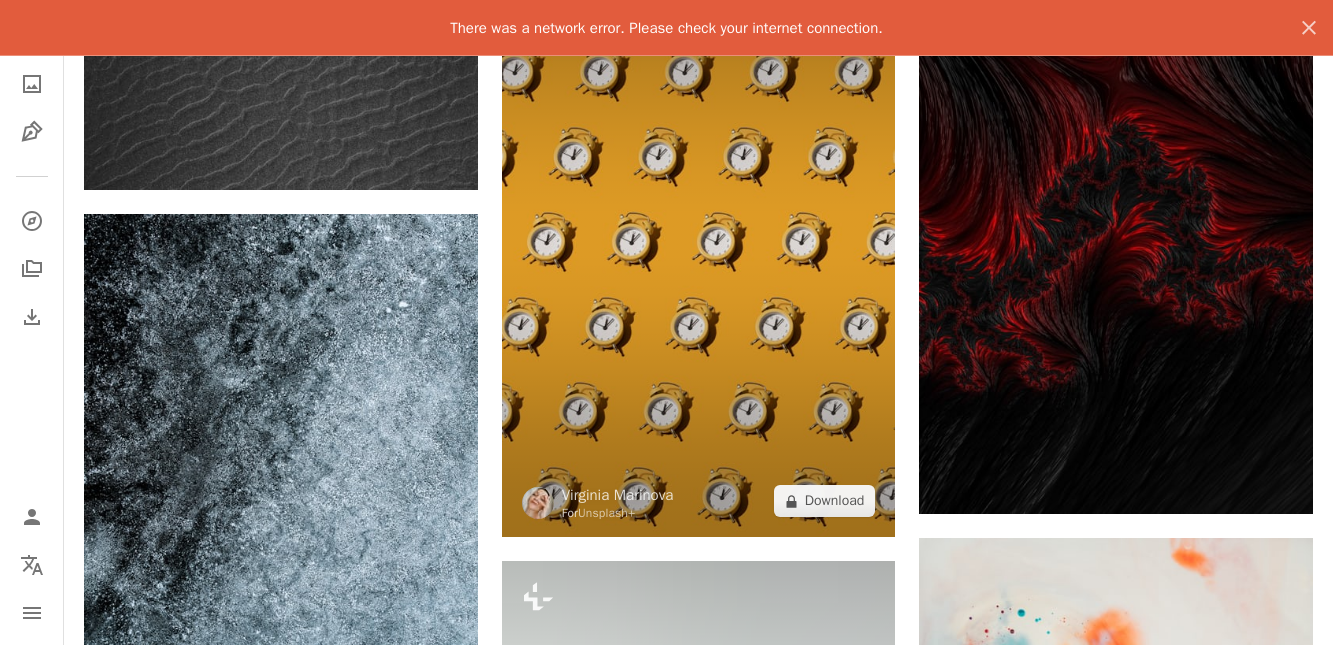 scroll, scrollTop: 4590, scrollLeft: 0, axis: vertical 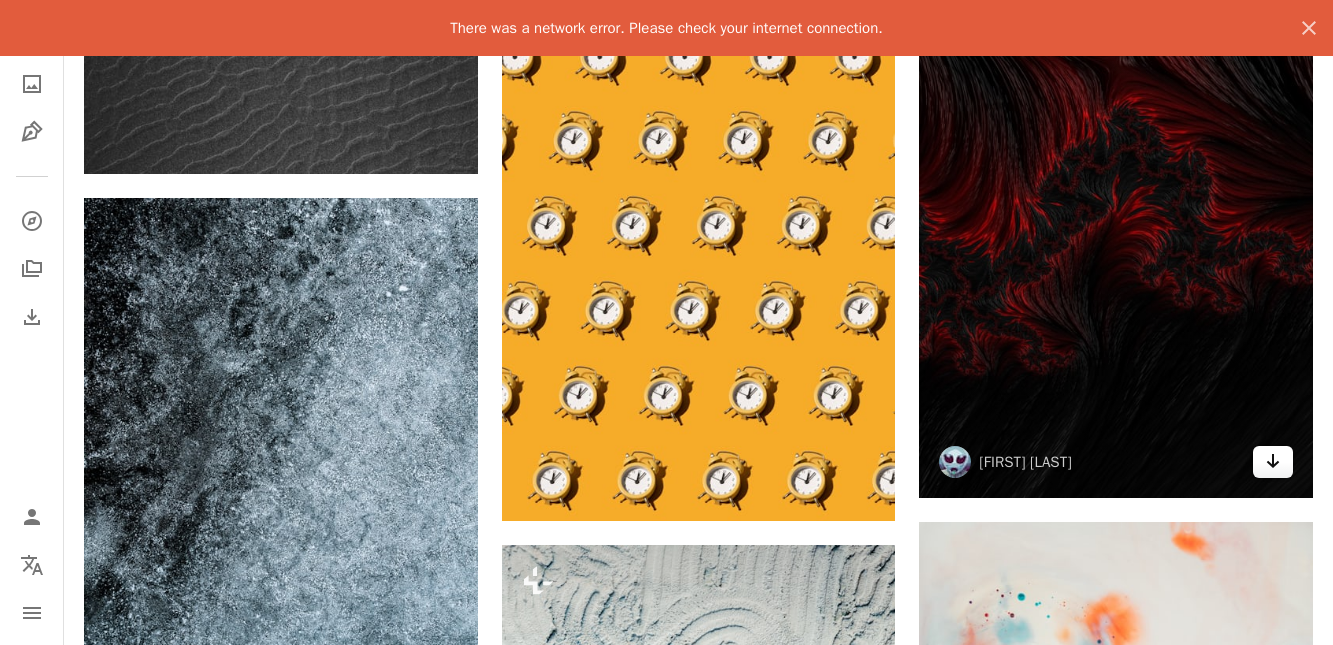 click on "Arrow pointing down" 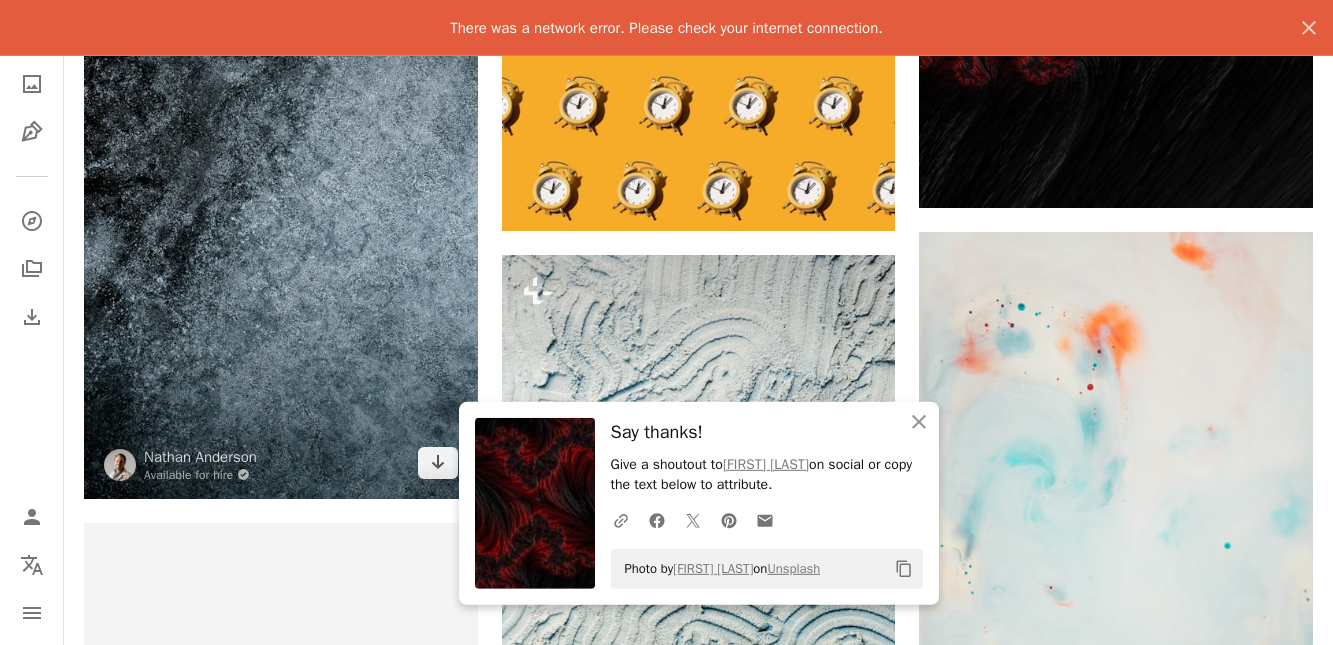 scroll, scrollTop: 4896, scrollLeft: 0, axis: vertical 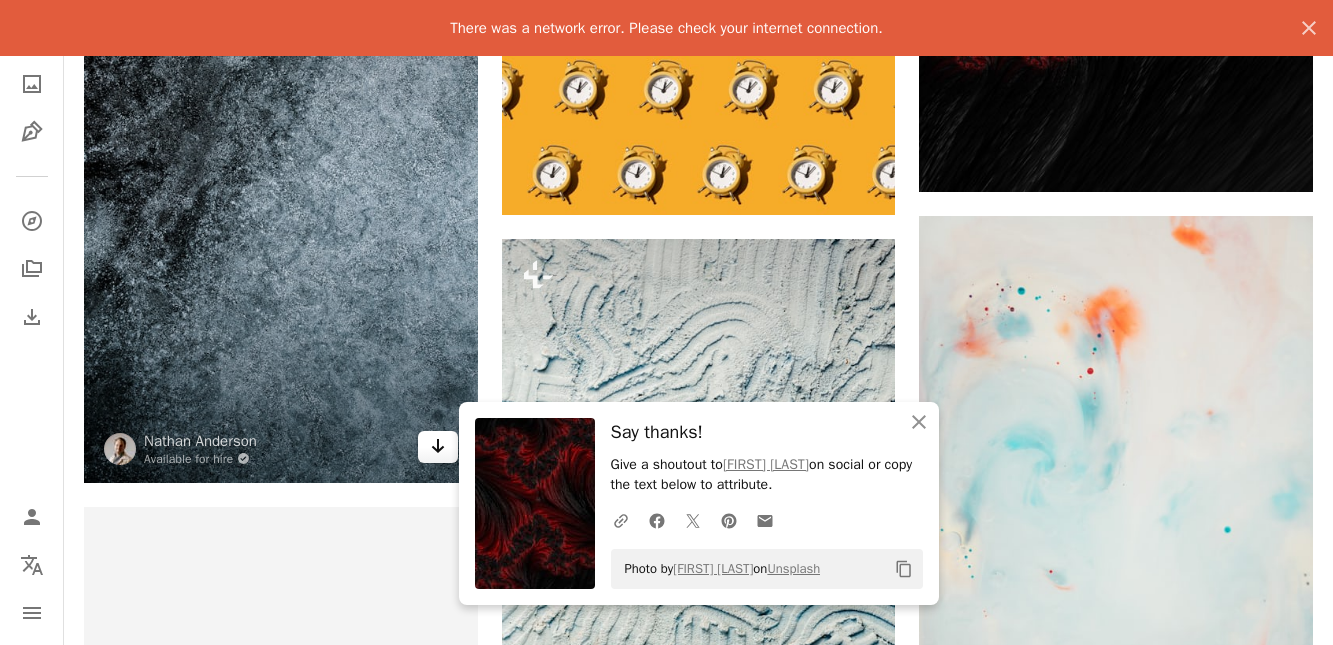 click 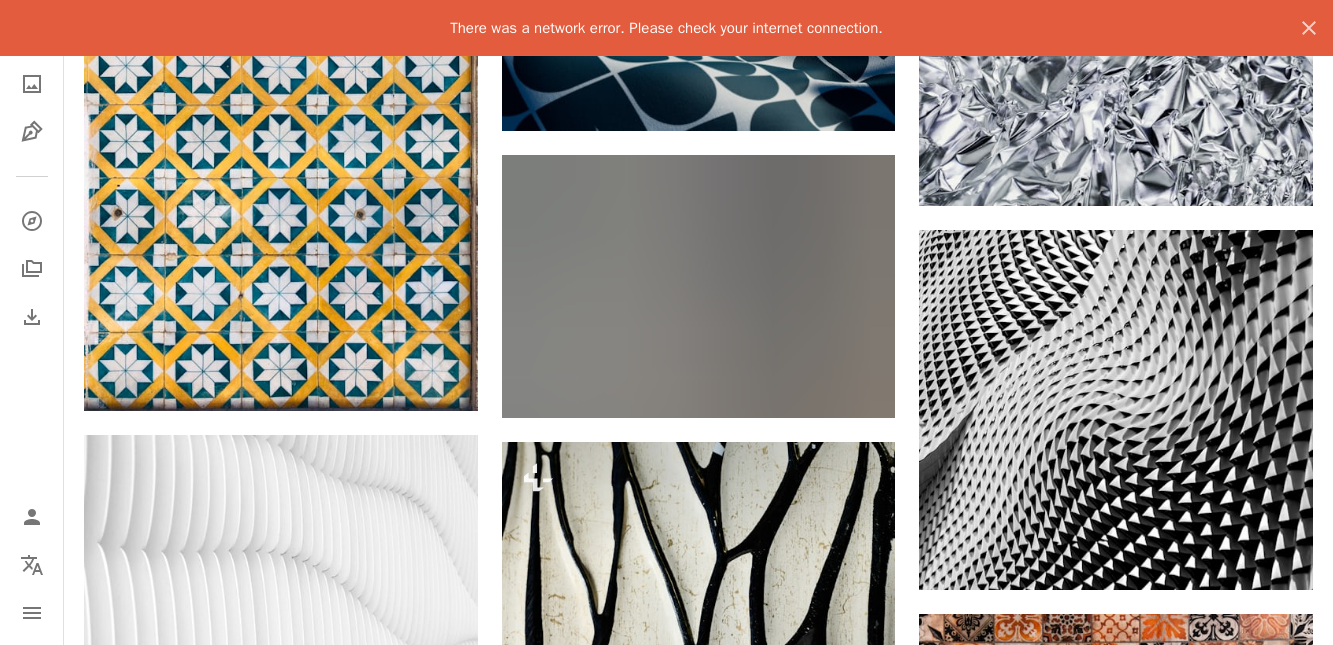 scroll, scrollTop: 7446, scrollLeft: 0, axis: vertical 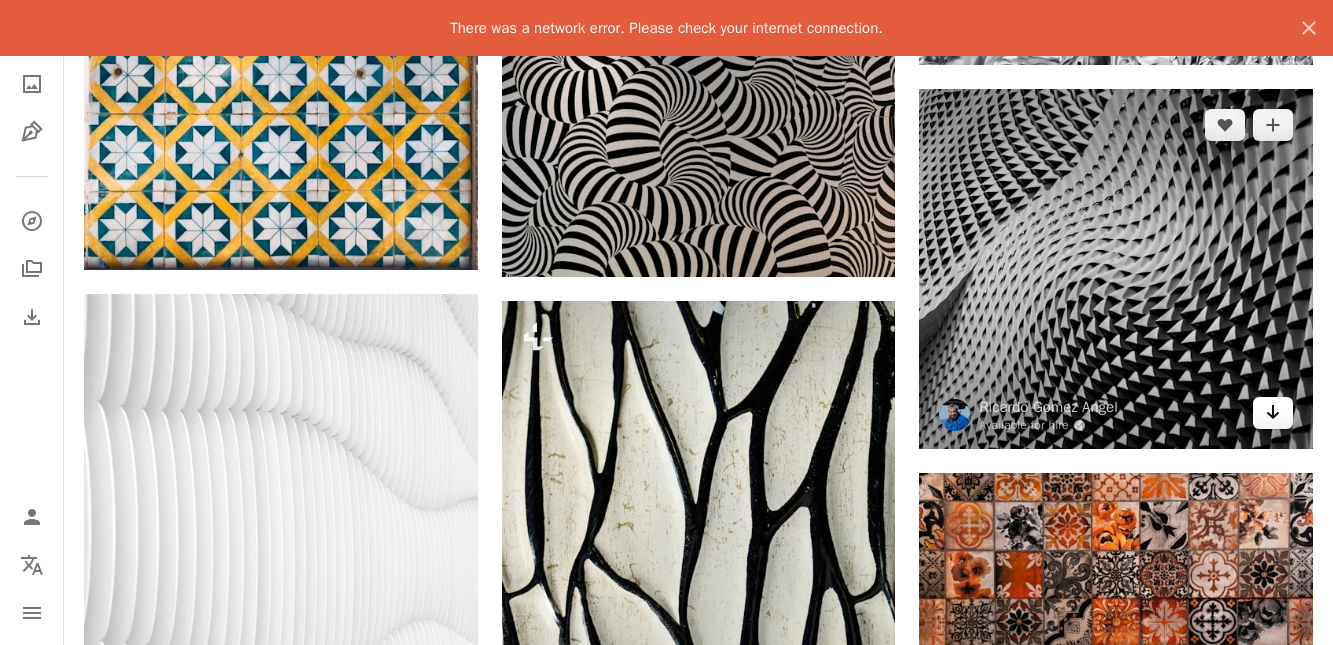 click 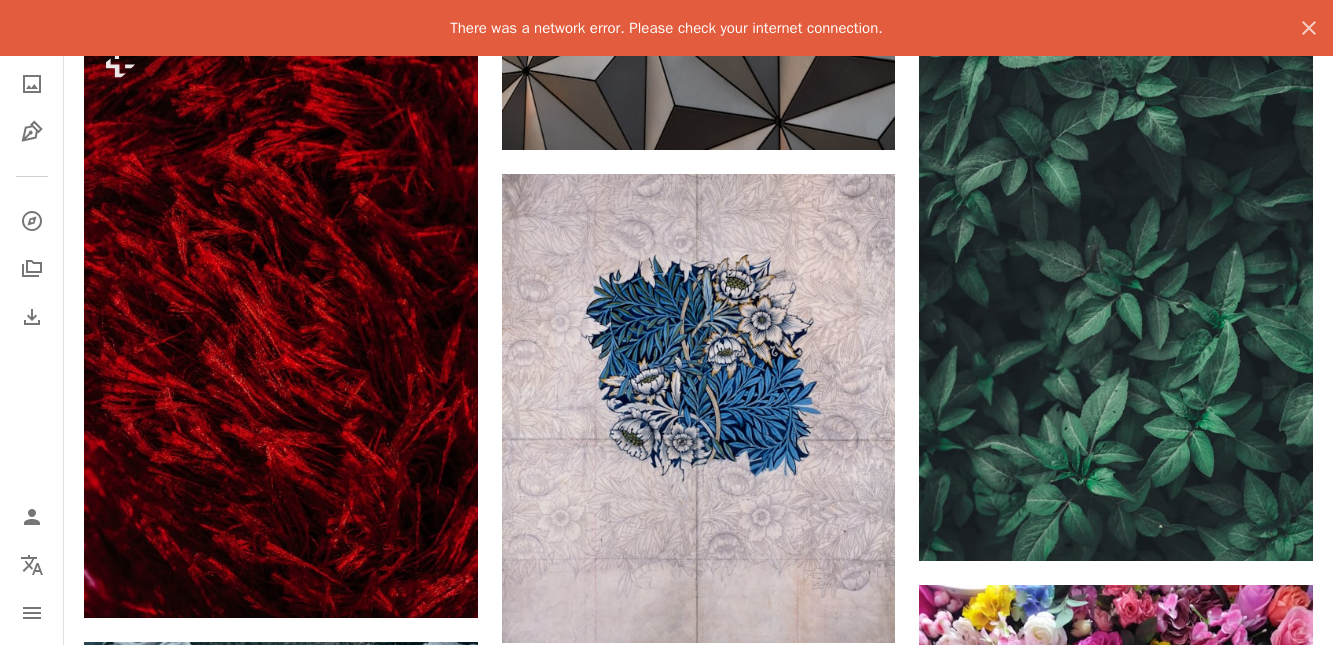 scroll, scrollTop: 9282, scrollLeft: 0, axis: vertical 